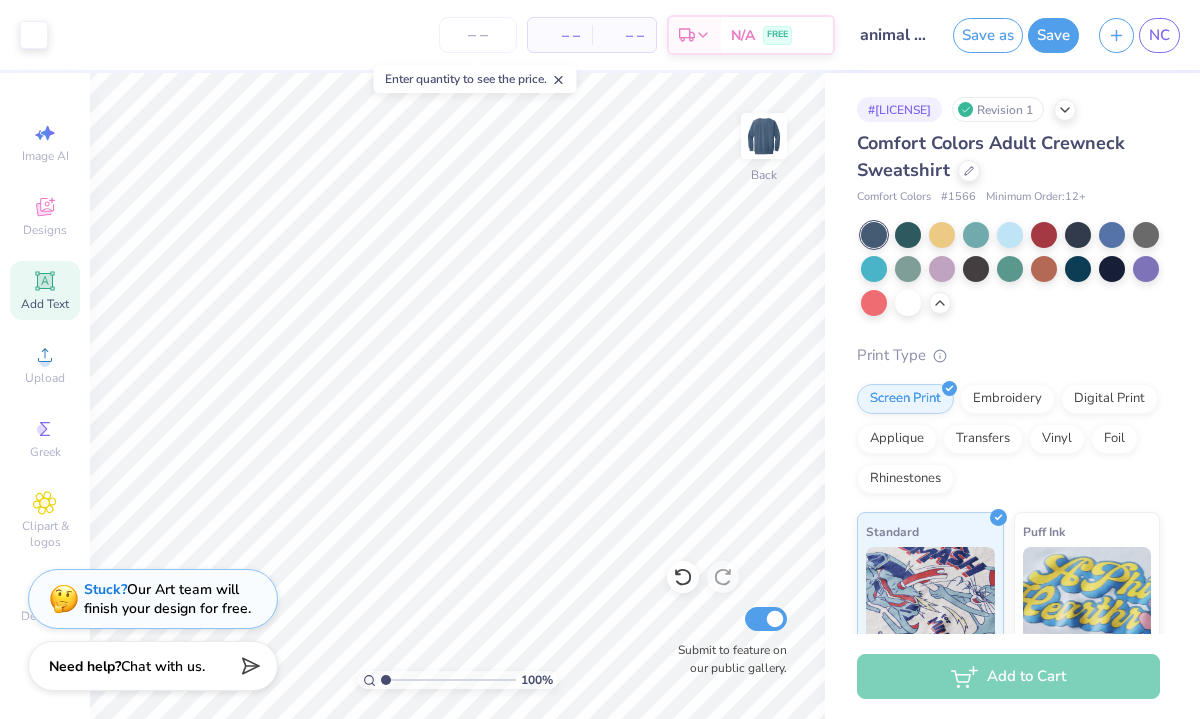 scroll, scrollTop: 0, scrollLeft: 0, axis: both 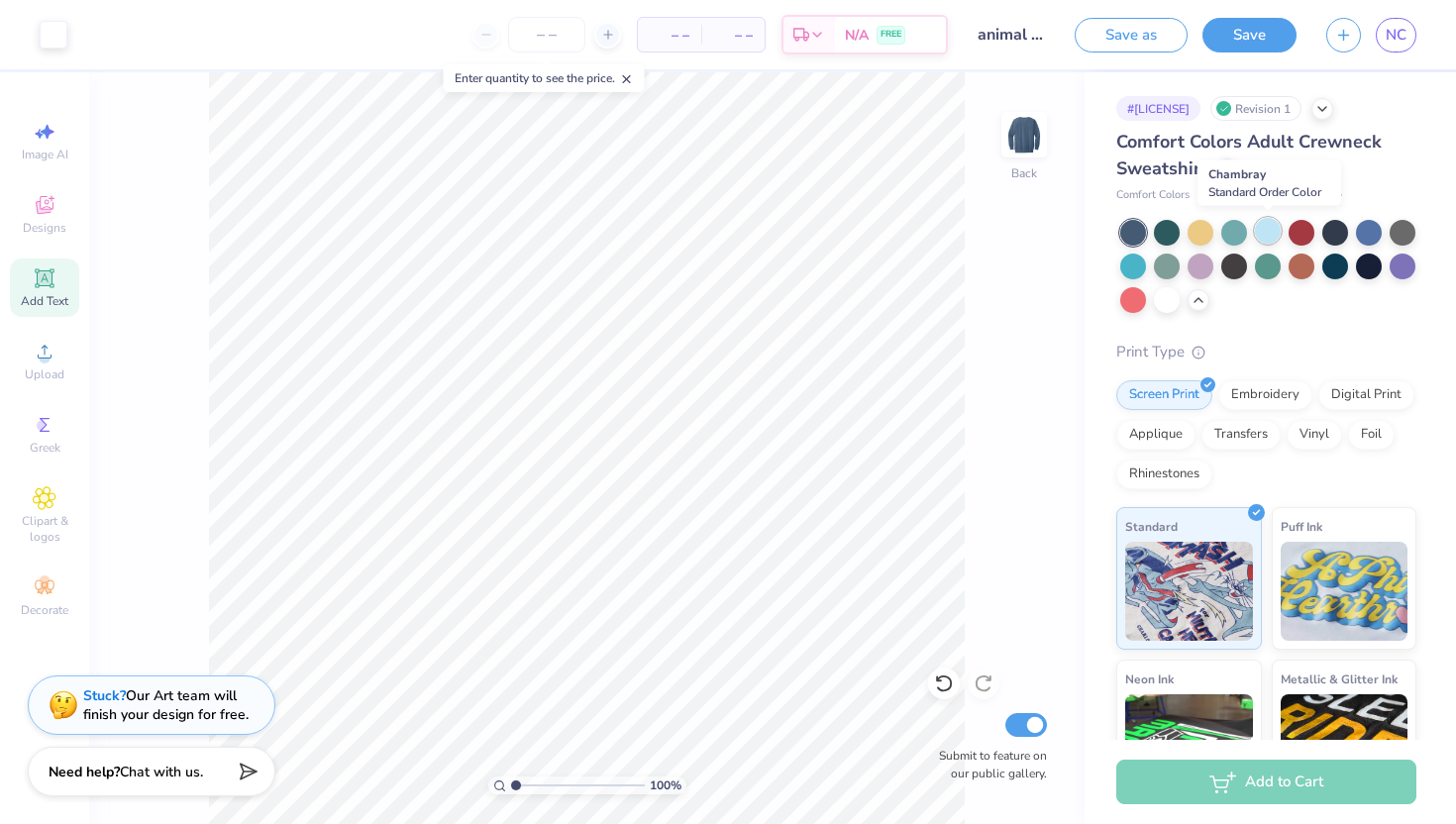 click at bounding box center (1268, 231) 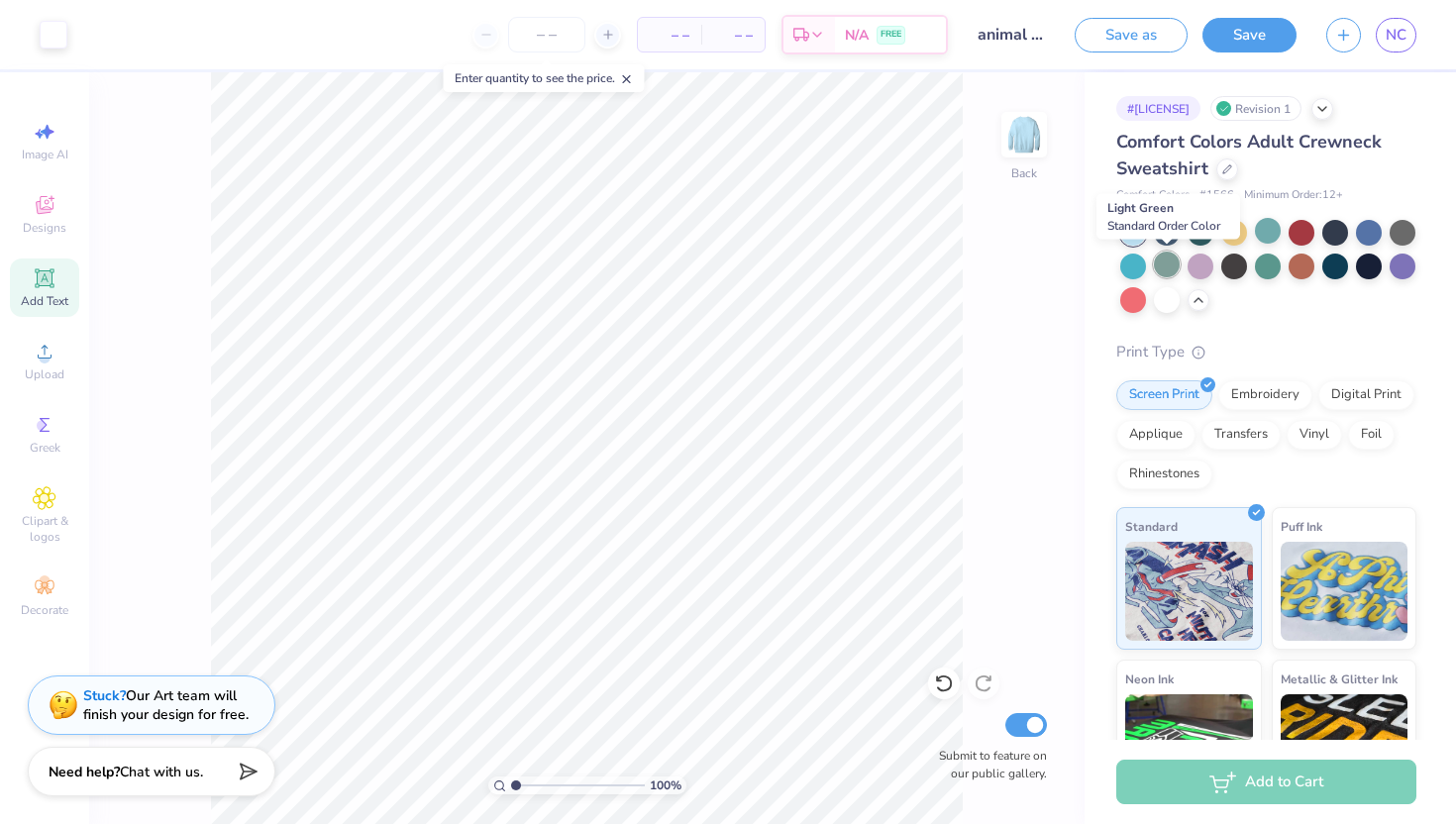 click at bounding box center (1167, 264) 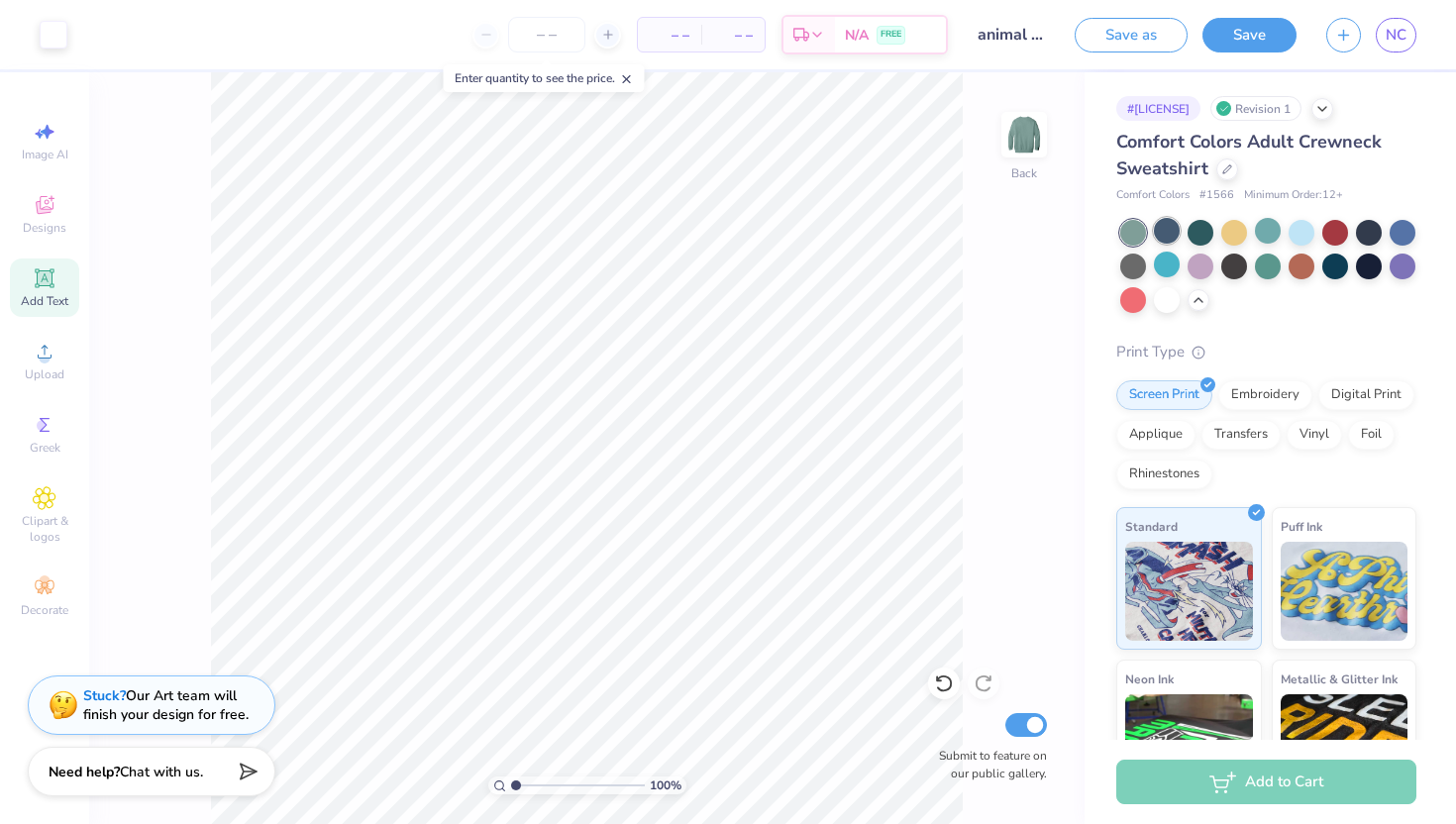 click at bounding box center (1167, 231) 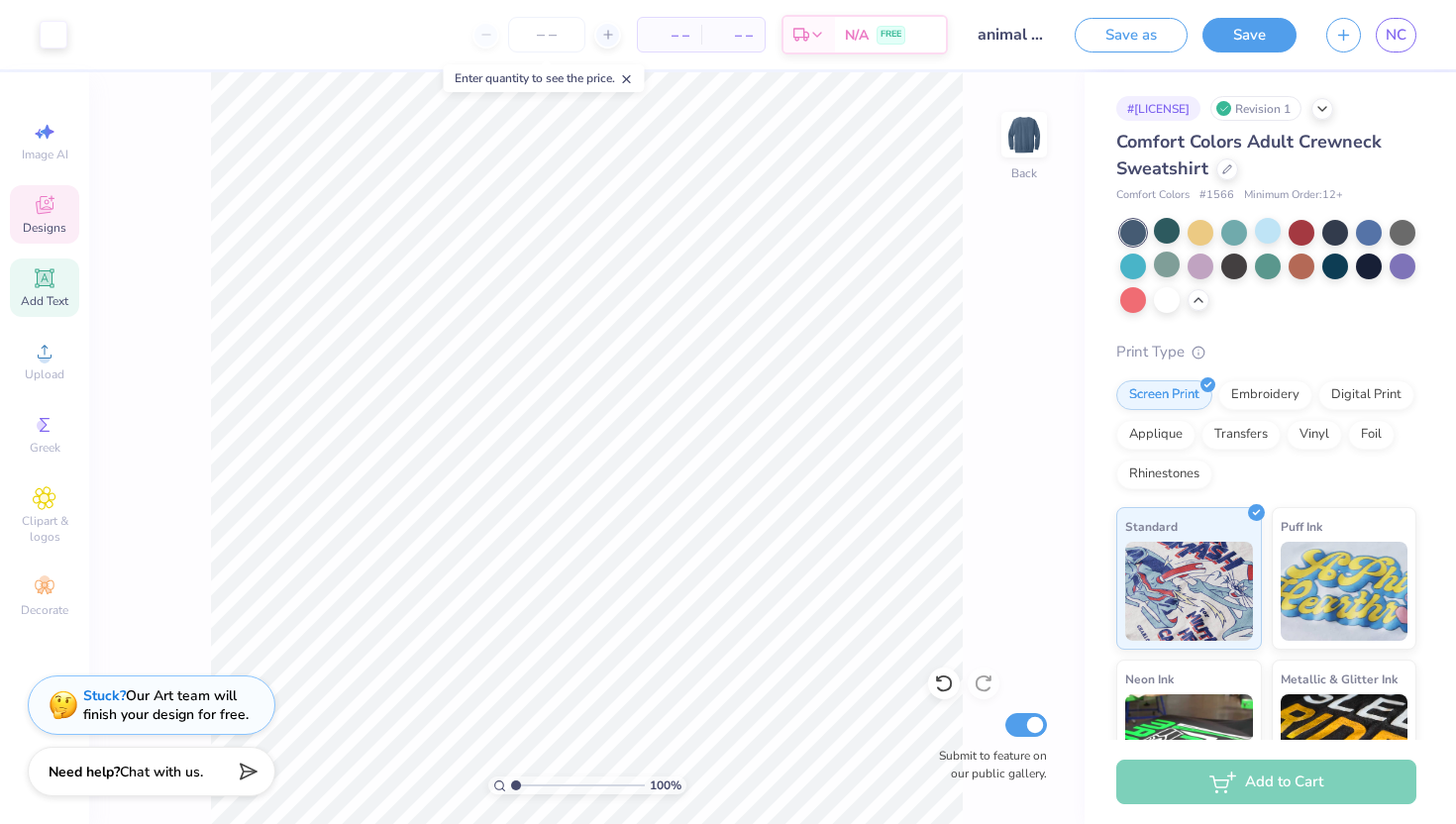 click 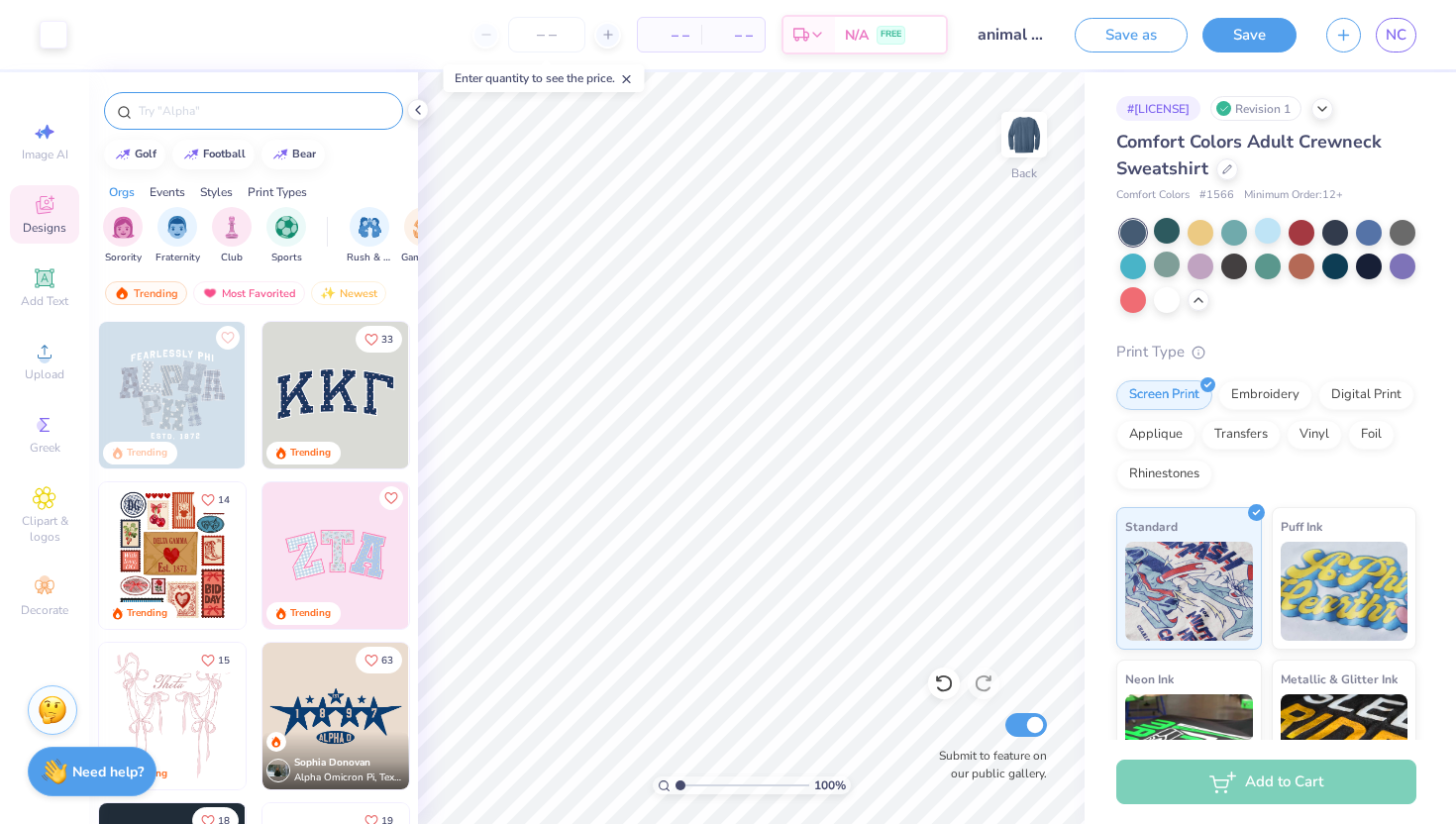 click at bounding box center [263, 111] 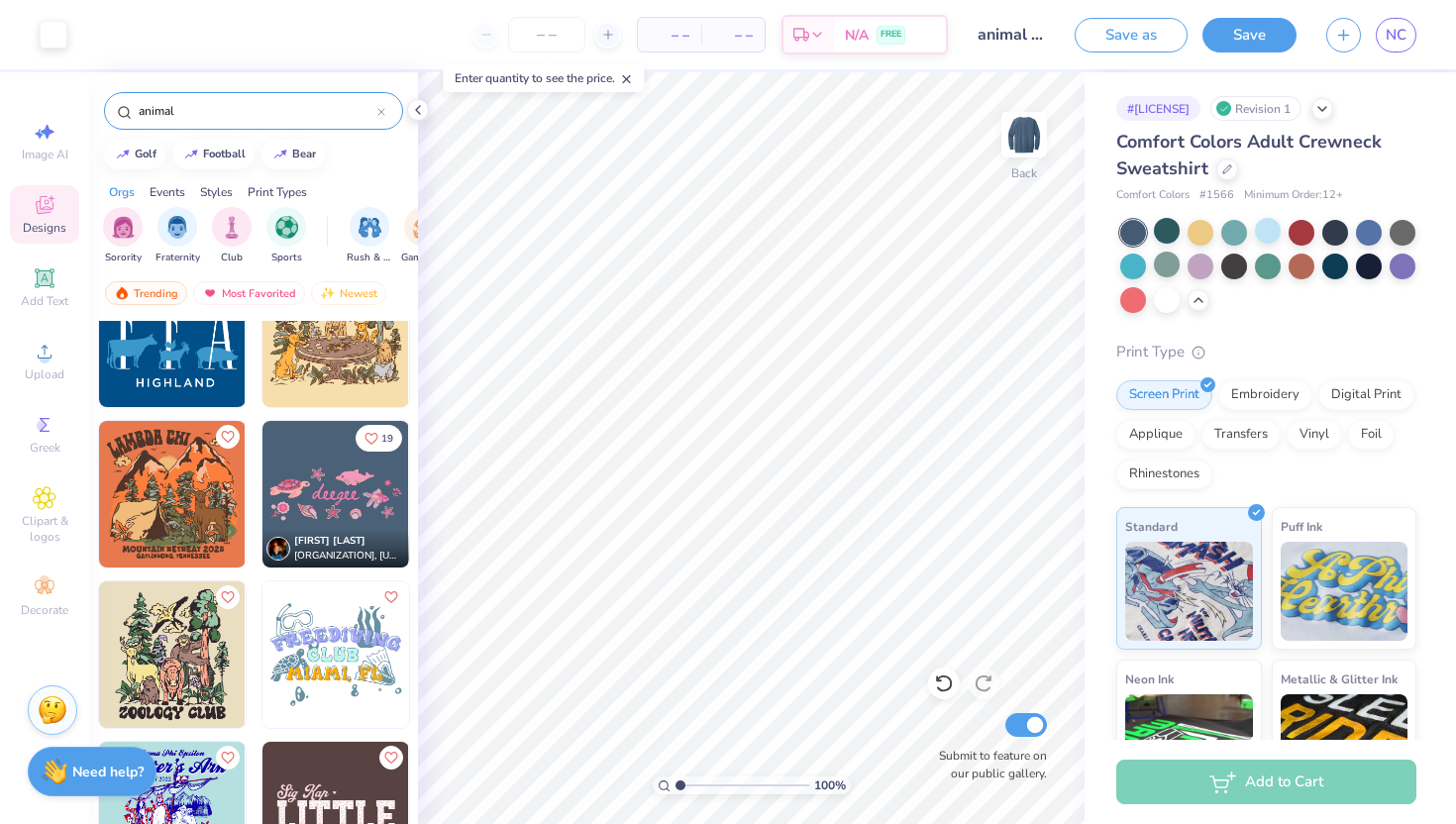 scroll, scrollTop: 688, scrollLeft: 0, axis: vertical 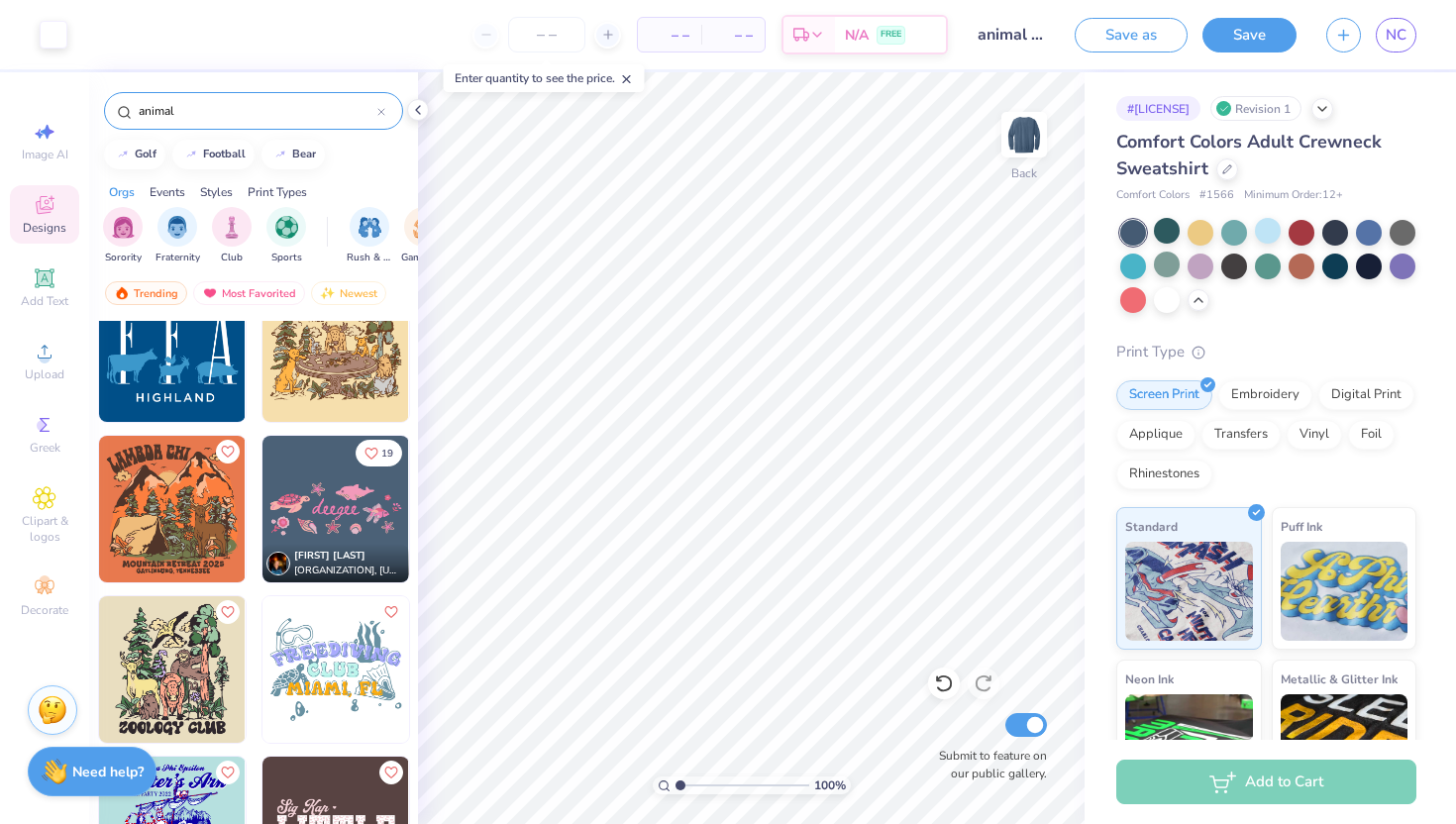 type on "animal" 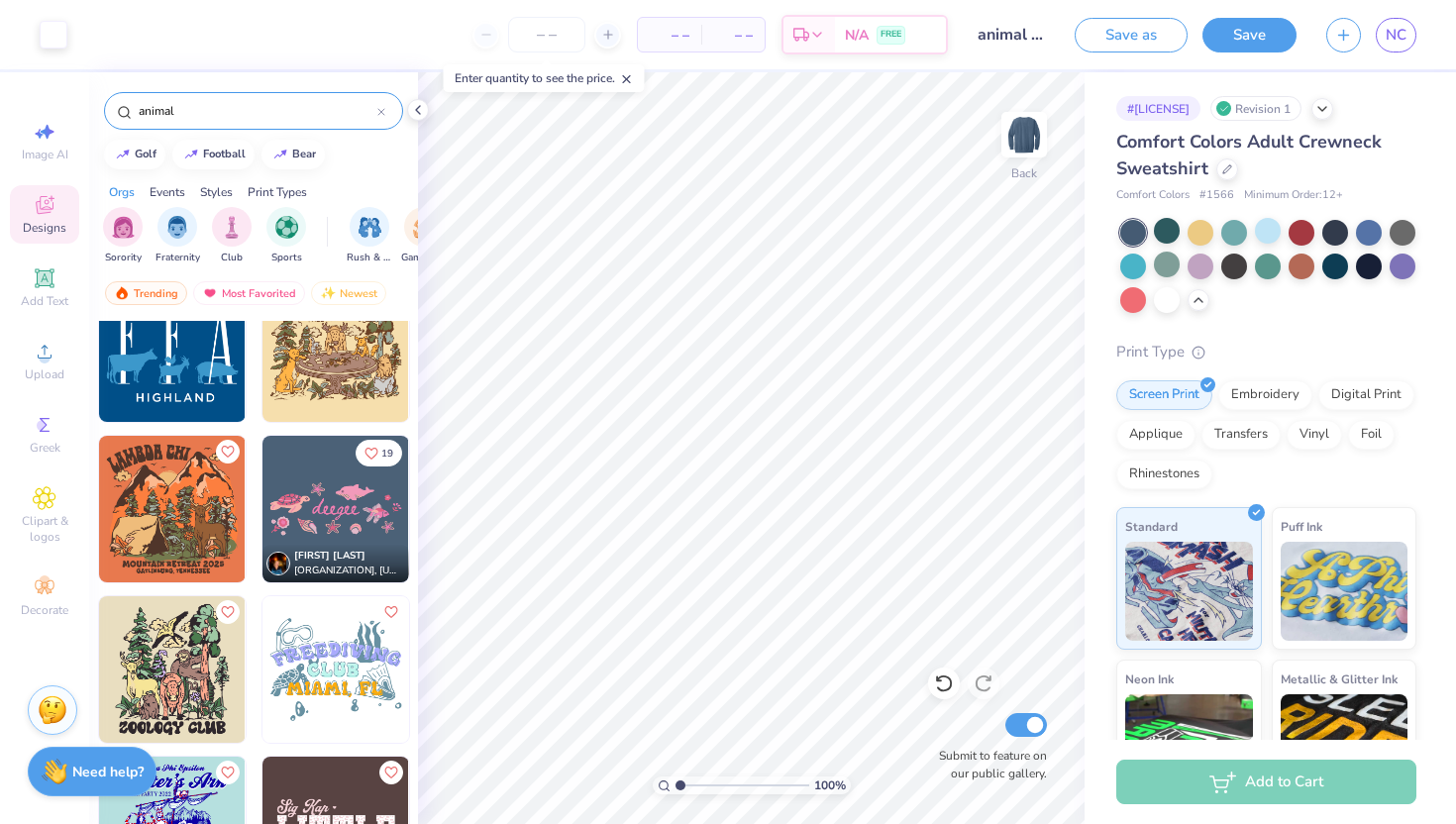 click at bounding box center [172, 349] 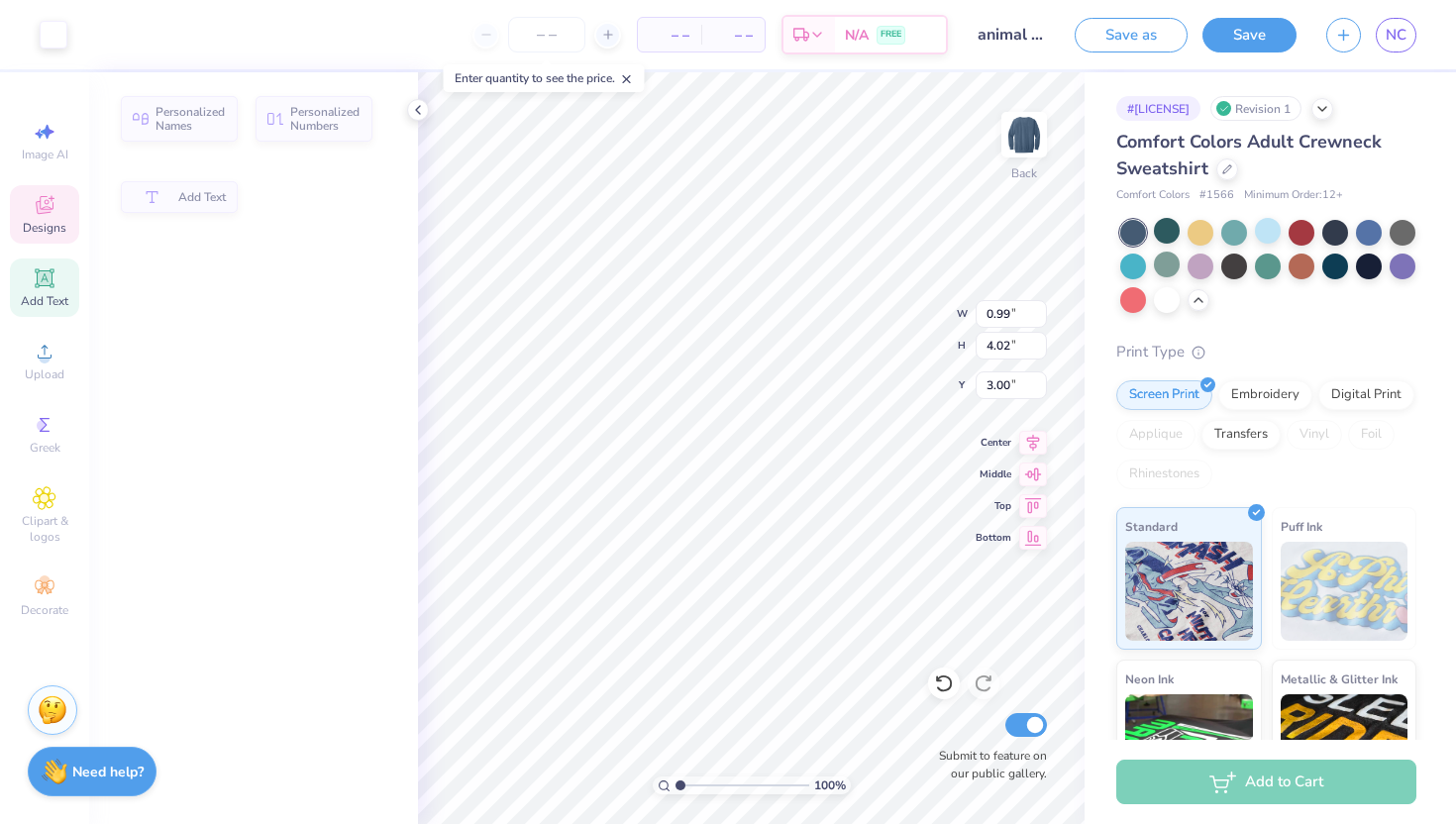 type on "0.99" 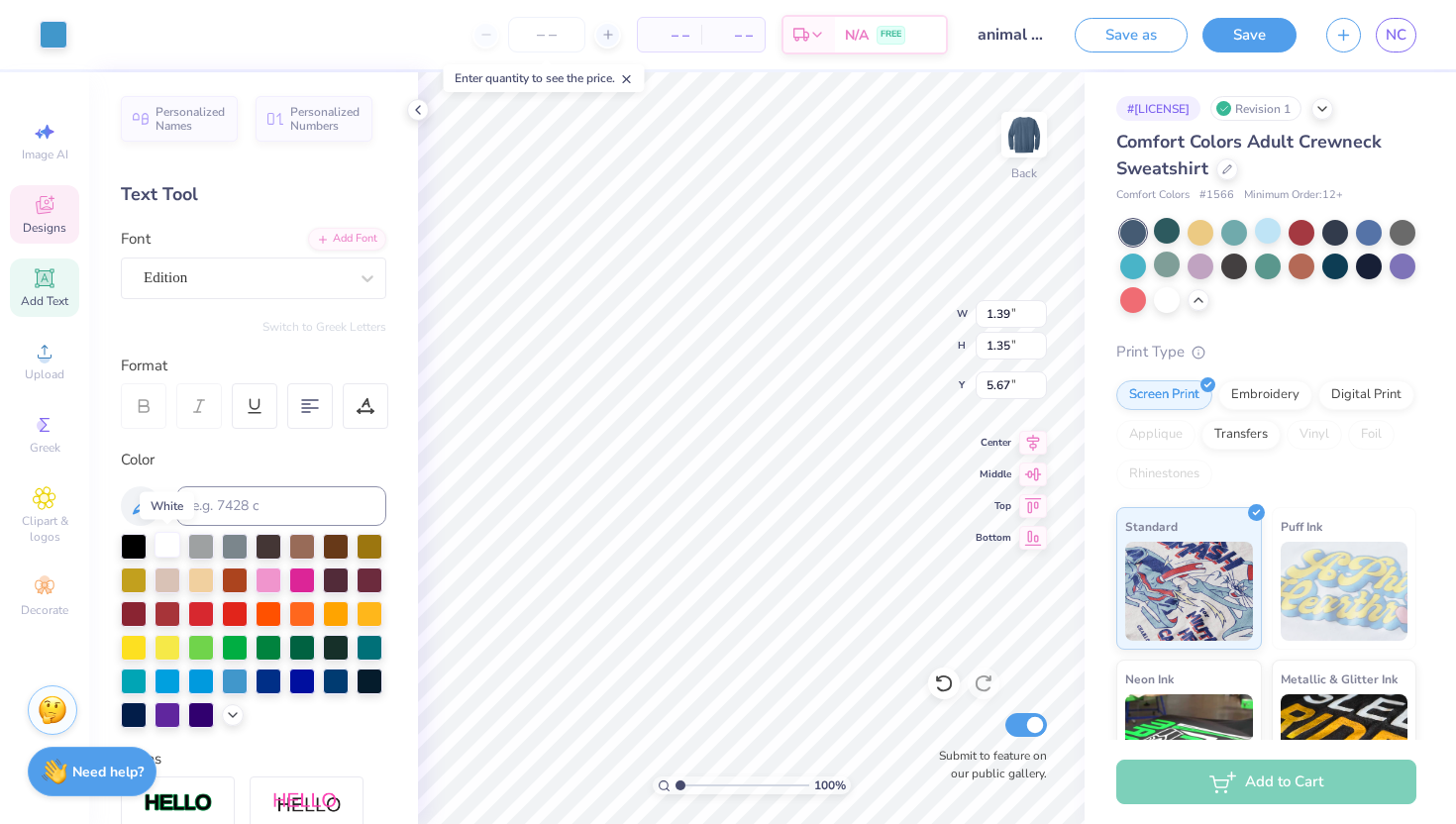 click at bounding box center (167, 545) 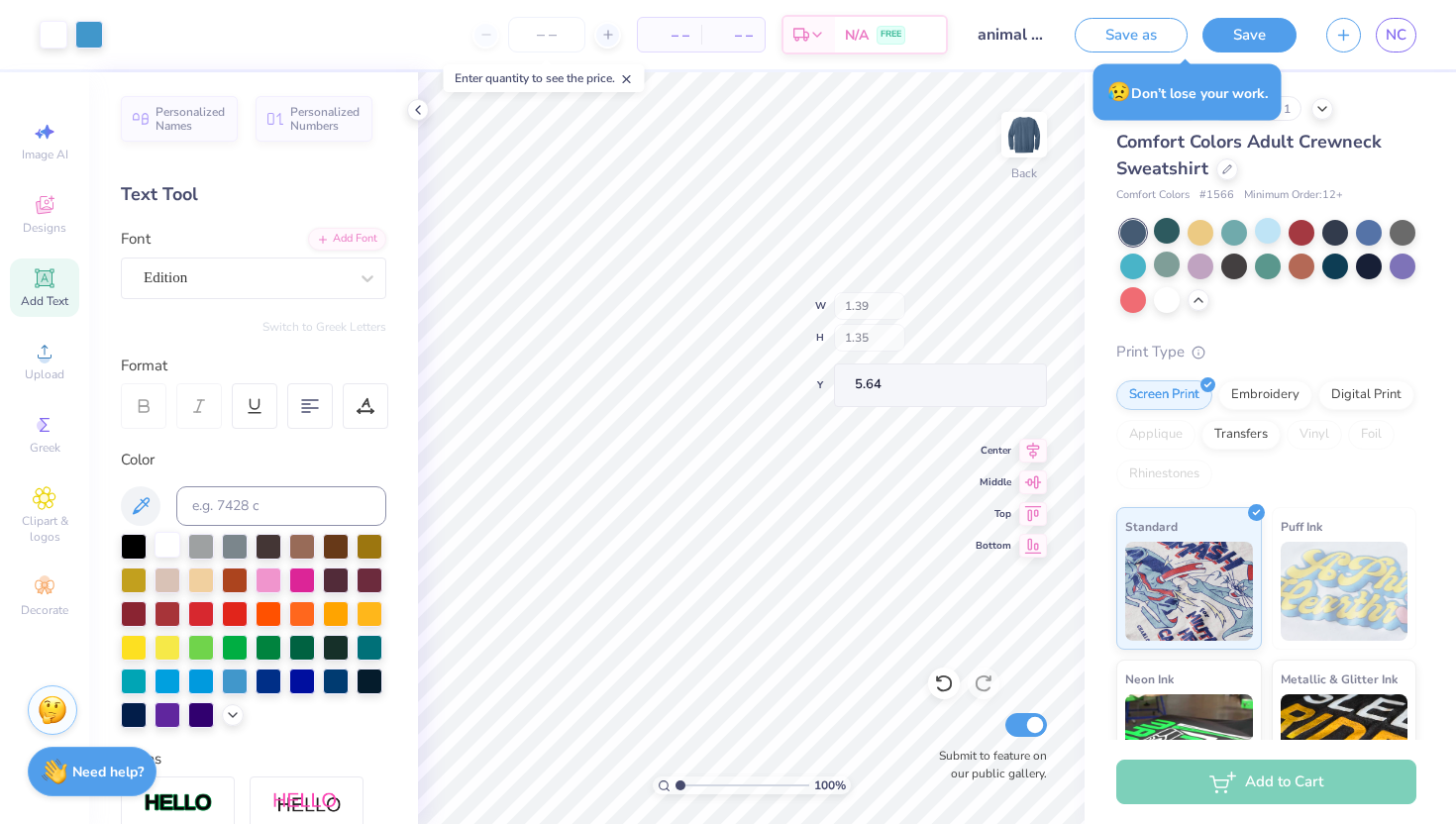 type on "5.64" 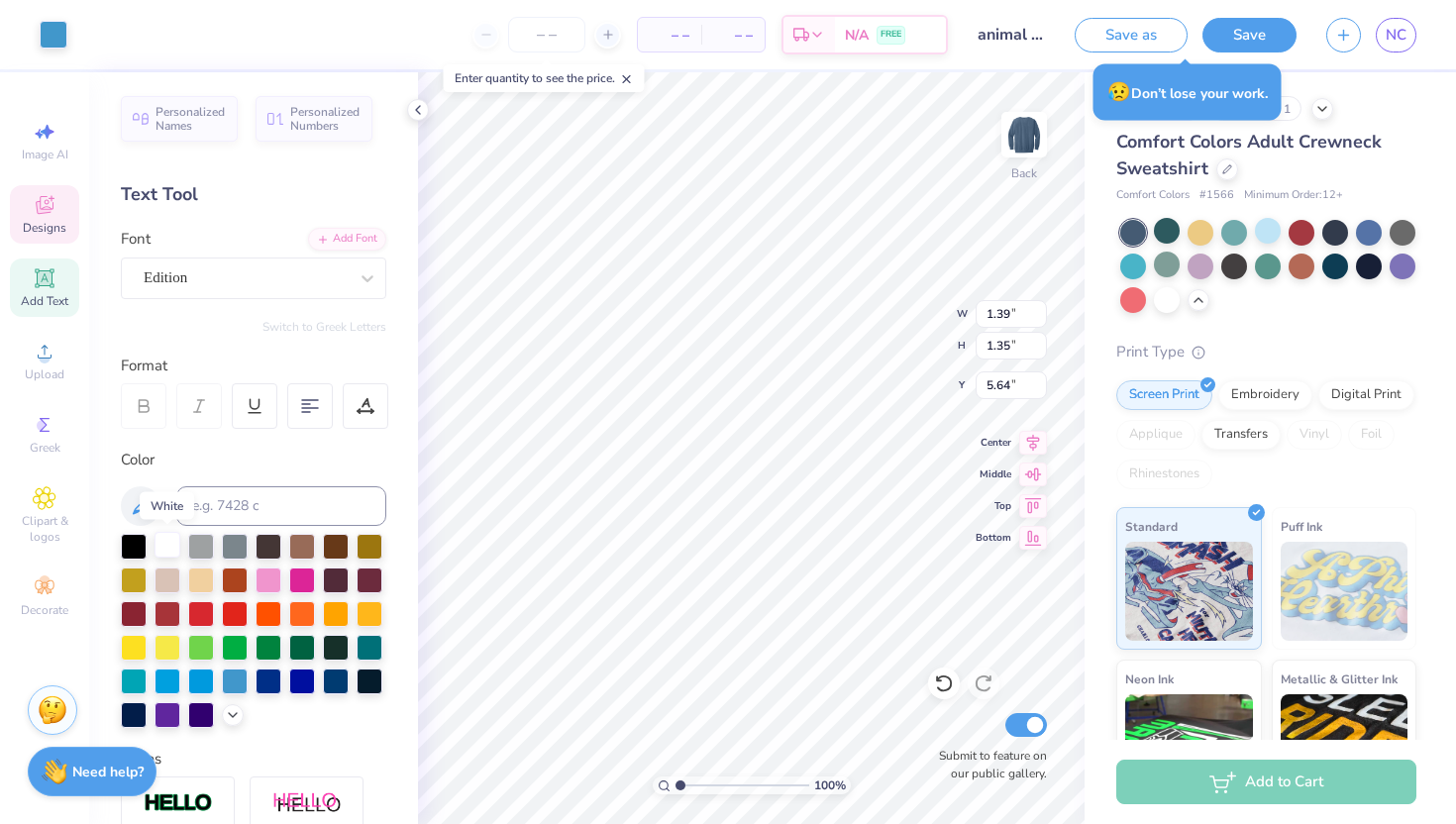 click at bounding box center [167, 545] 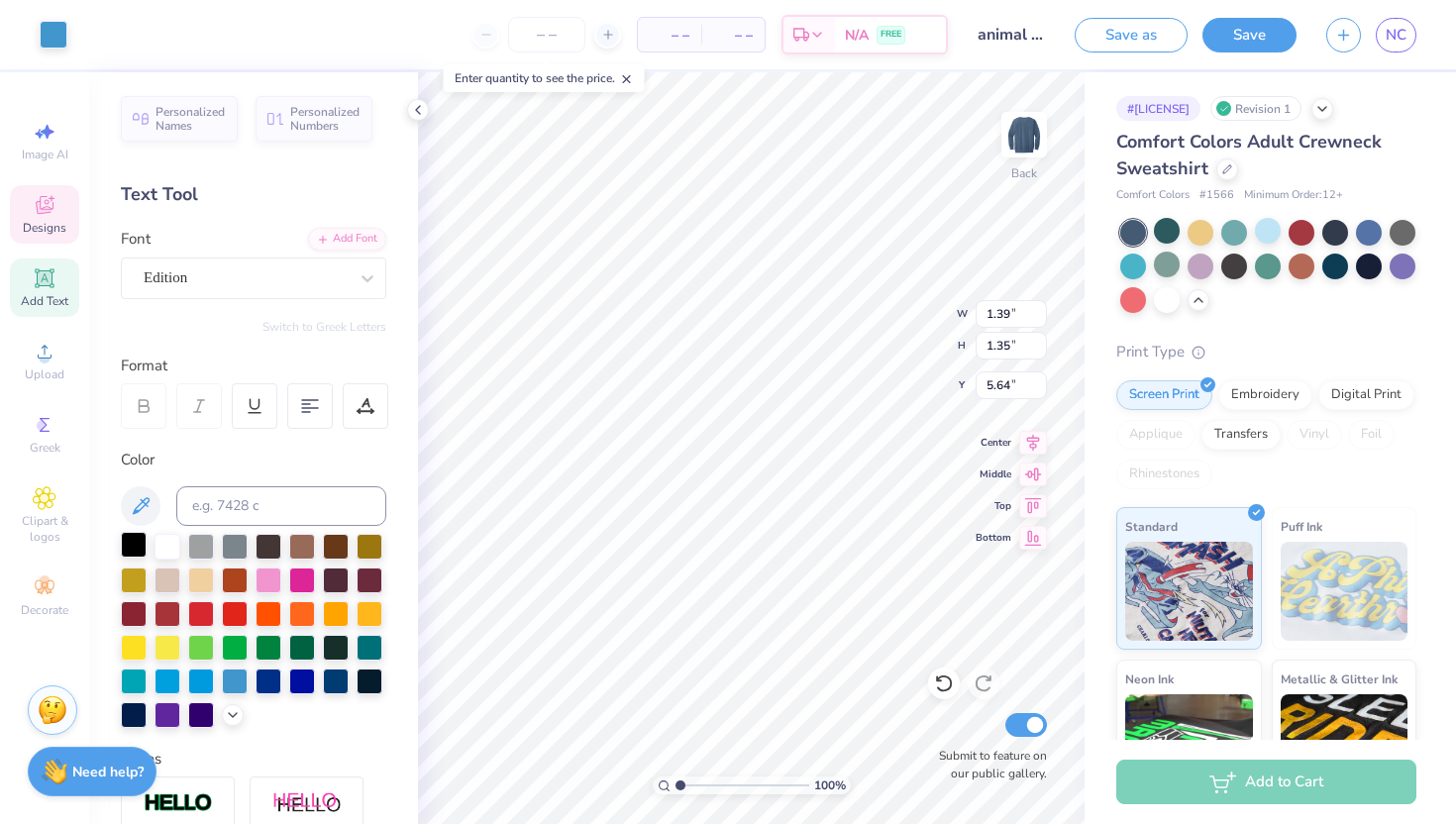 click at bounding box center [134, 545] 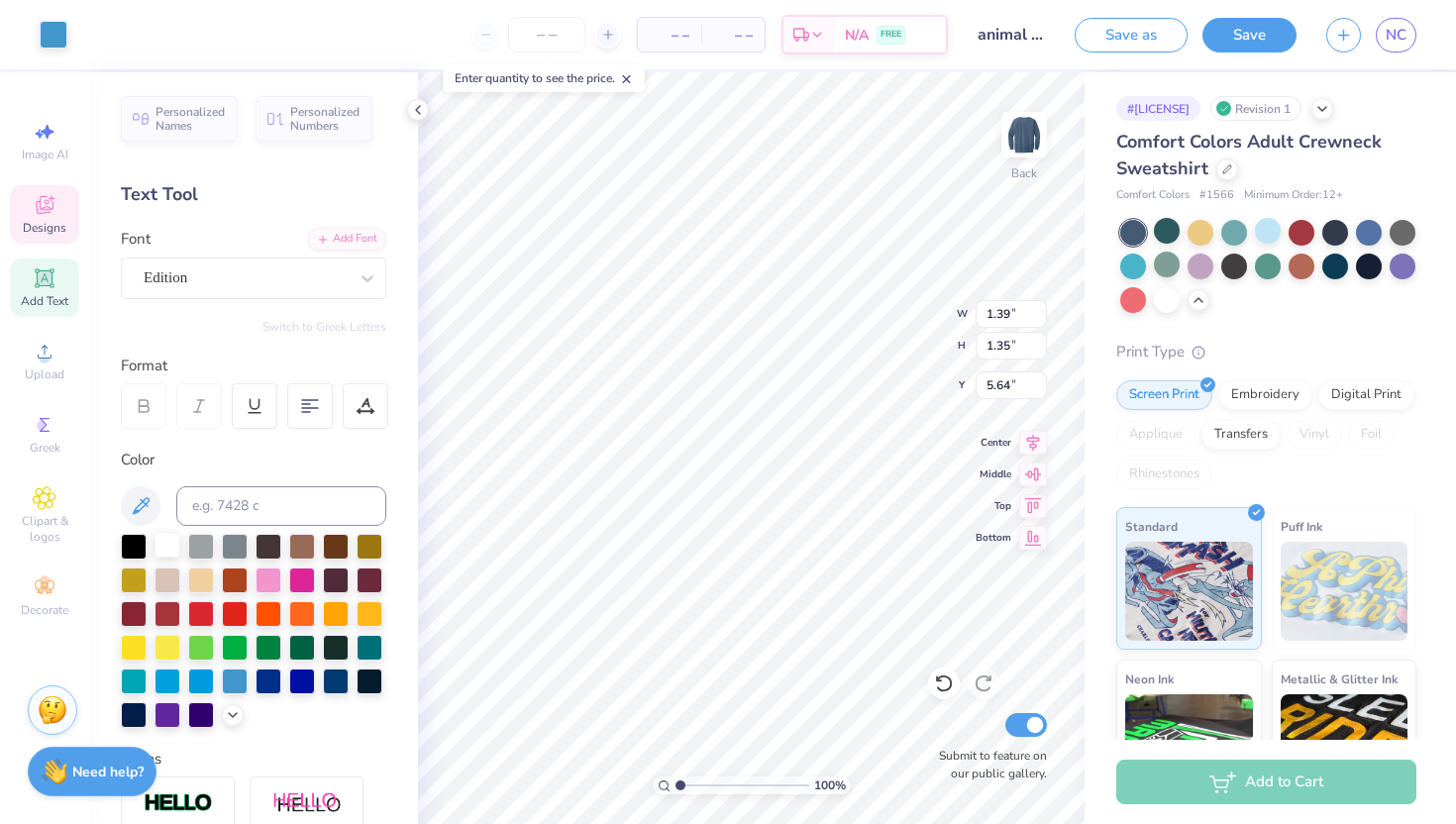 click at bounding box center [167, 545] 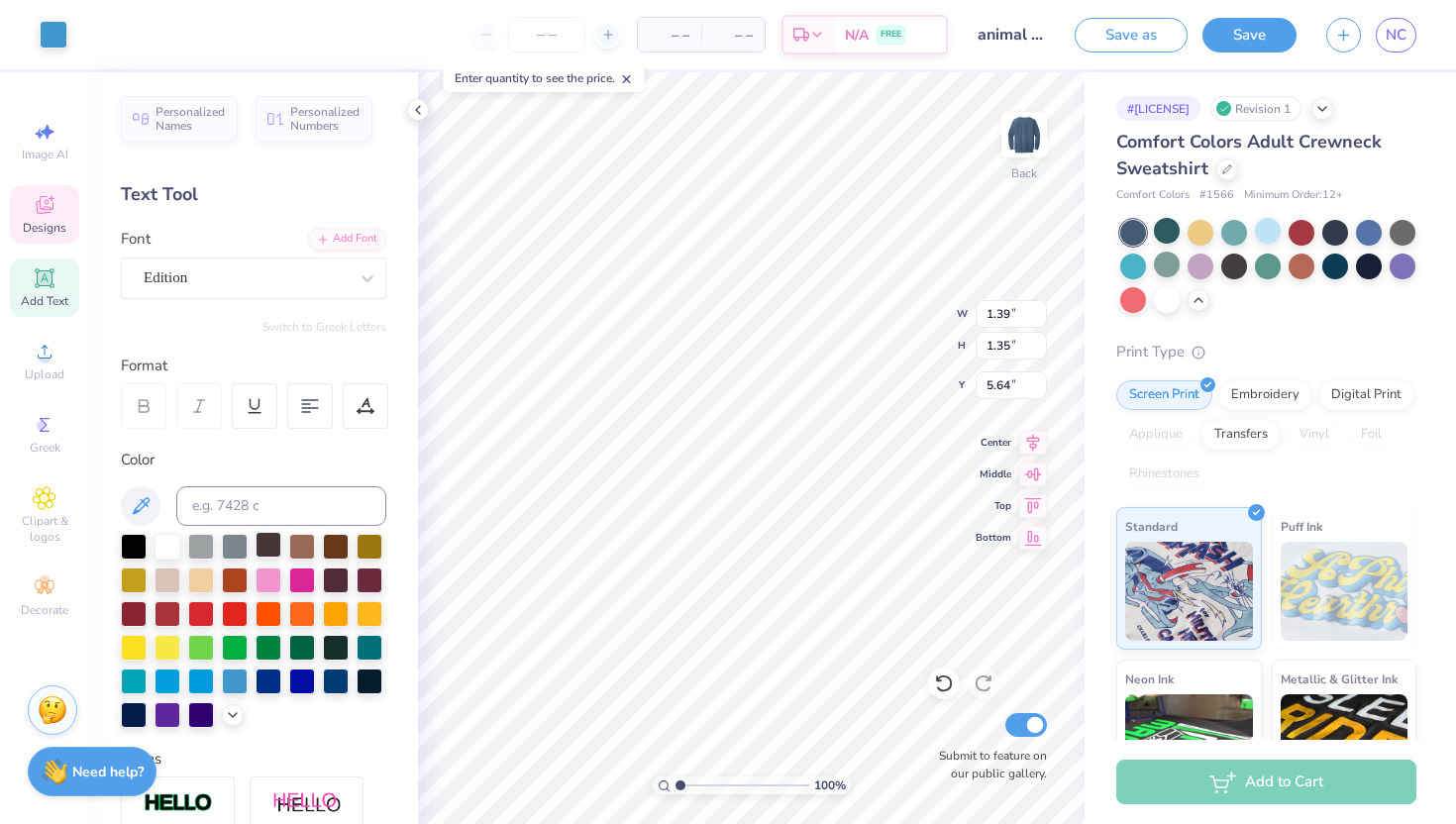 click at bounding box center (201, 547) 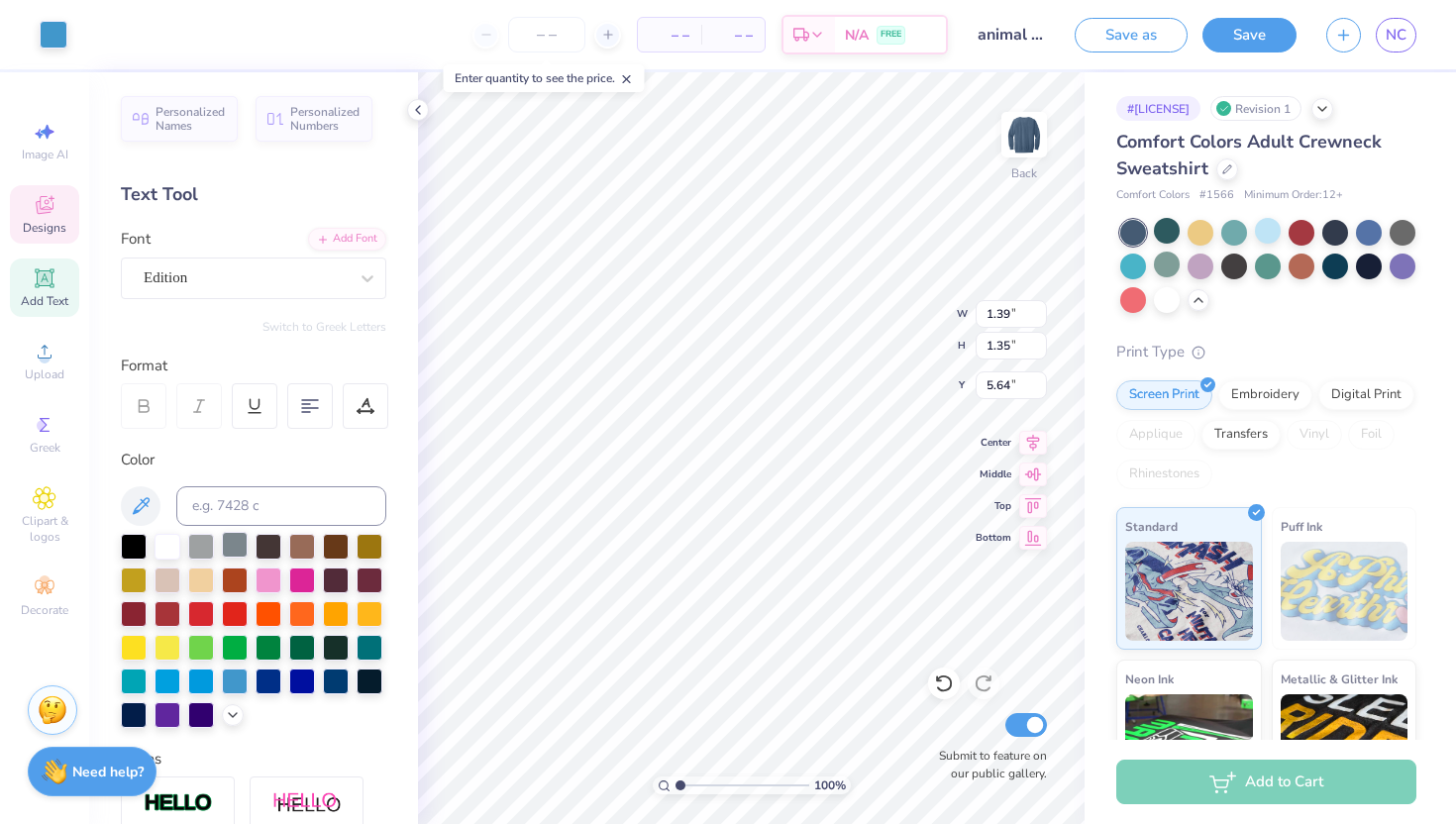 click at bounding box center (235, 545) 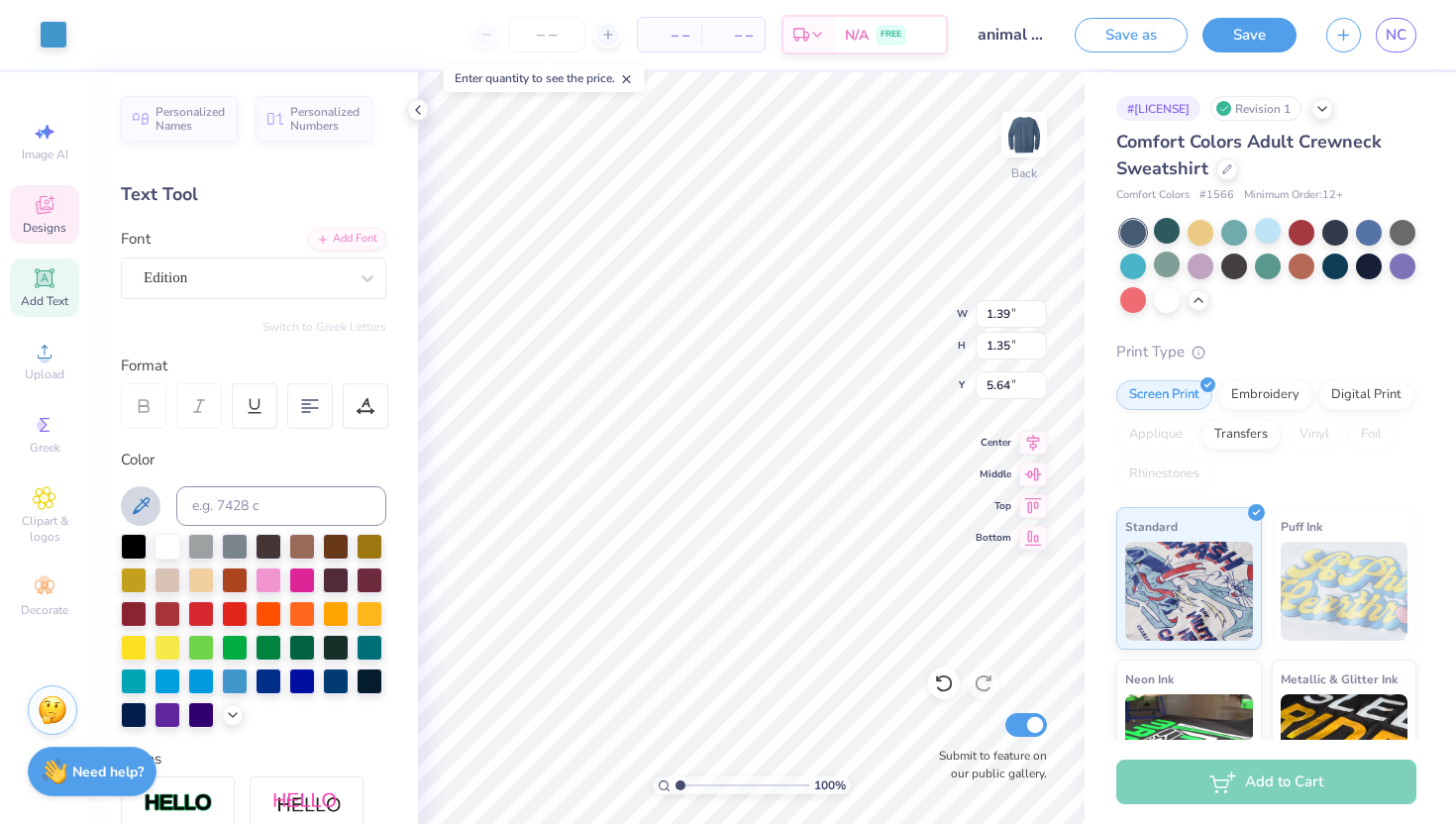 click 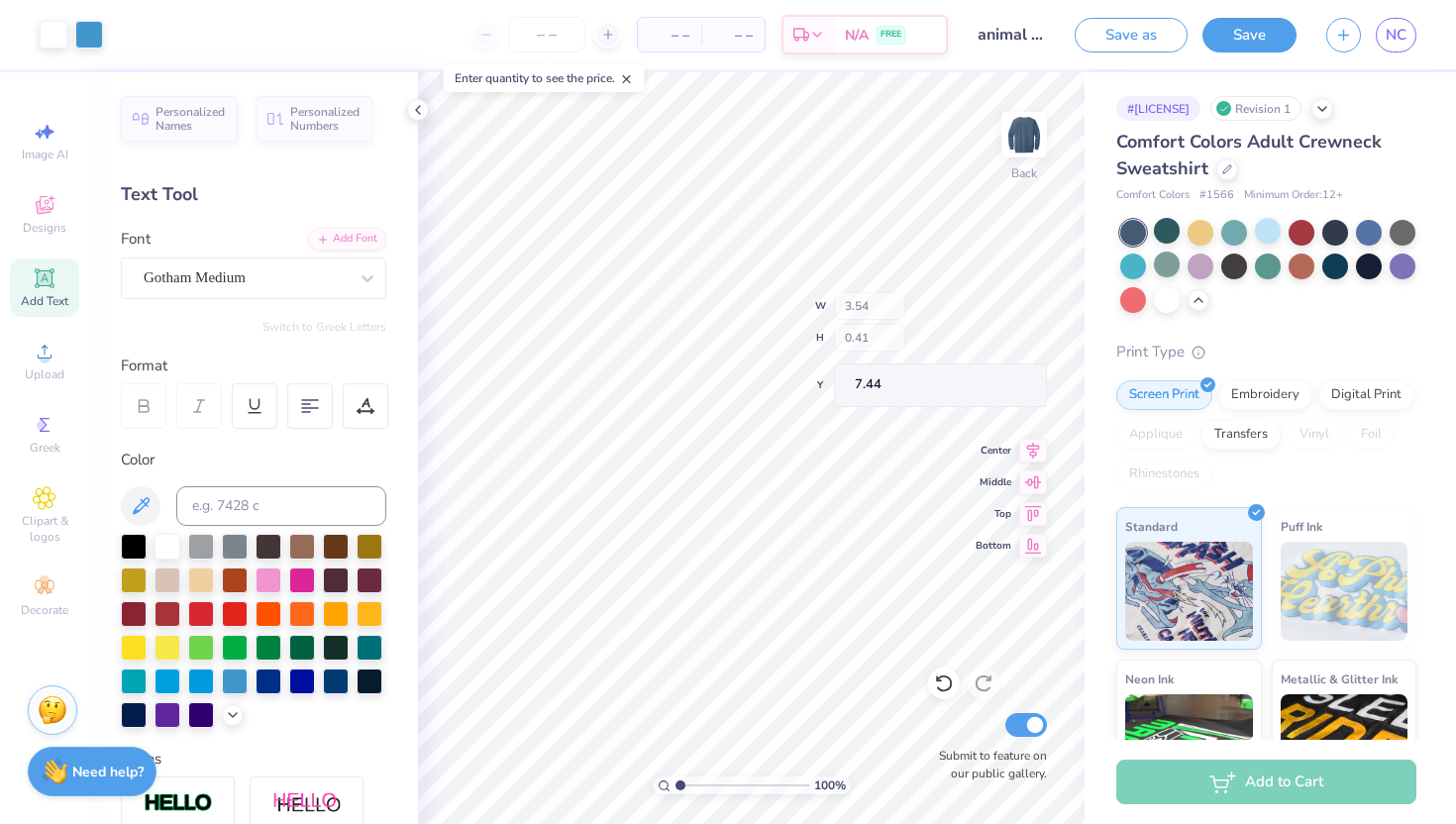 type on "7.45" 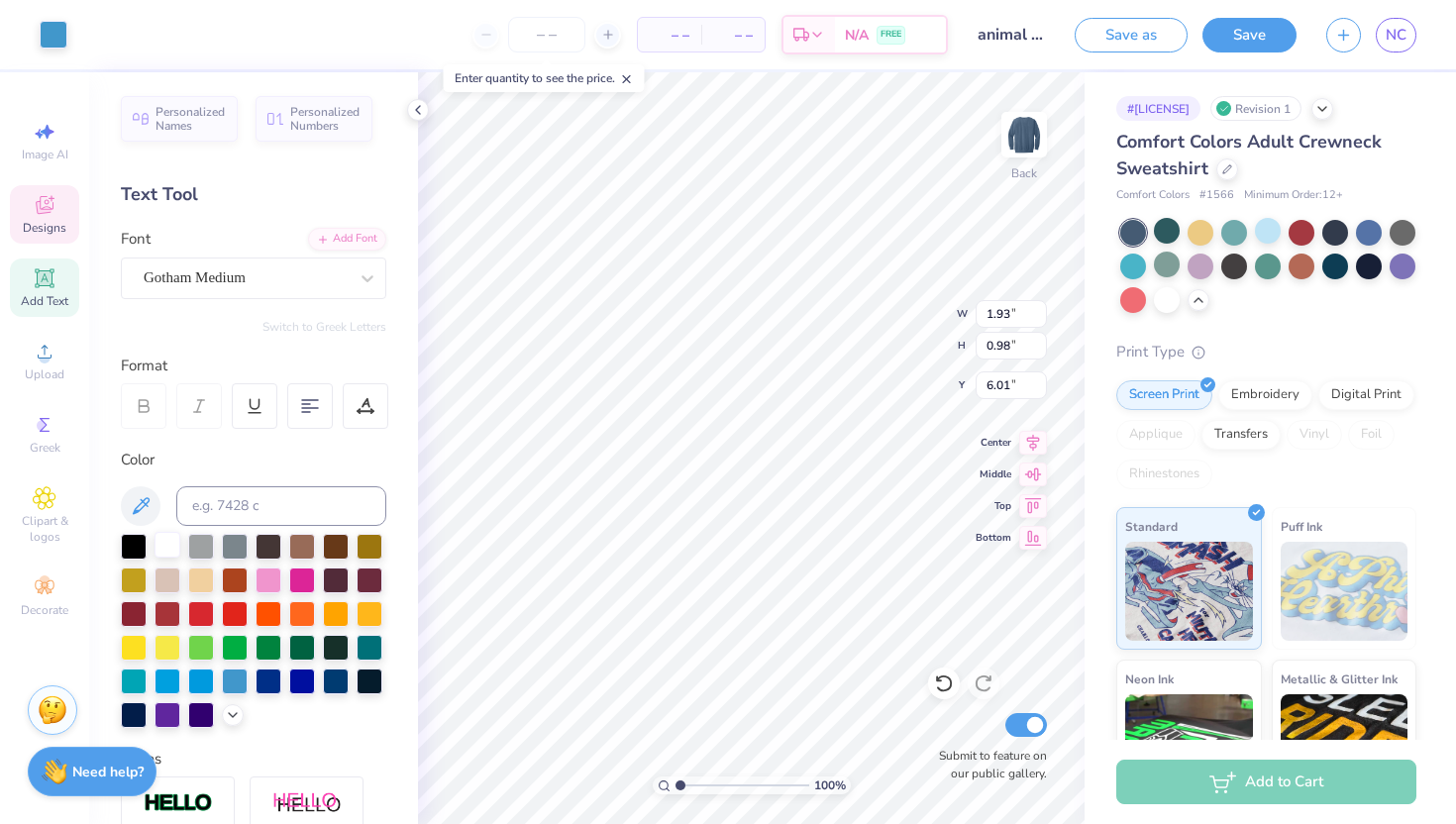 click at bounding box center (167, 545) 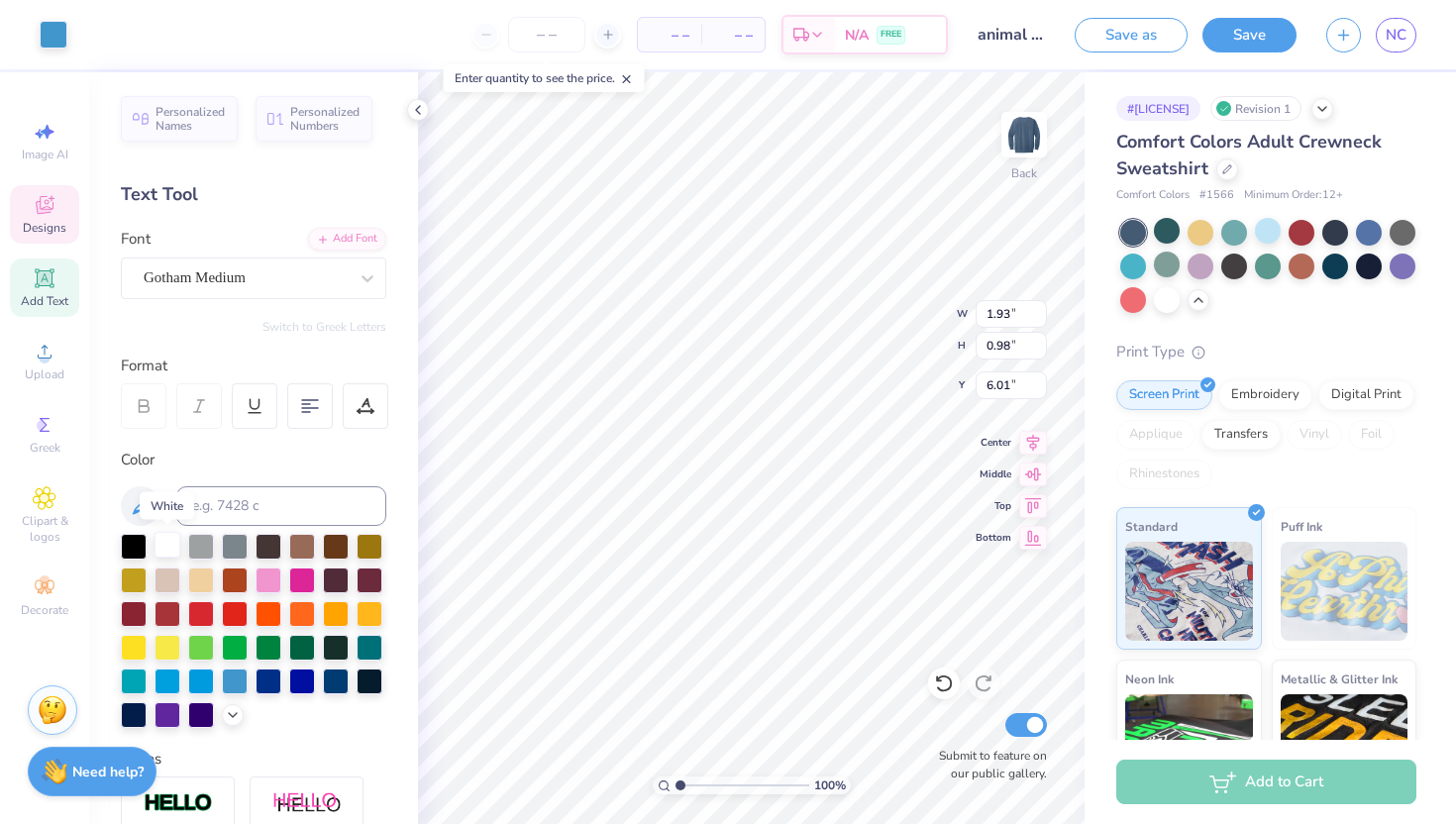 click at bounding box center [167, 545] 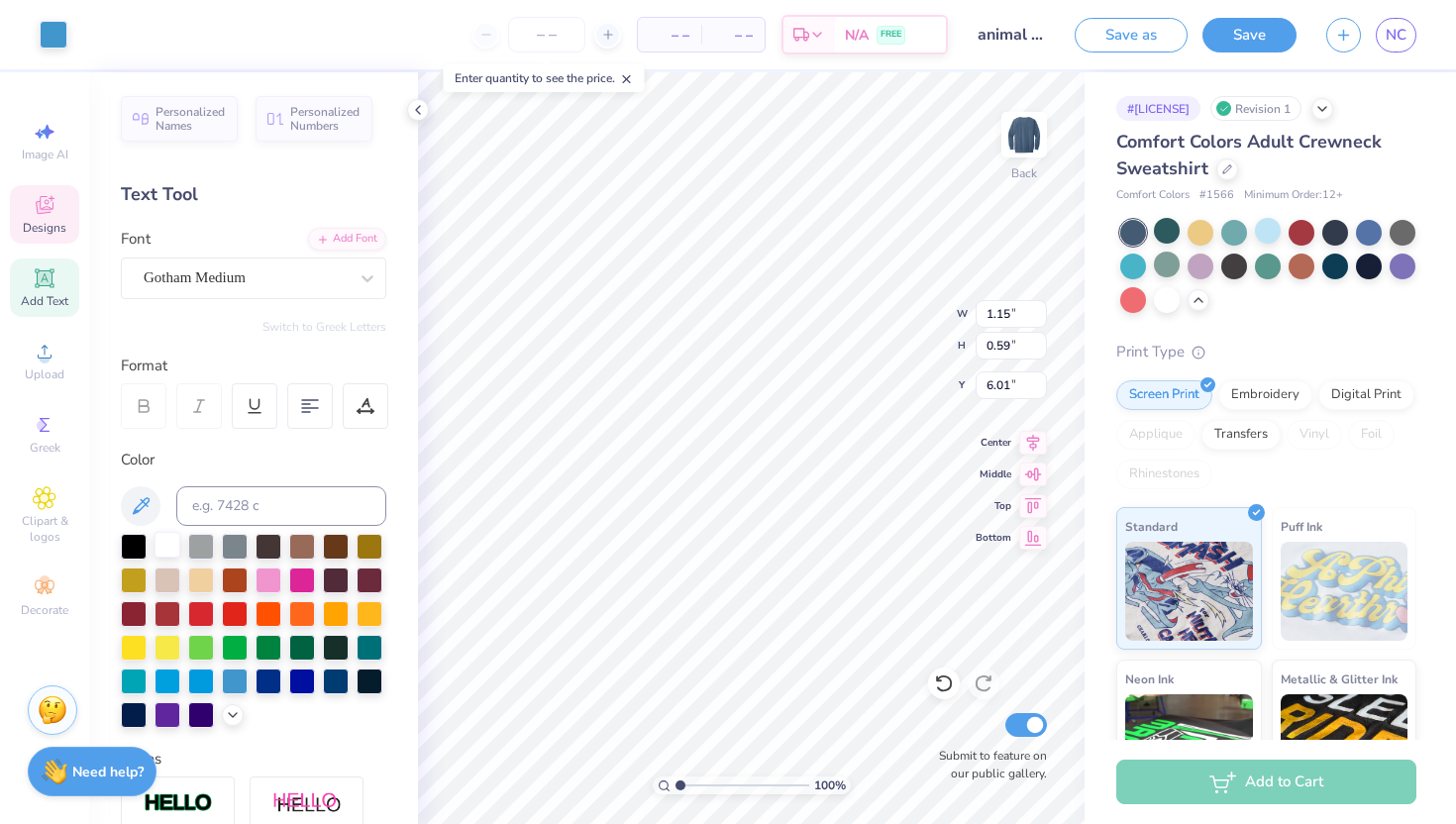 type on "1.15" 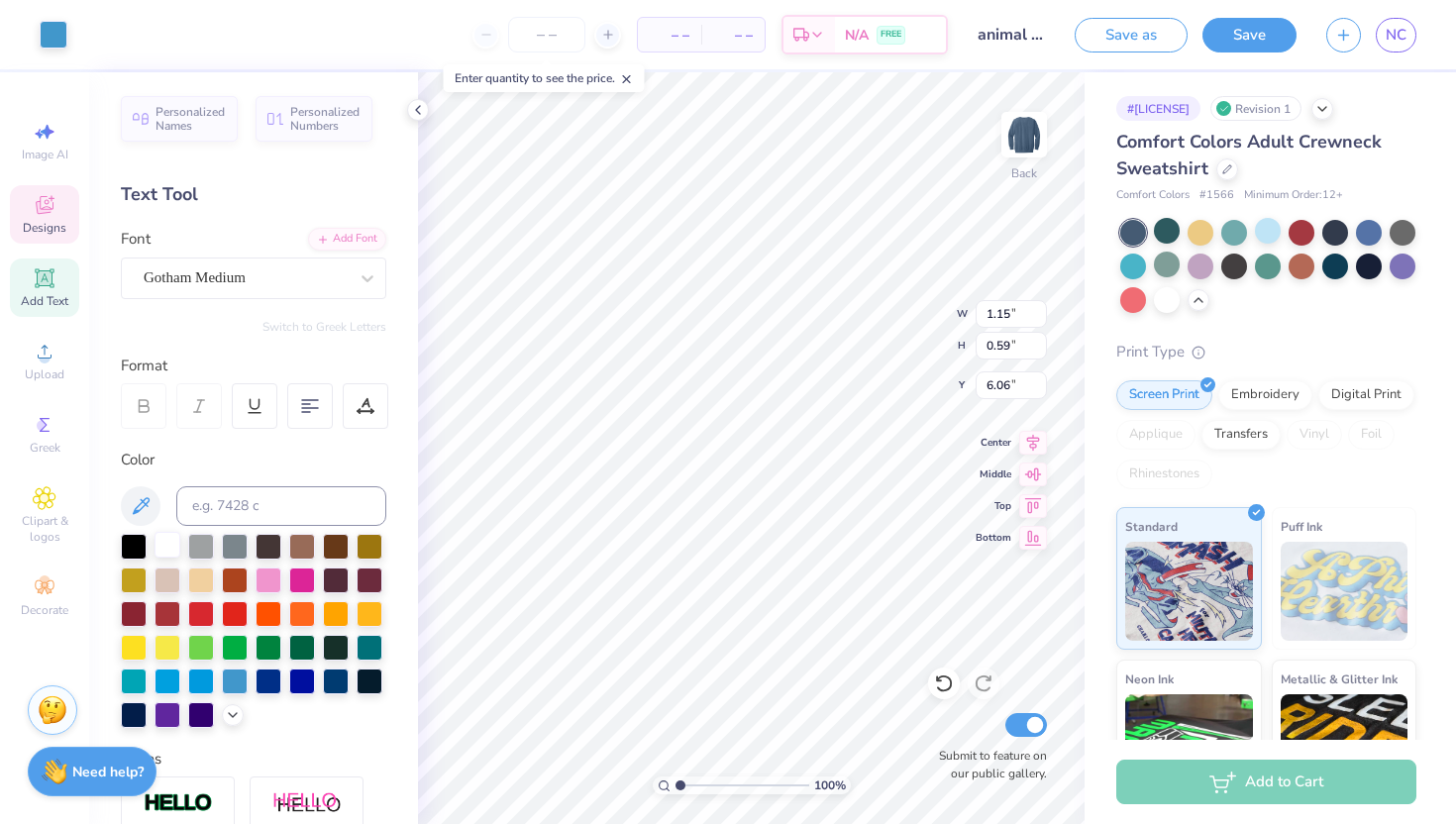 type on "0.96" 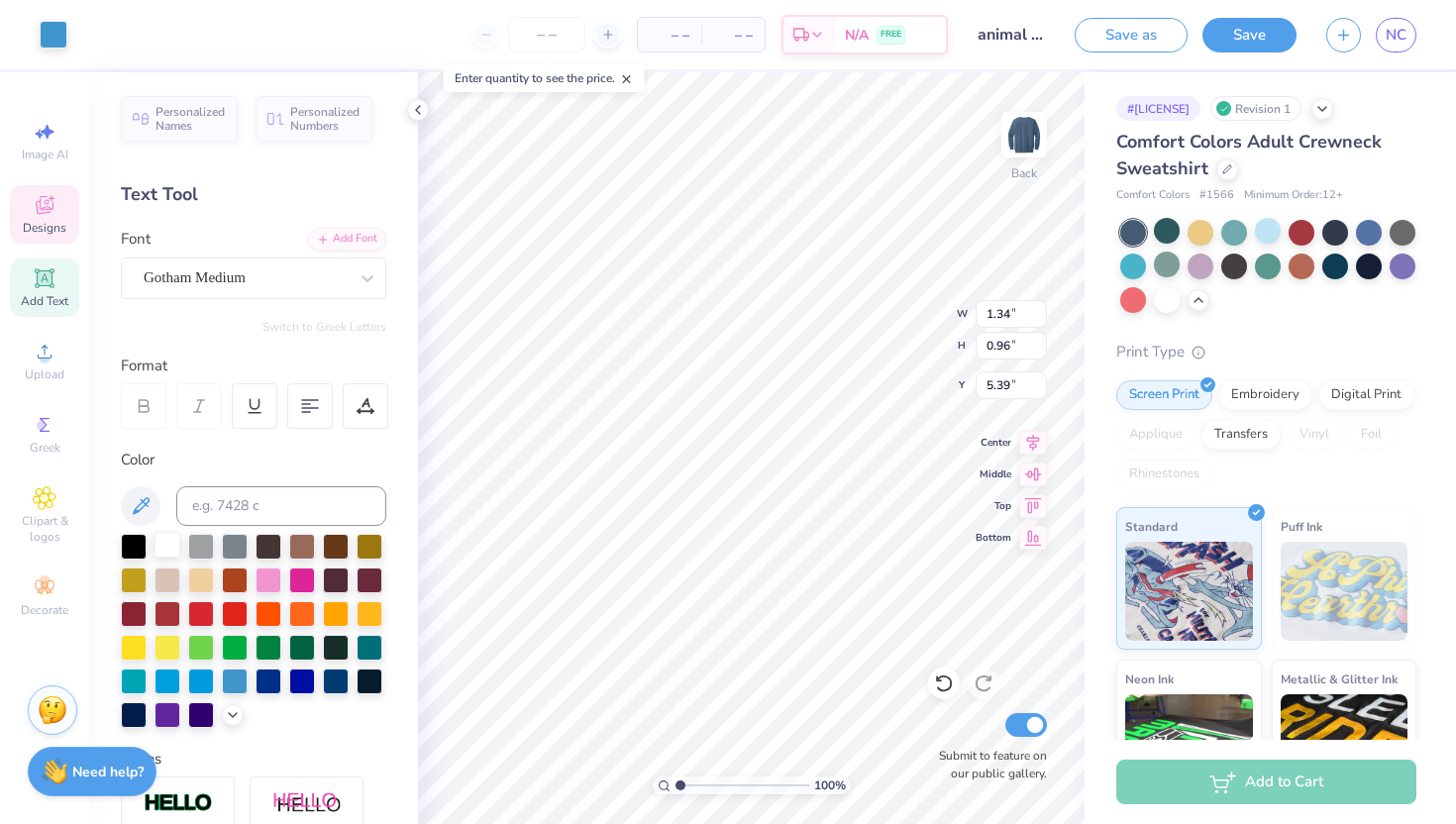 type on "1.34" 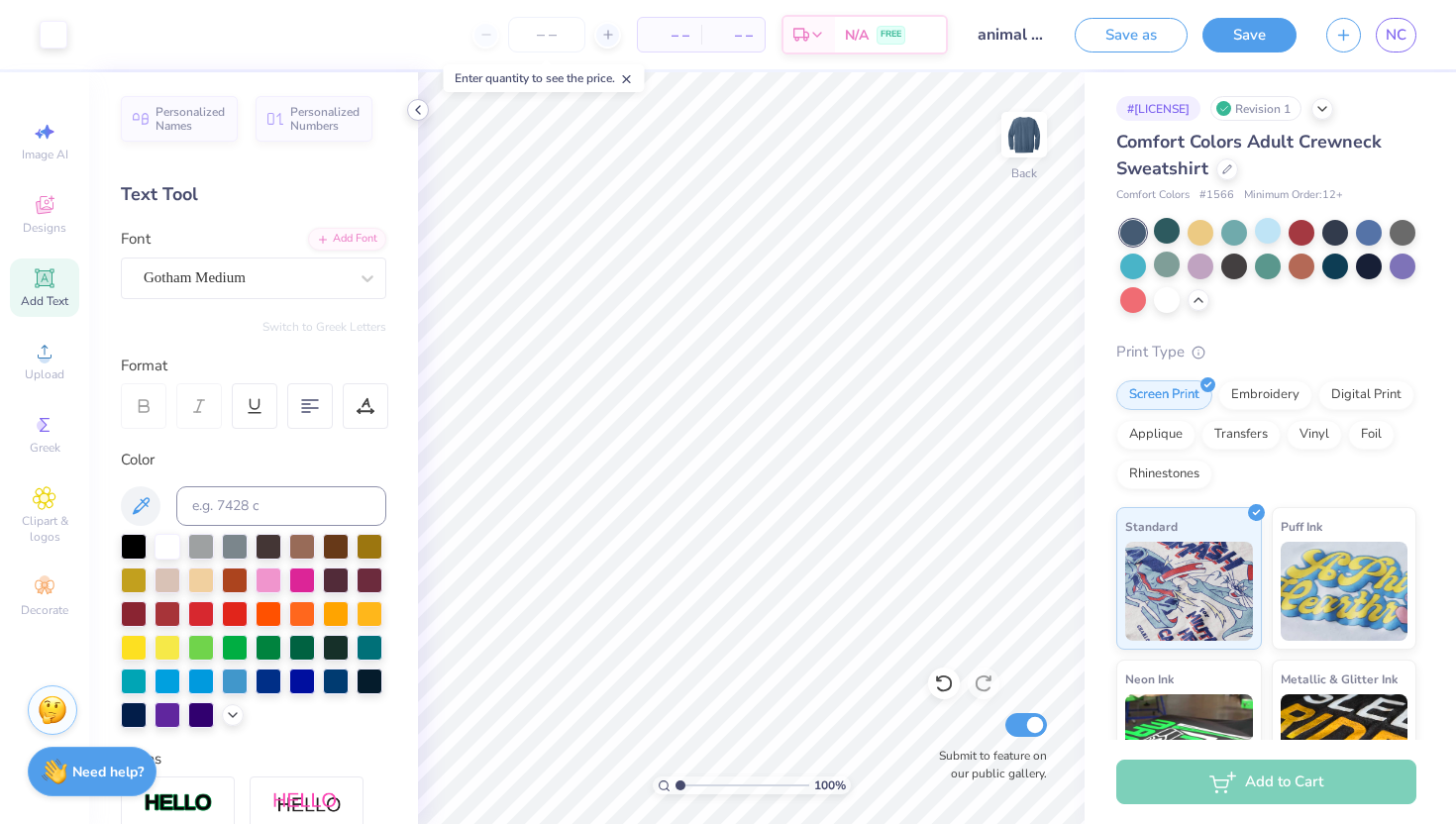 click 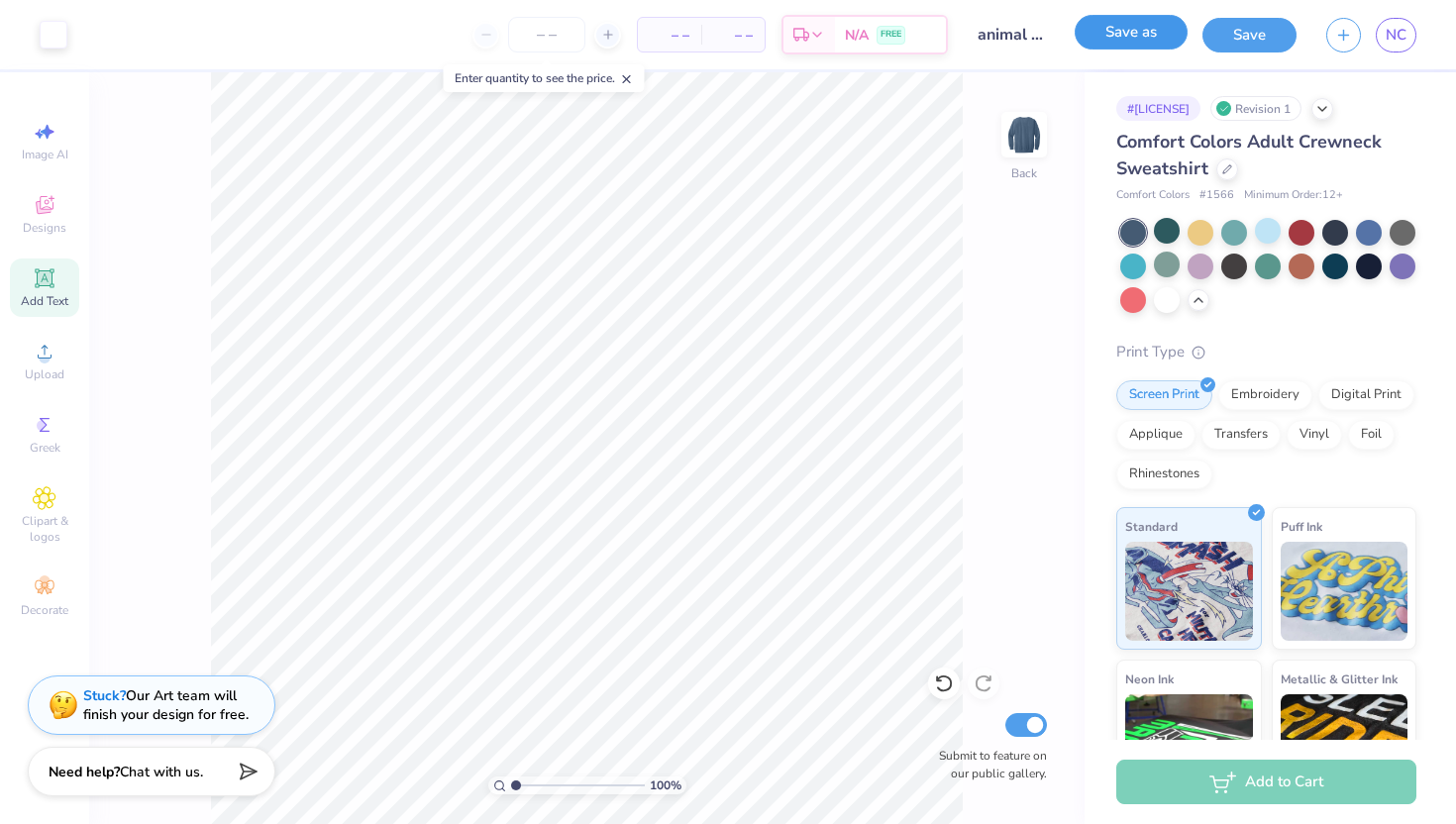click on "Save as" at bounding box center [1131, 32] 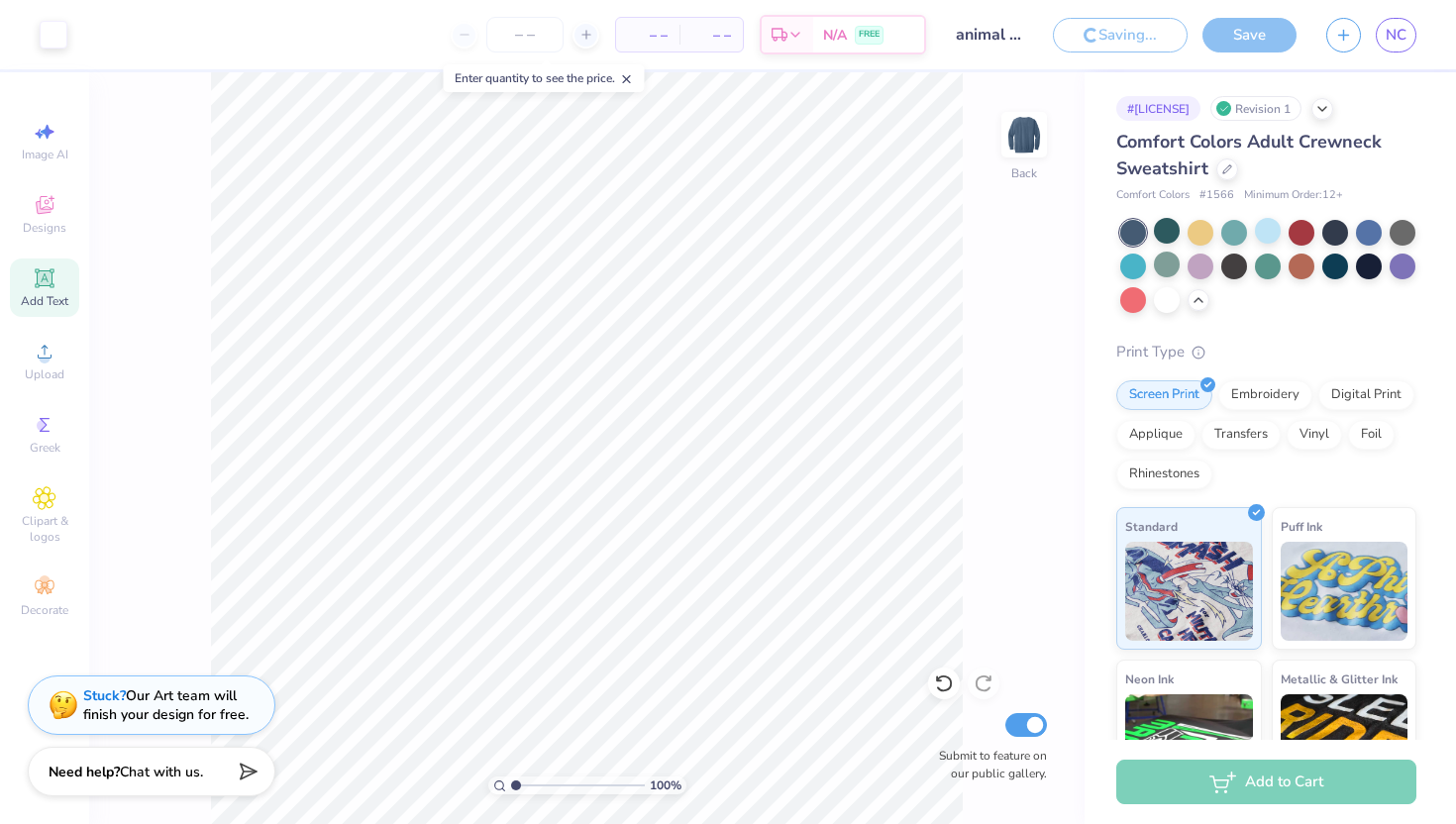 click on "animal tamu" at bounding box center [989, 35] 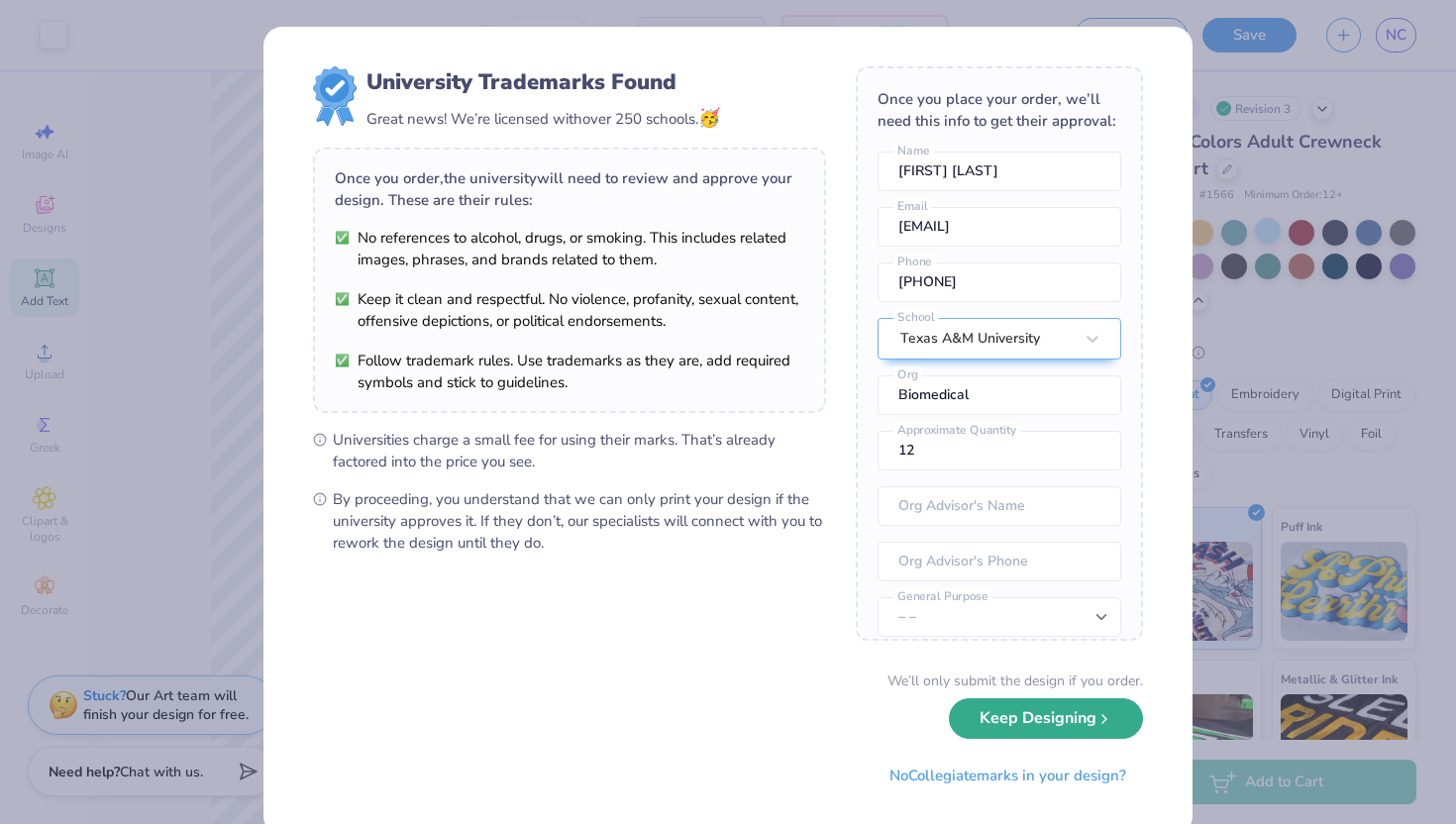 click on "Keep Designing" at bounding box center (1046, 718) 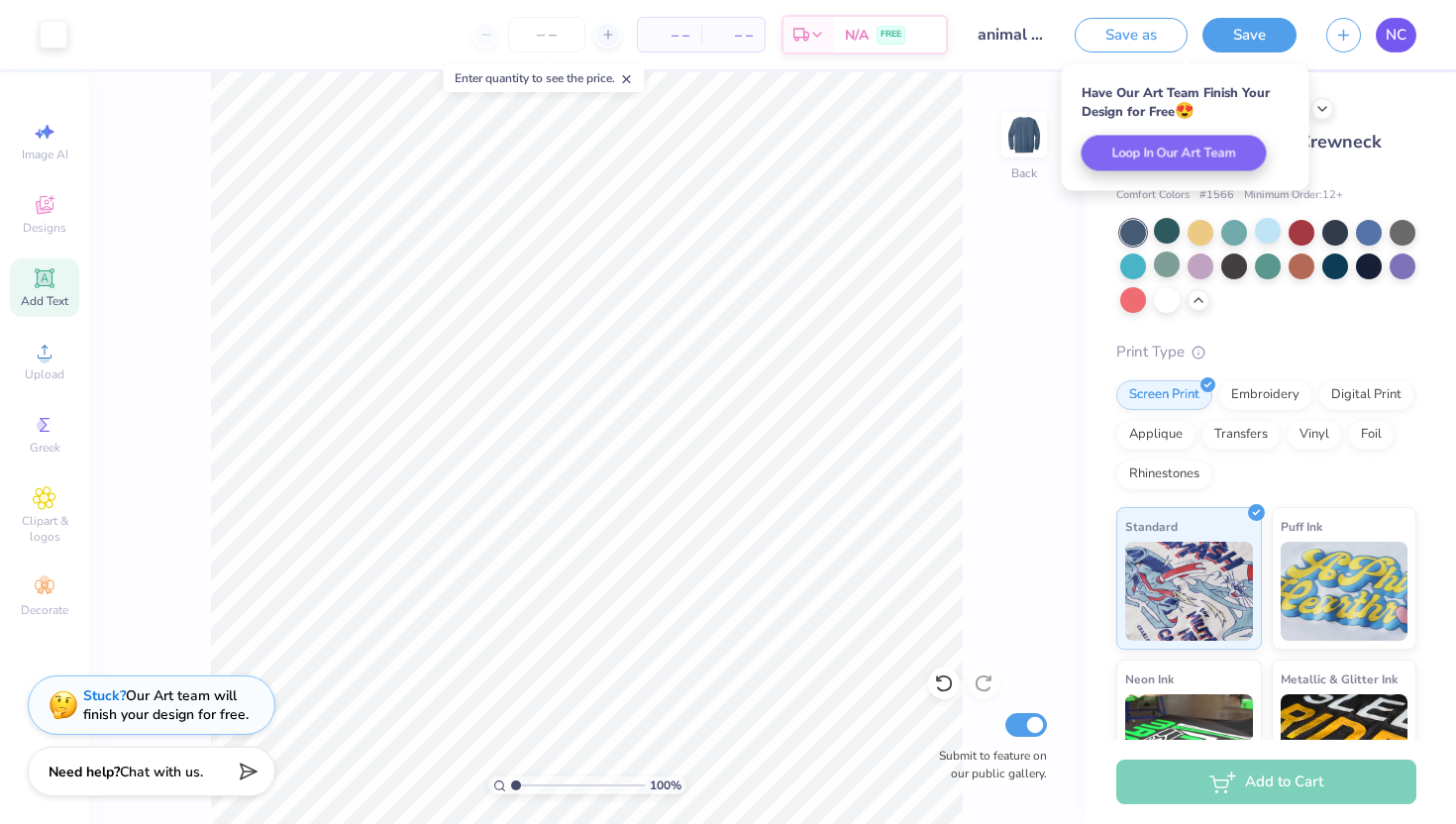 click on "NC" at bounding box center [1396, 35] 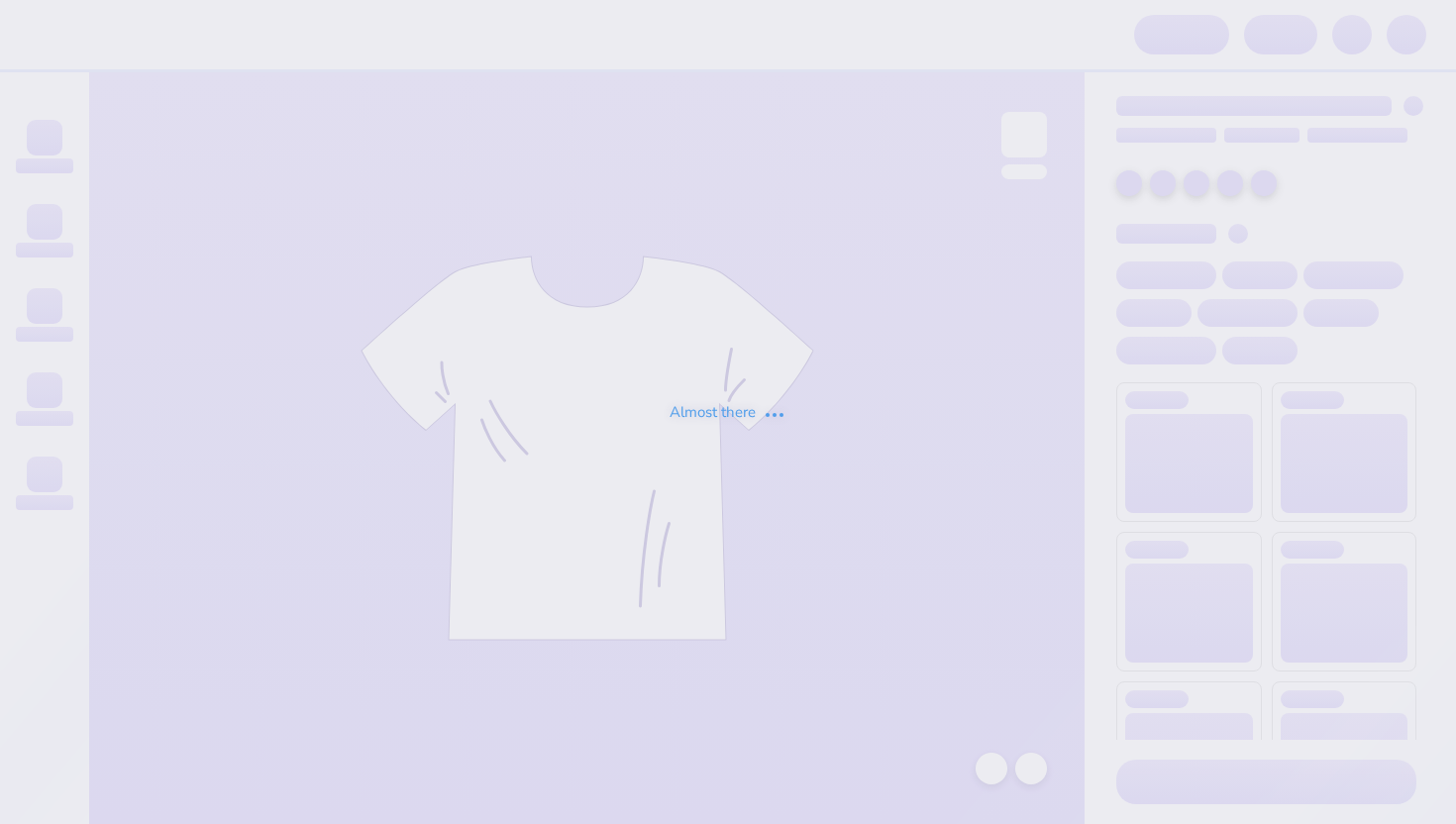 scroll, scrollTop: 0, scrollLeft: 0, axis: both 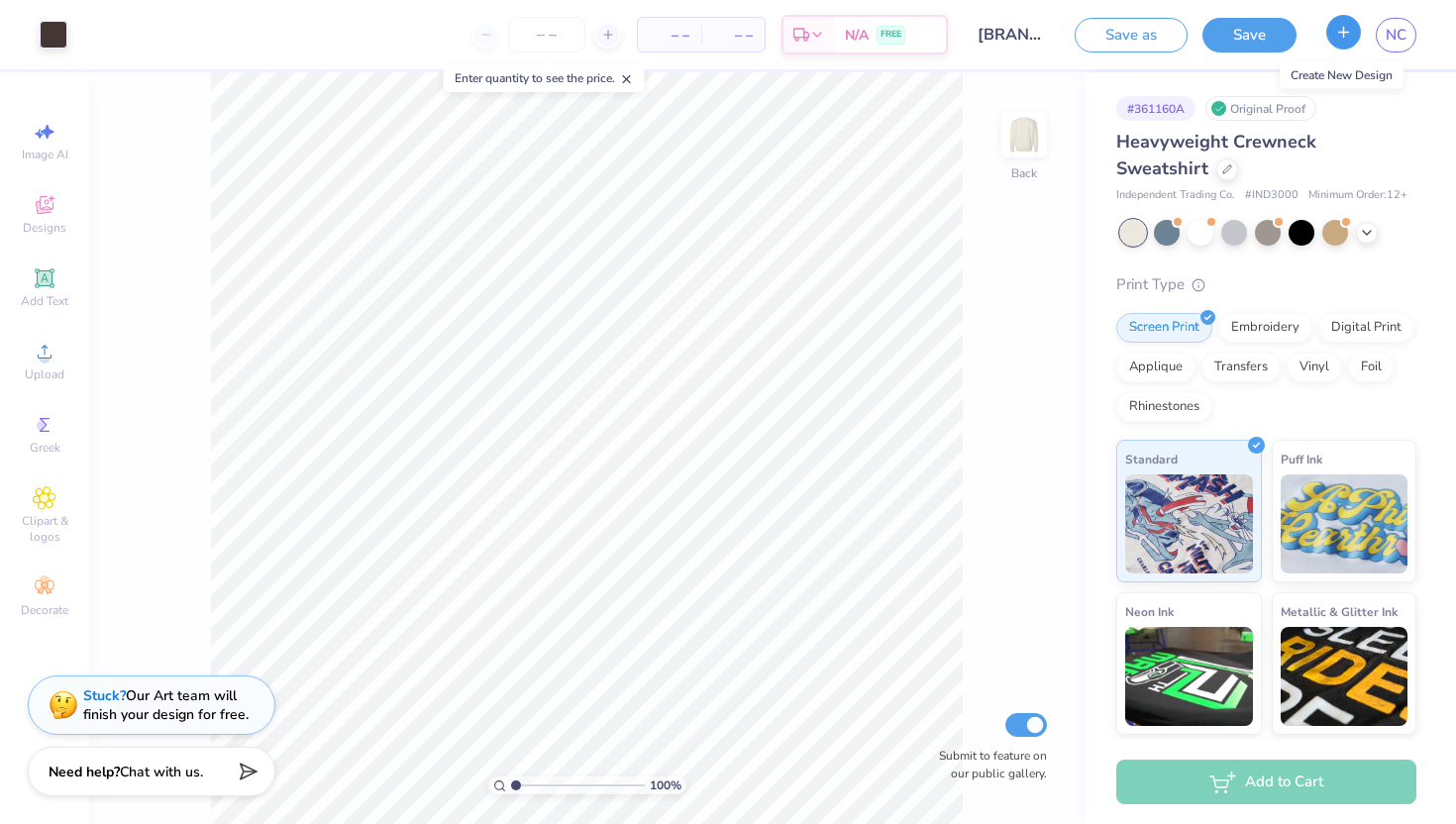 click 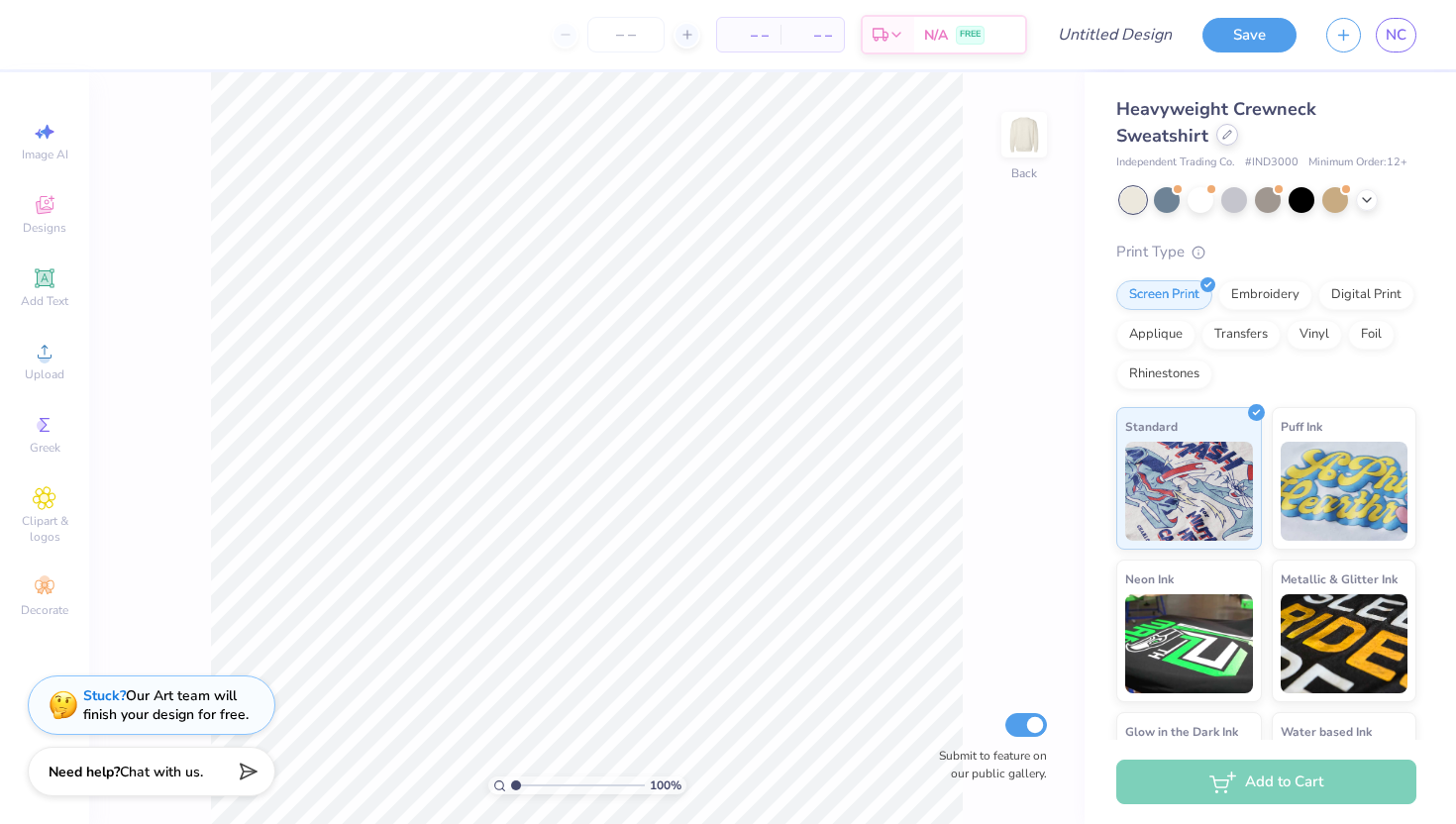 click 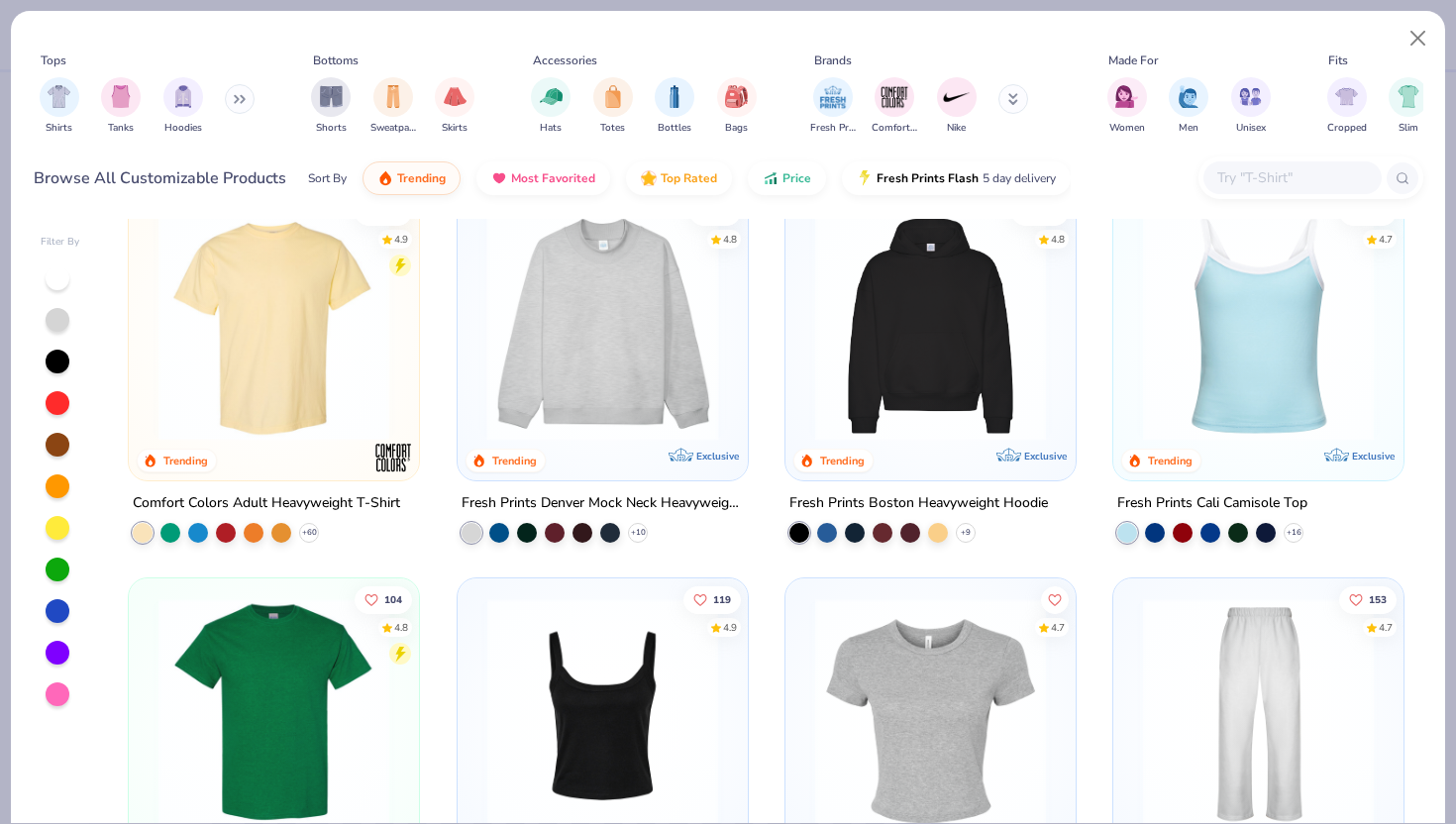 scroll, scrollTop: 43, scrollLeft: 0, axis: vertical 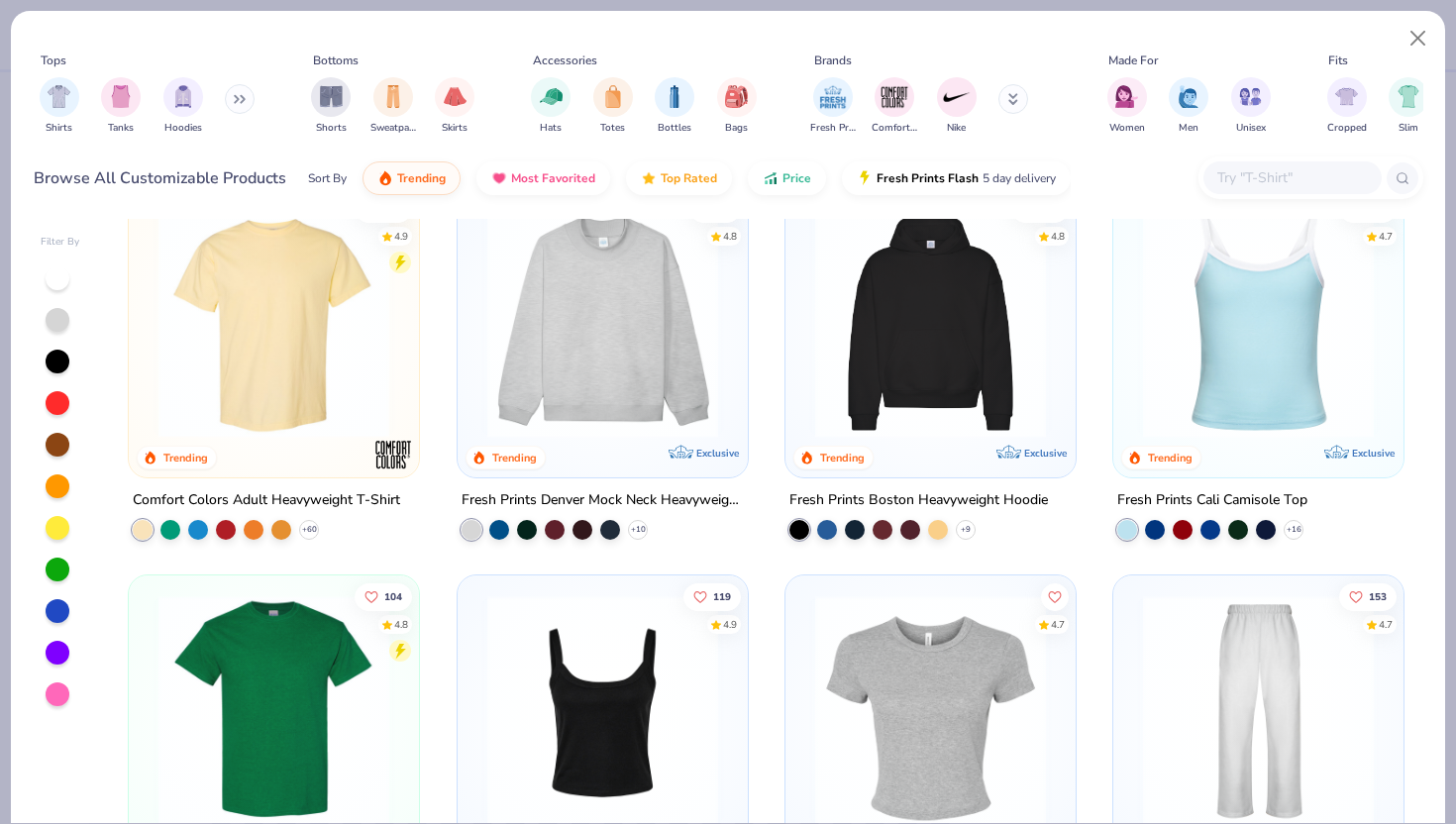 click at bounding box center (930, 322) 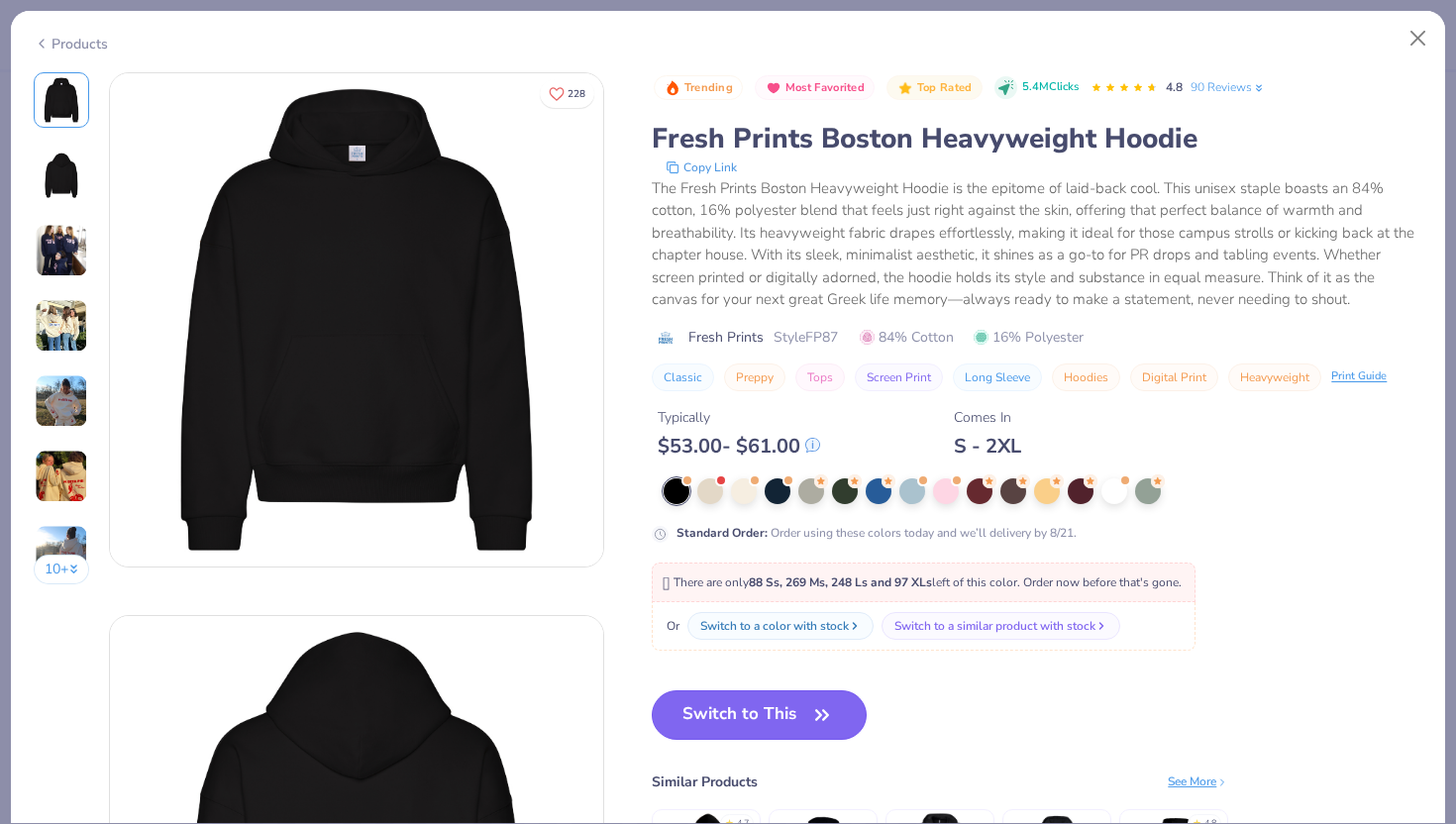 click on "Switch to This" at bounding box center (759, 715) 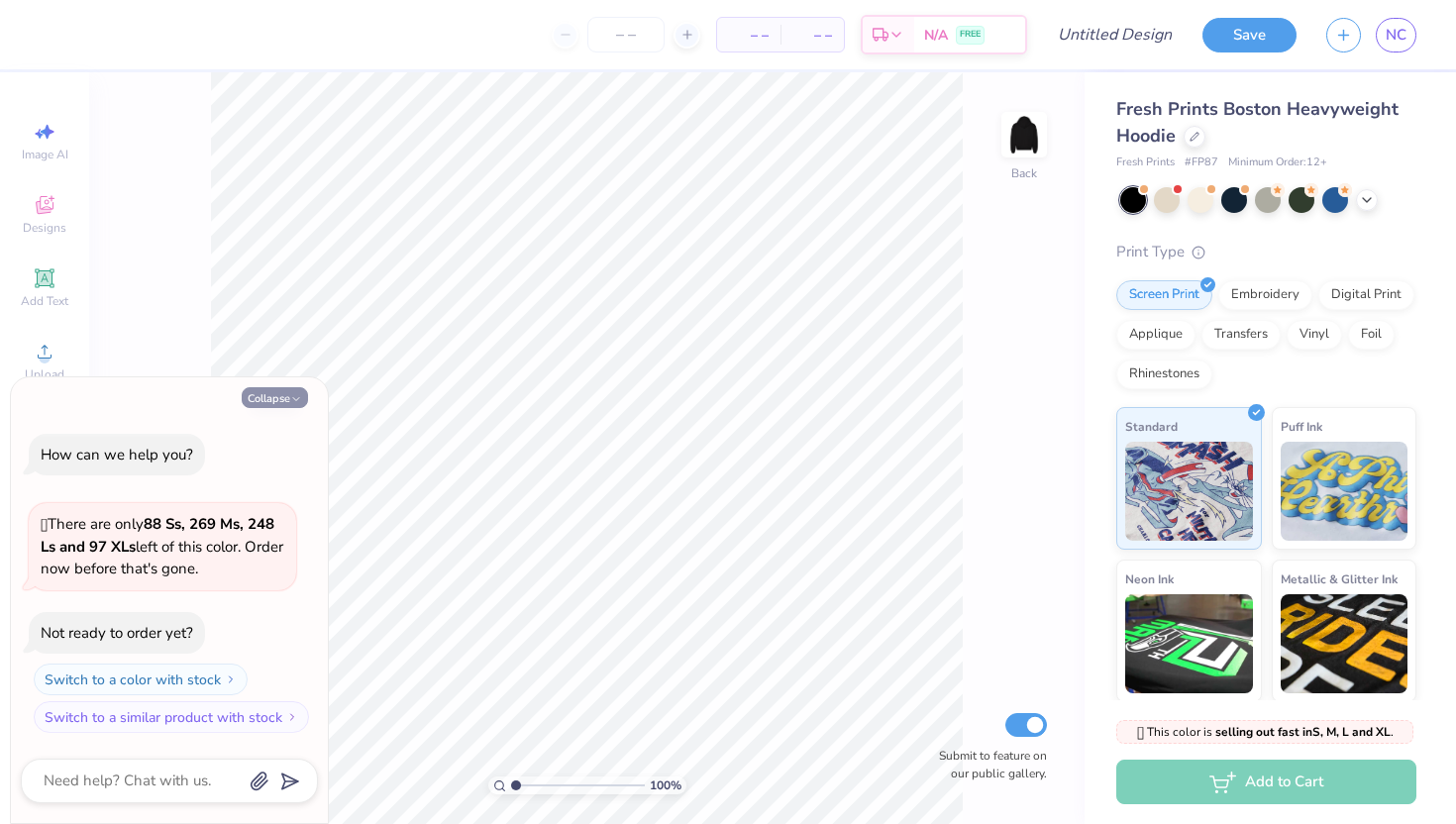 click on "Collapse" at bounding box center [274, 397] 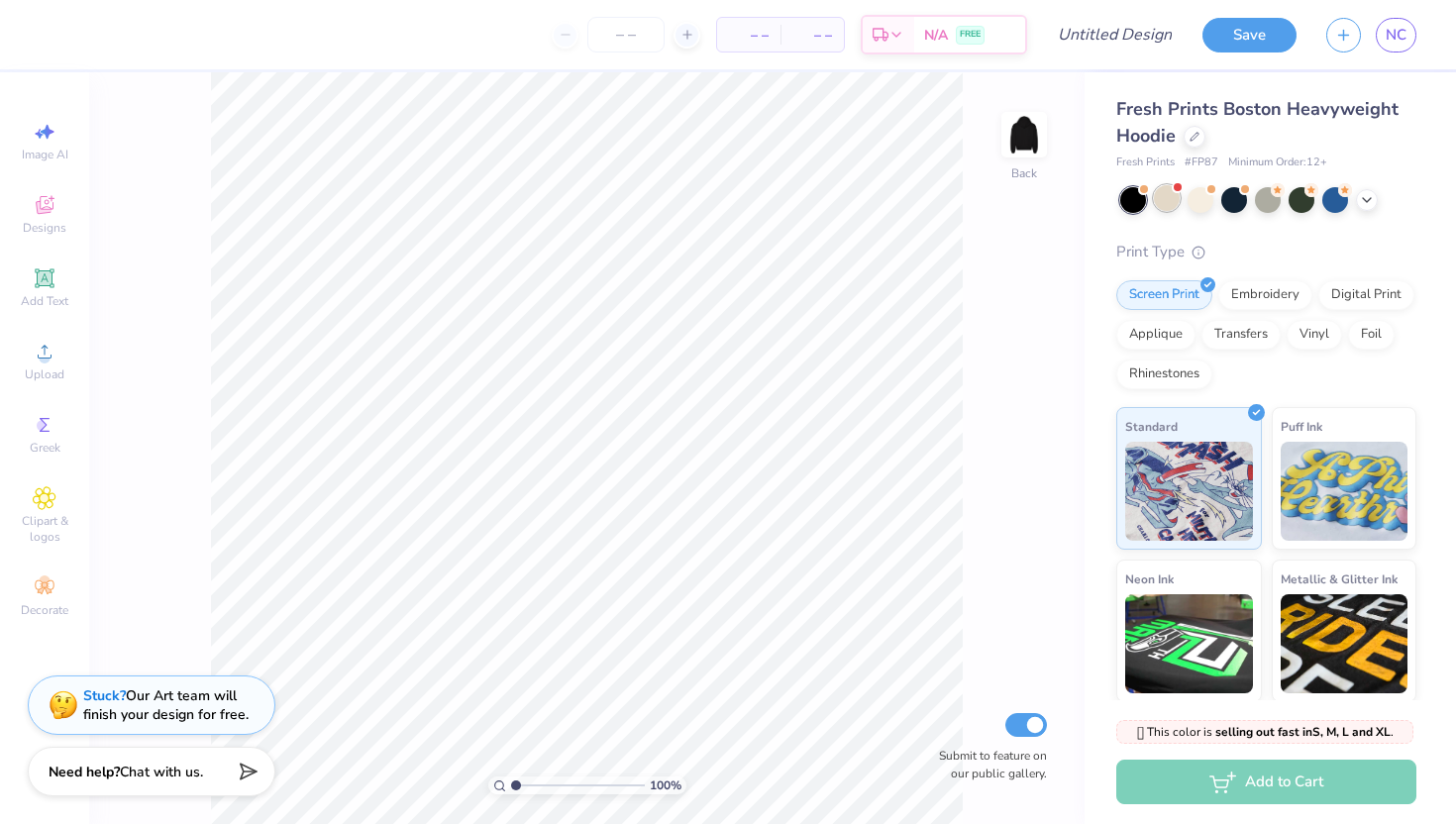 click at bounding box center (1167, 198) 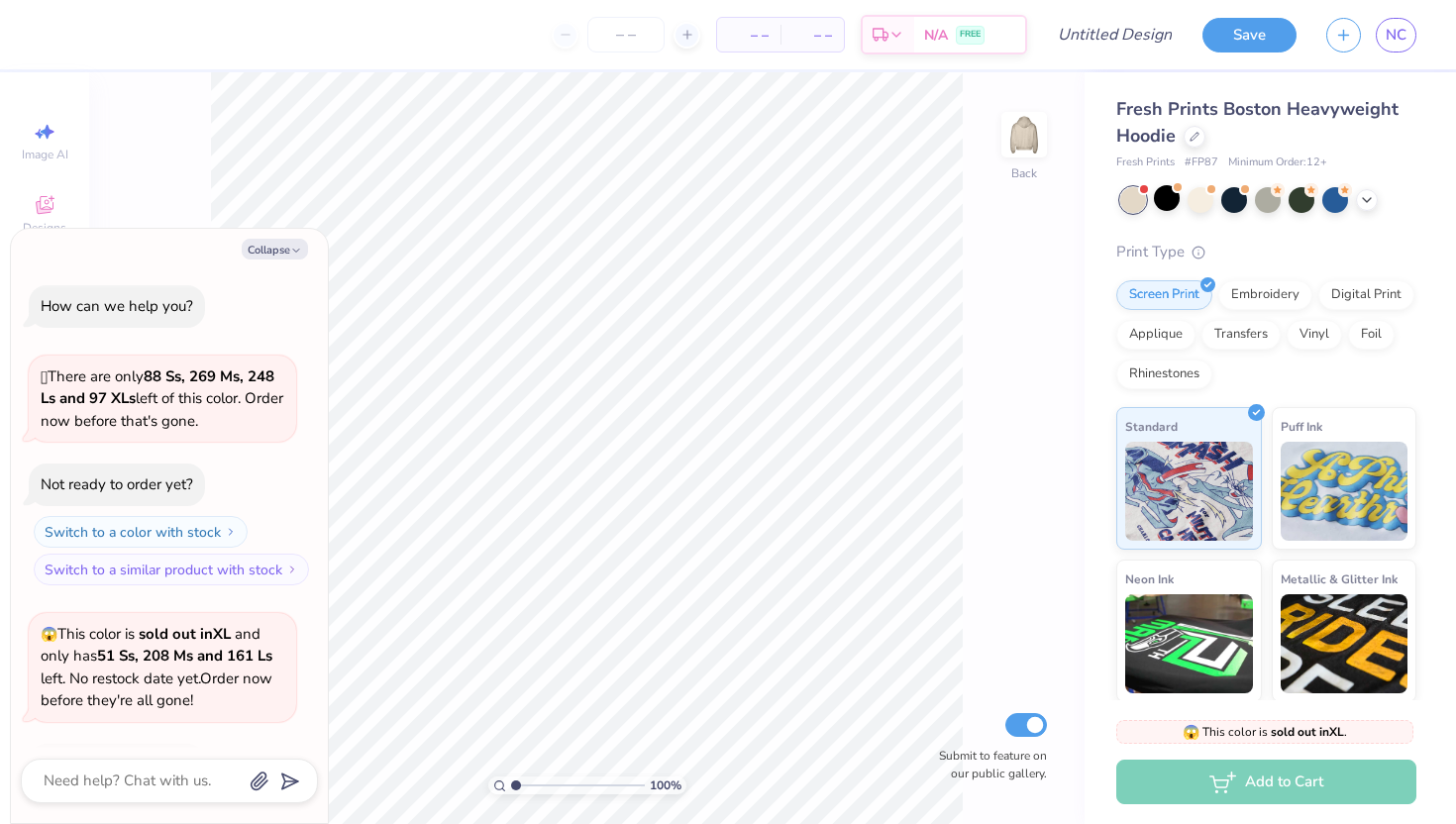 scroll, scrollTop: 132, scrollLeft: 0, axis: vertical 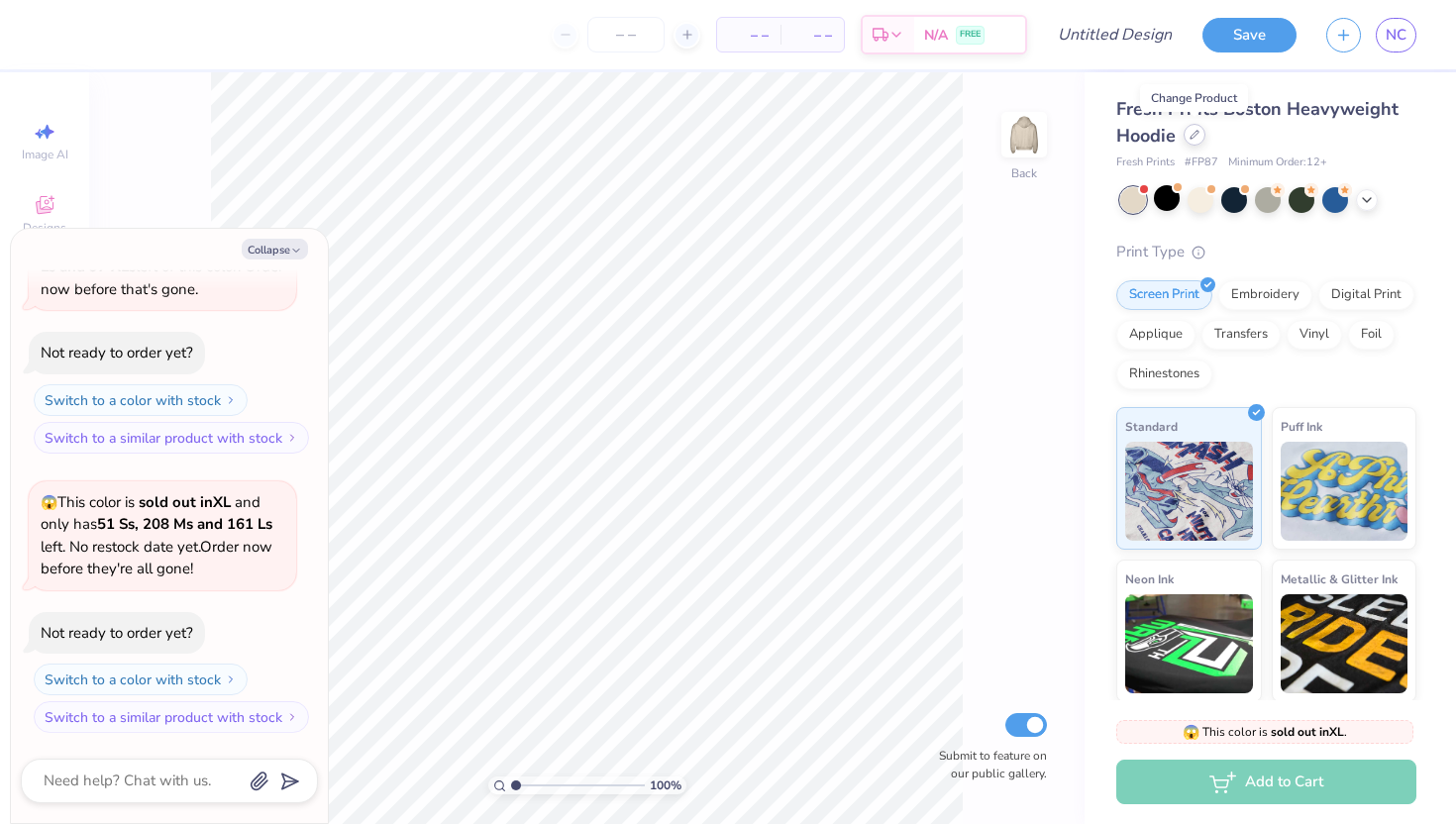 click 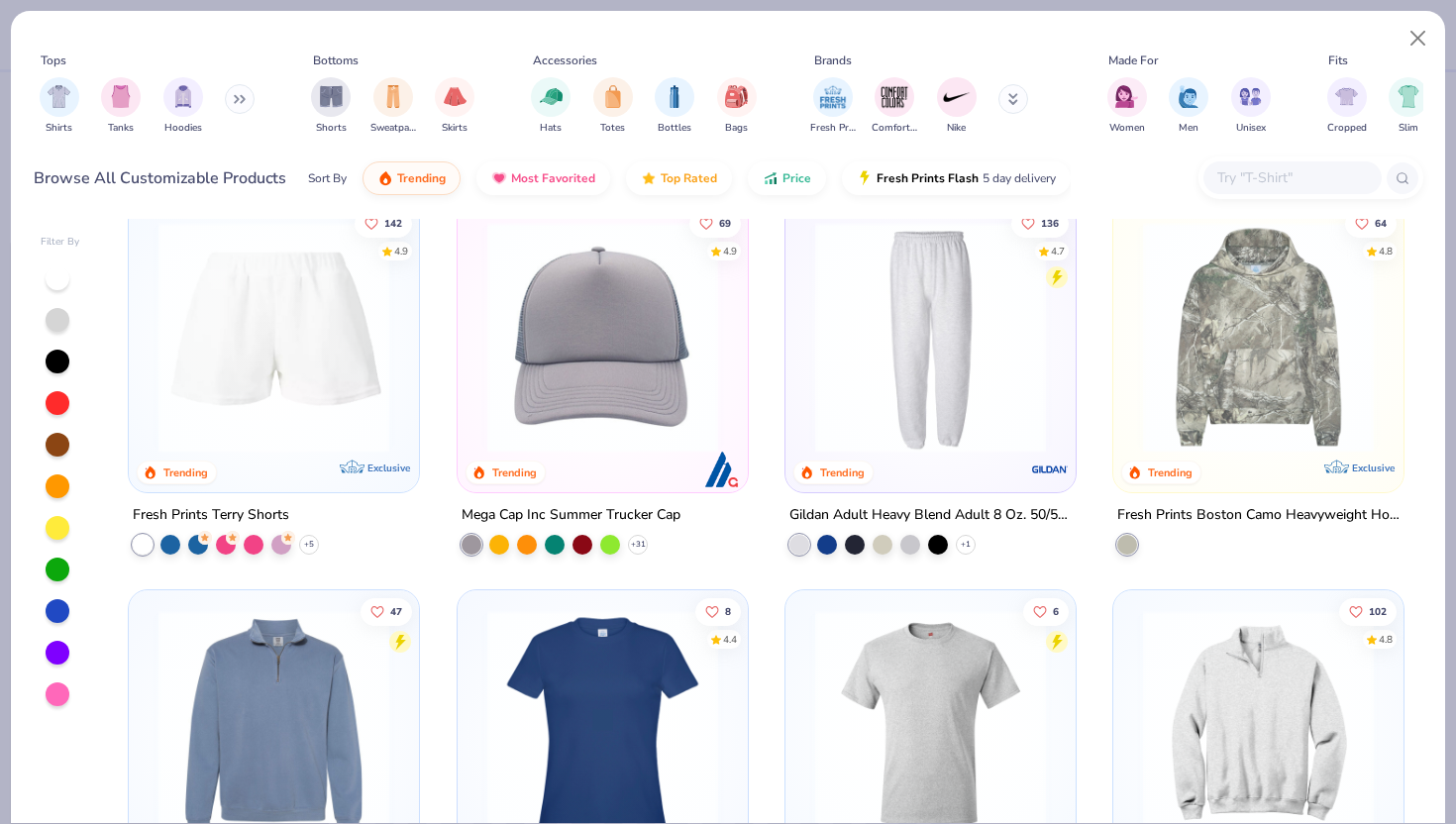 scroll, scrollTop: 3138, scrollLeft: 0, axis: vertical 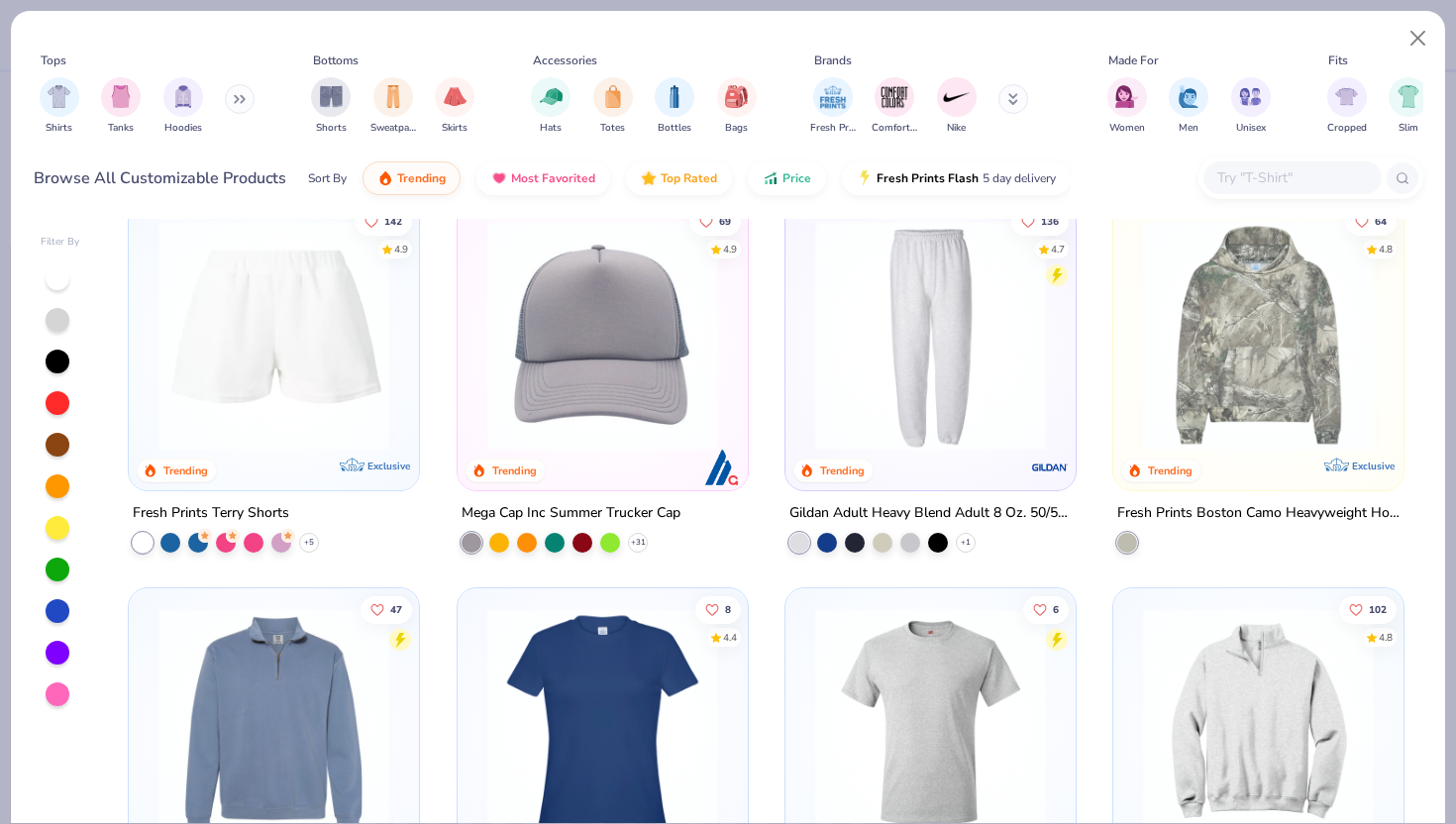 click at bounding box center [1258, 335] 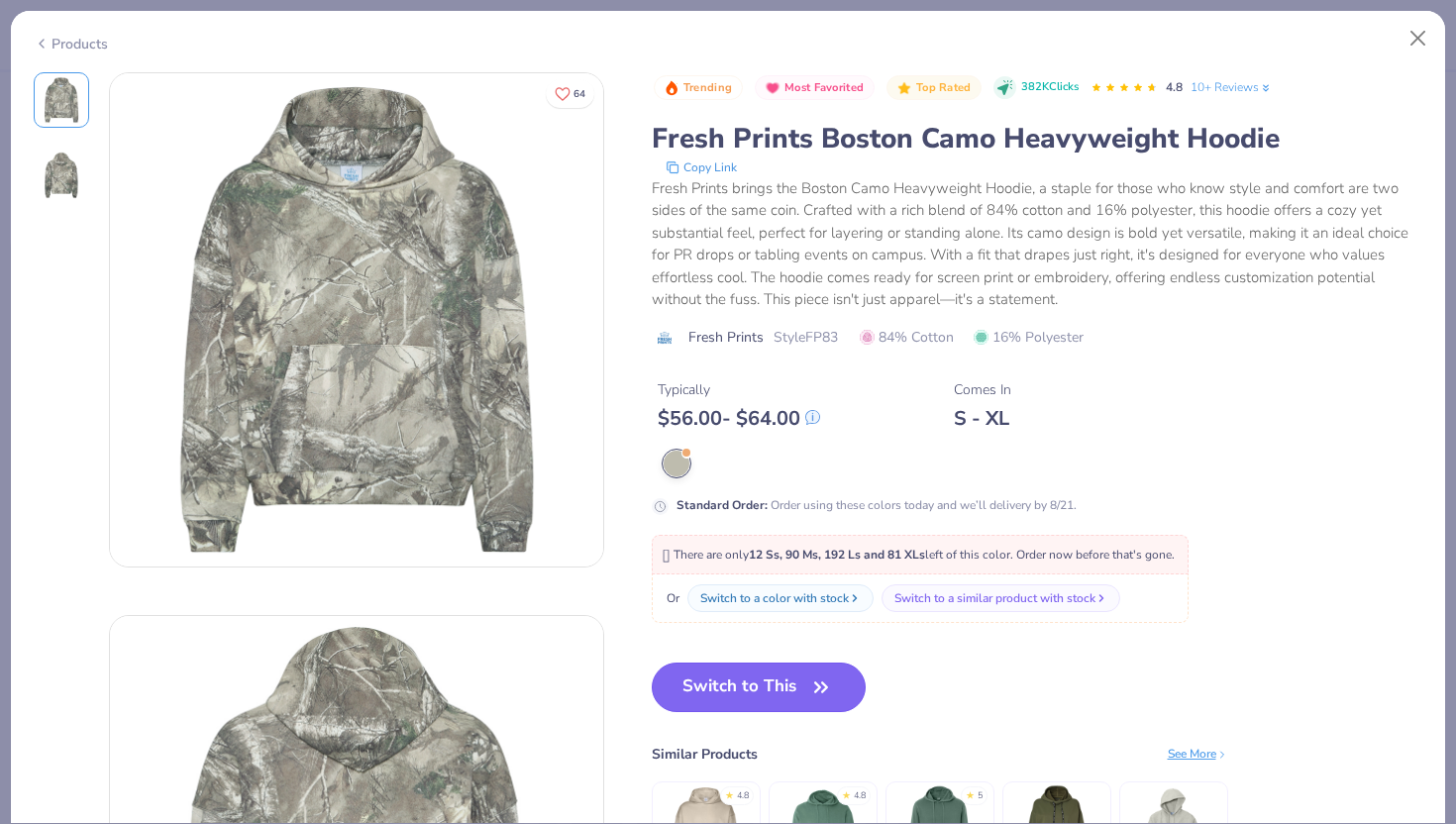 click on "Switch to This" at bounding box center (759, 687) 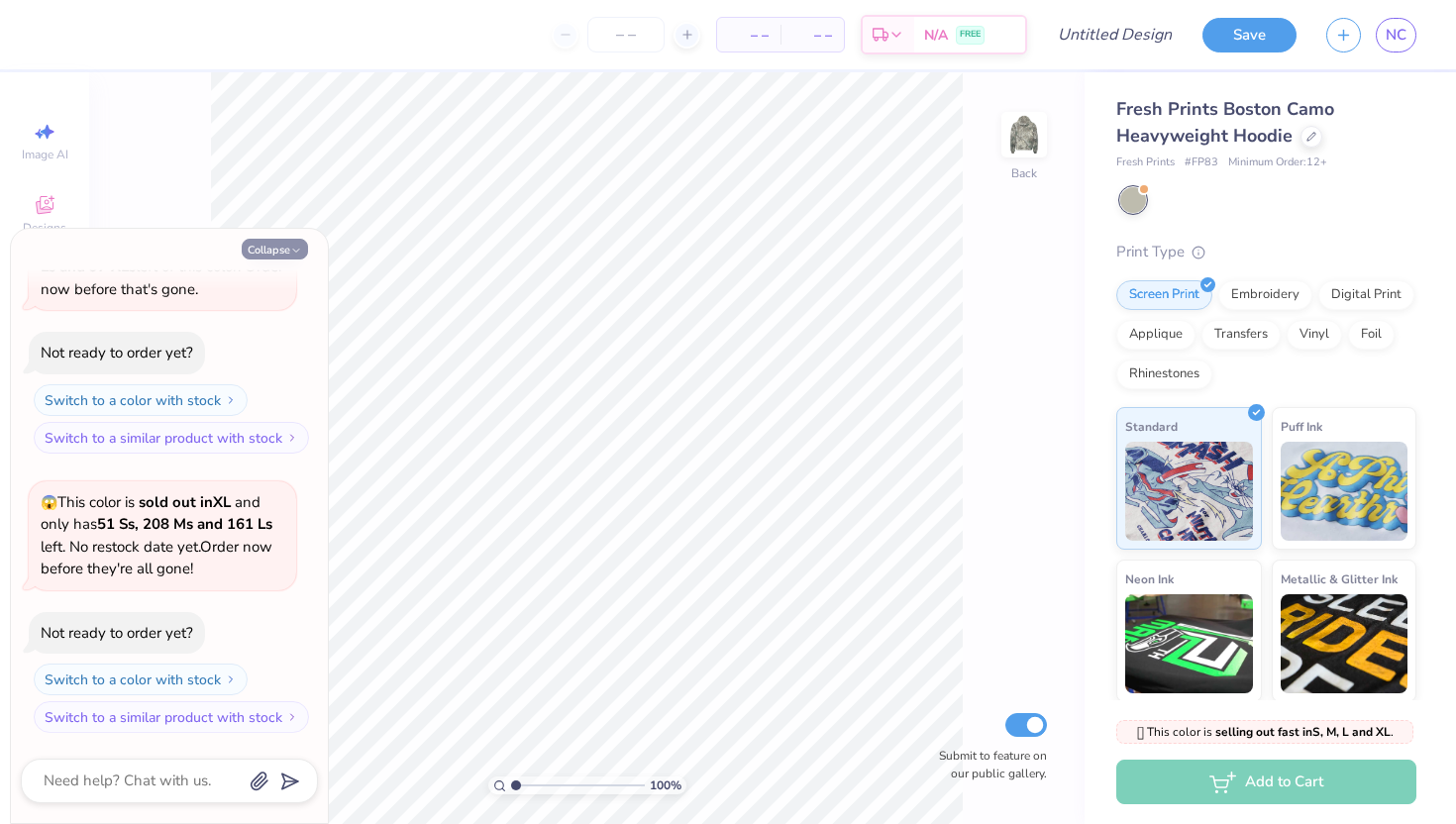 click on "Collapse" at bounding box center [274, 249] 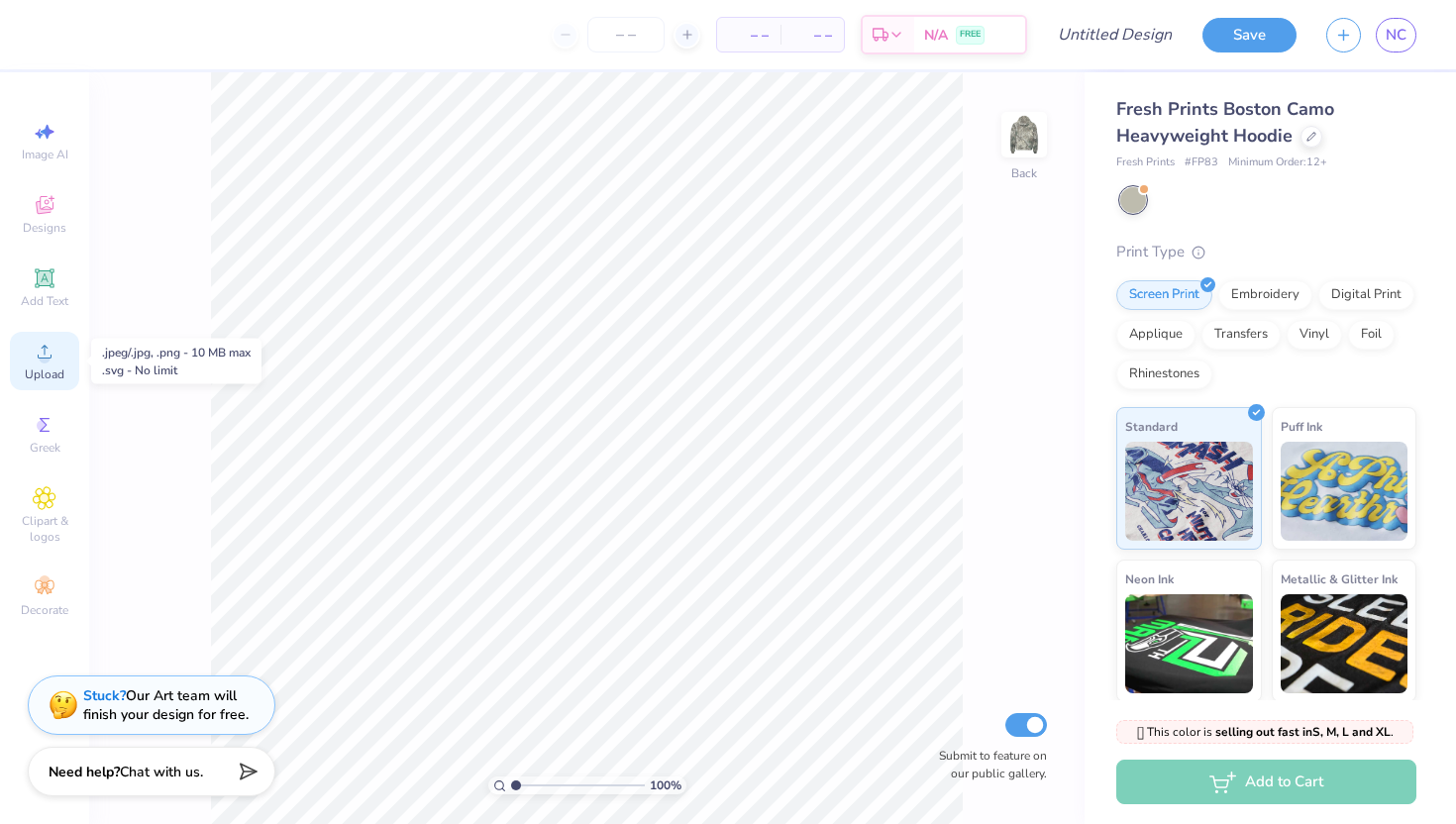 click 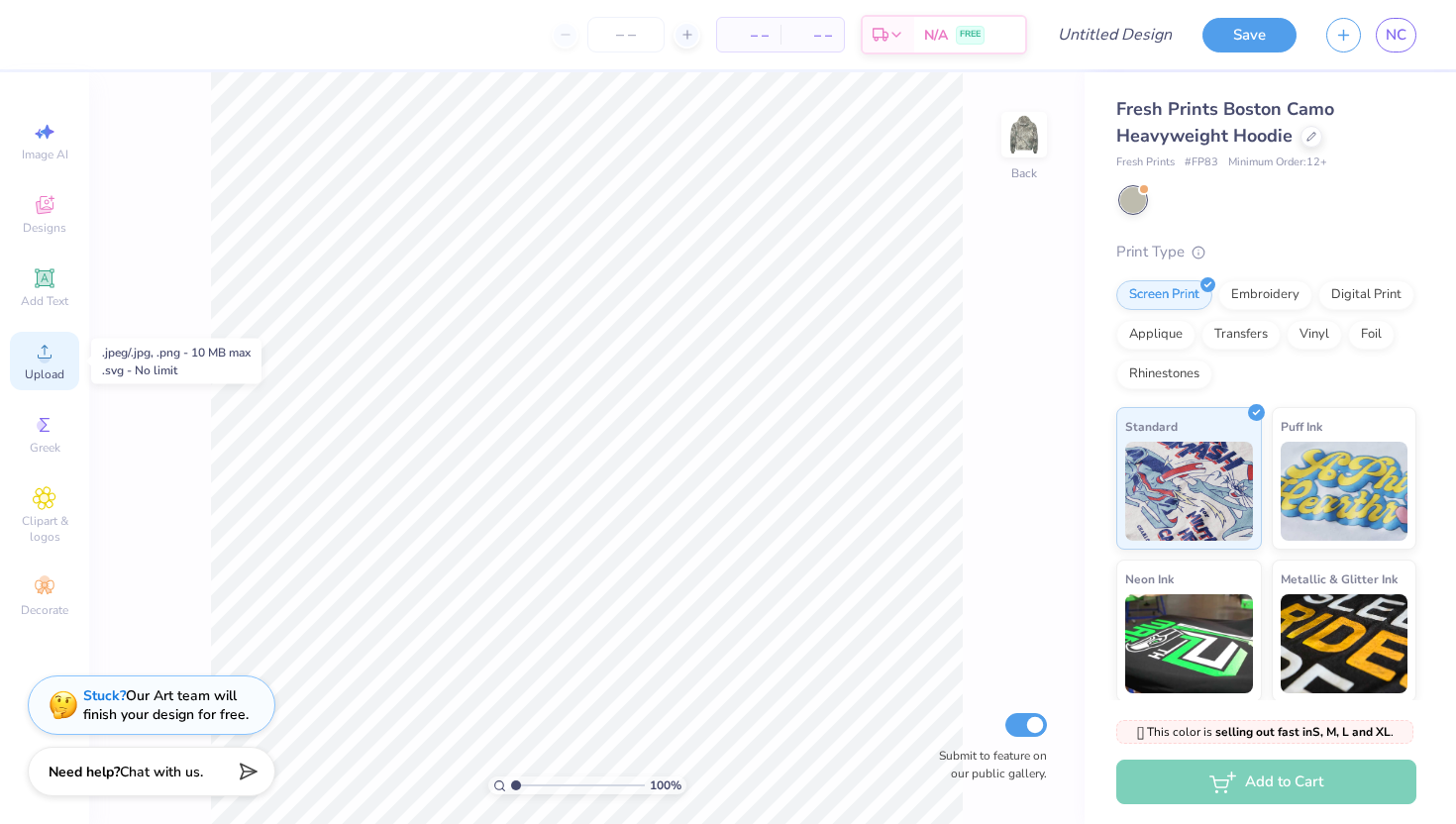click on "Upload" at bounding box center [45, 374] 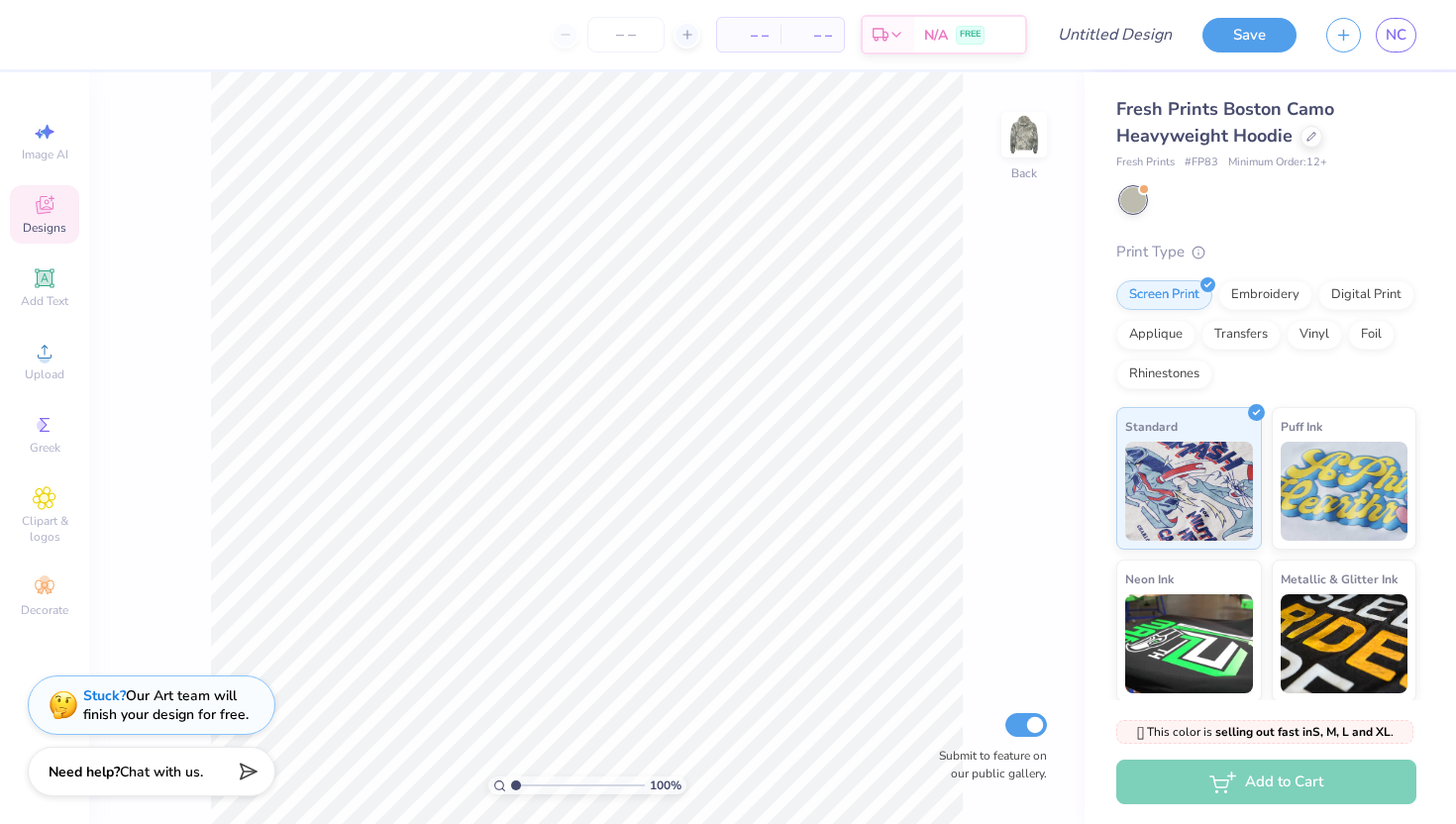 click on "Designs" at bounding box center [45, 228] 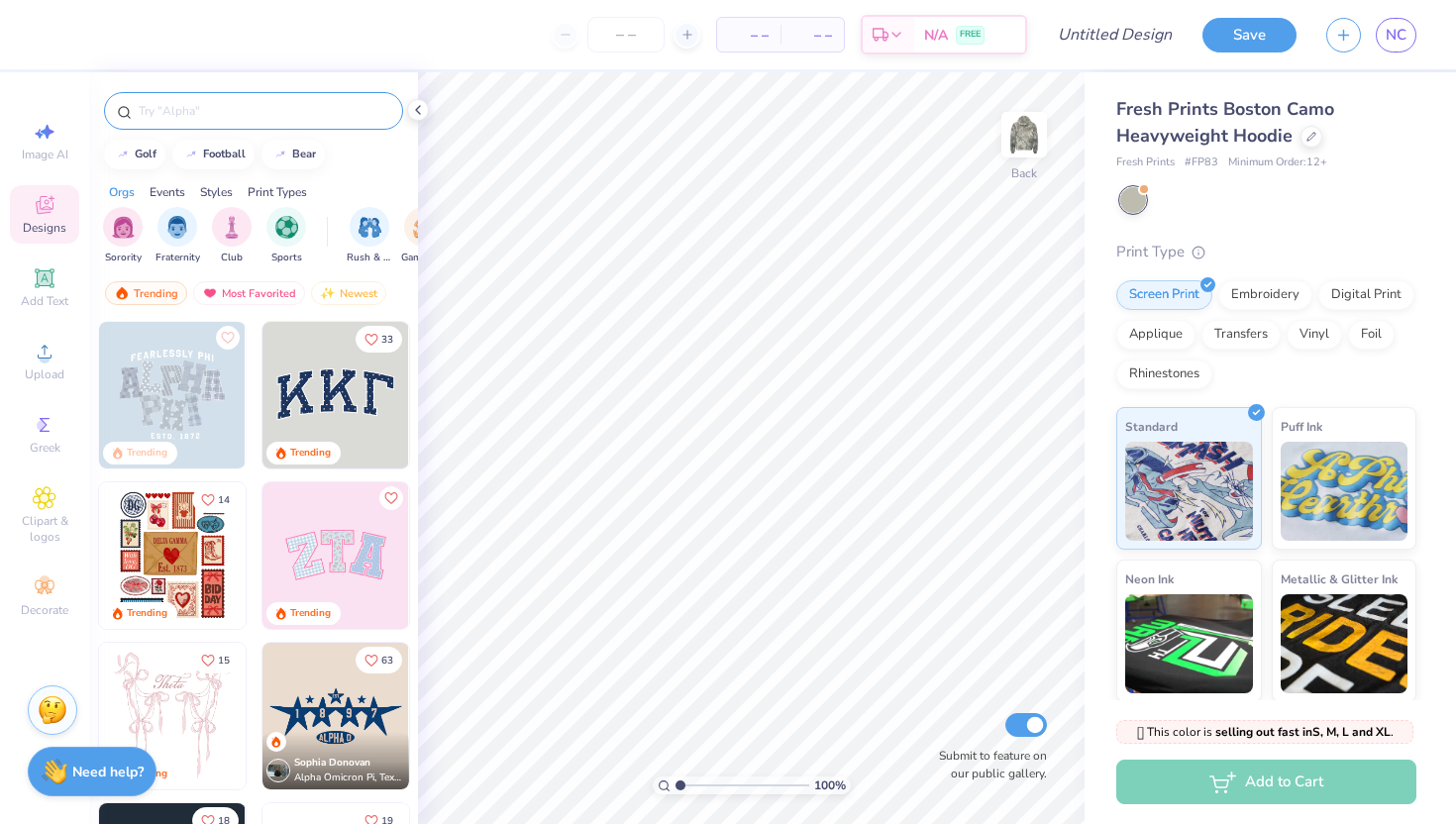 click at bounding box center [263, 111] 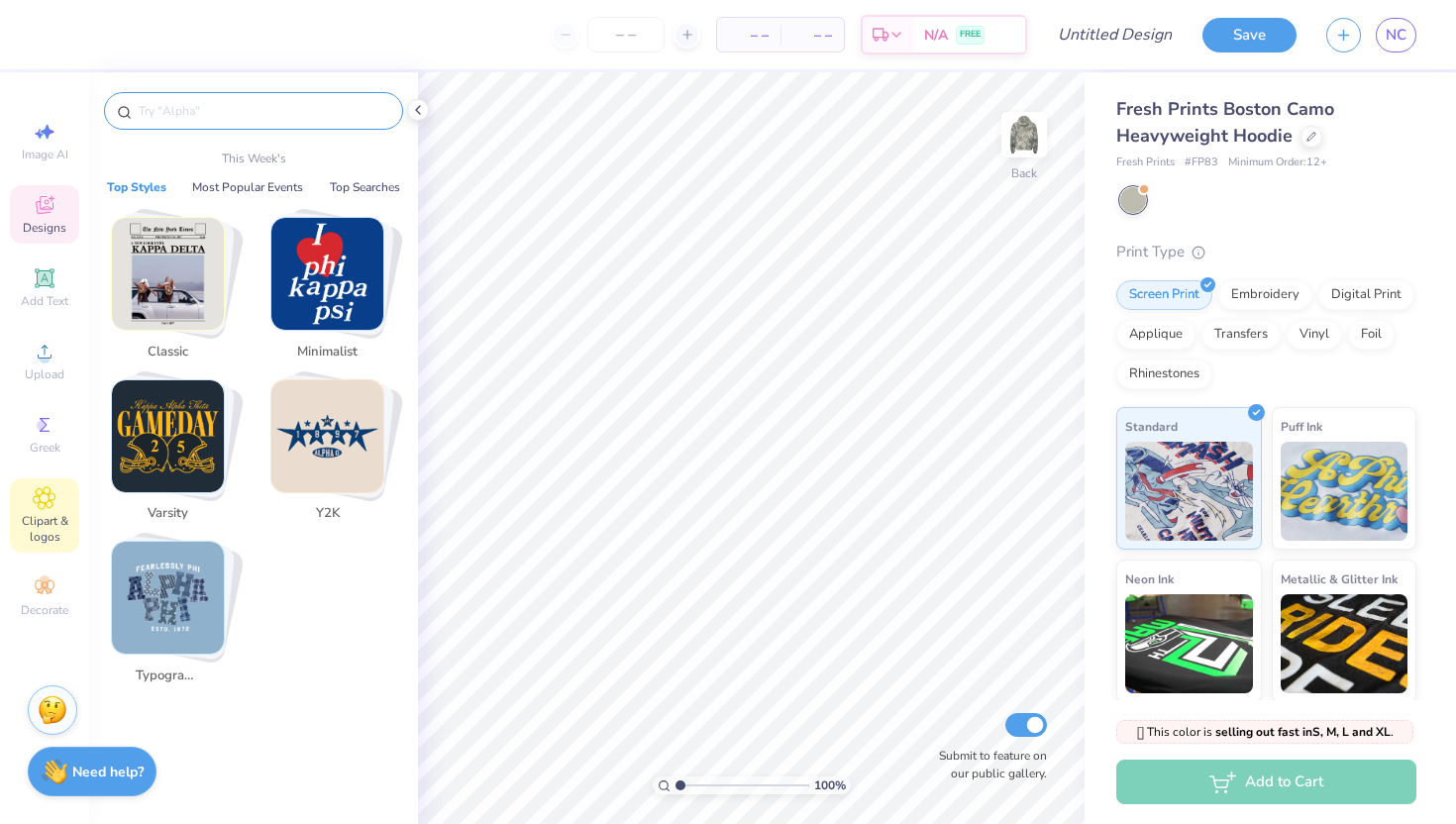 click on "Clipart & logos" at bounding box center [45, 515] 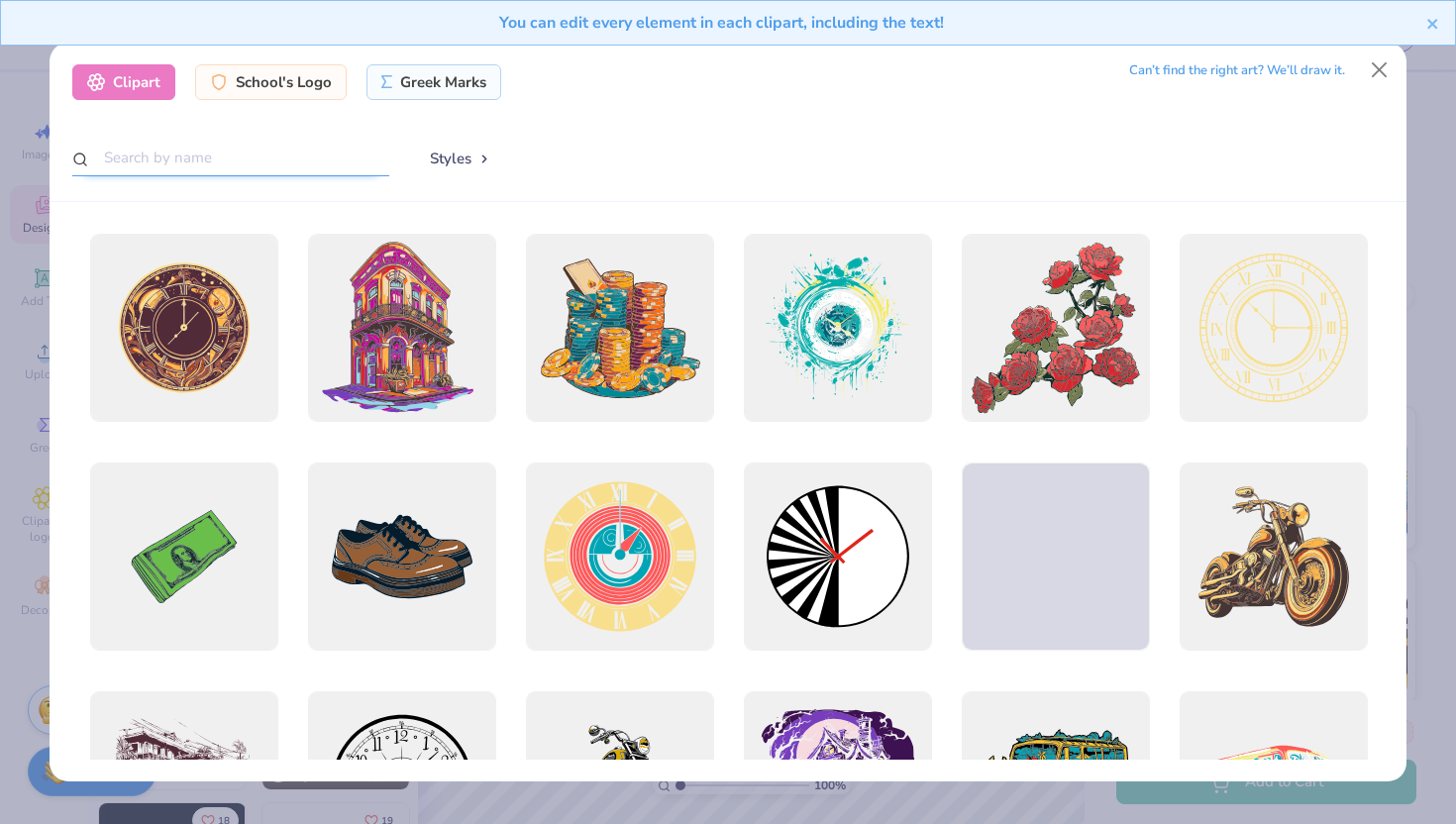 click at bounding box center [231, 157] 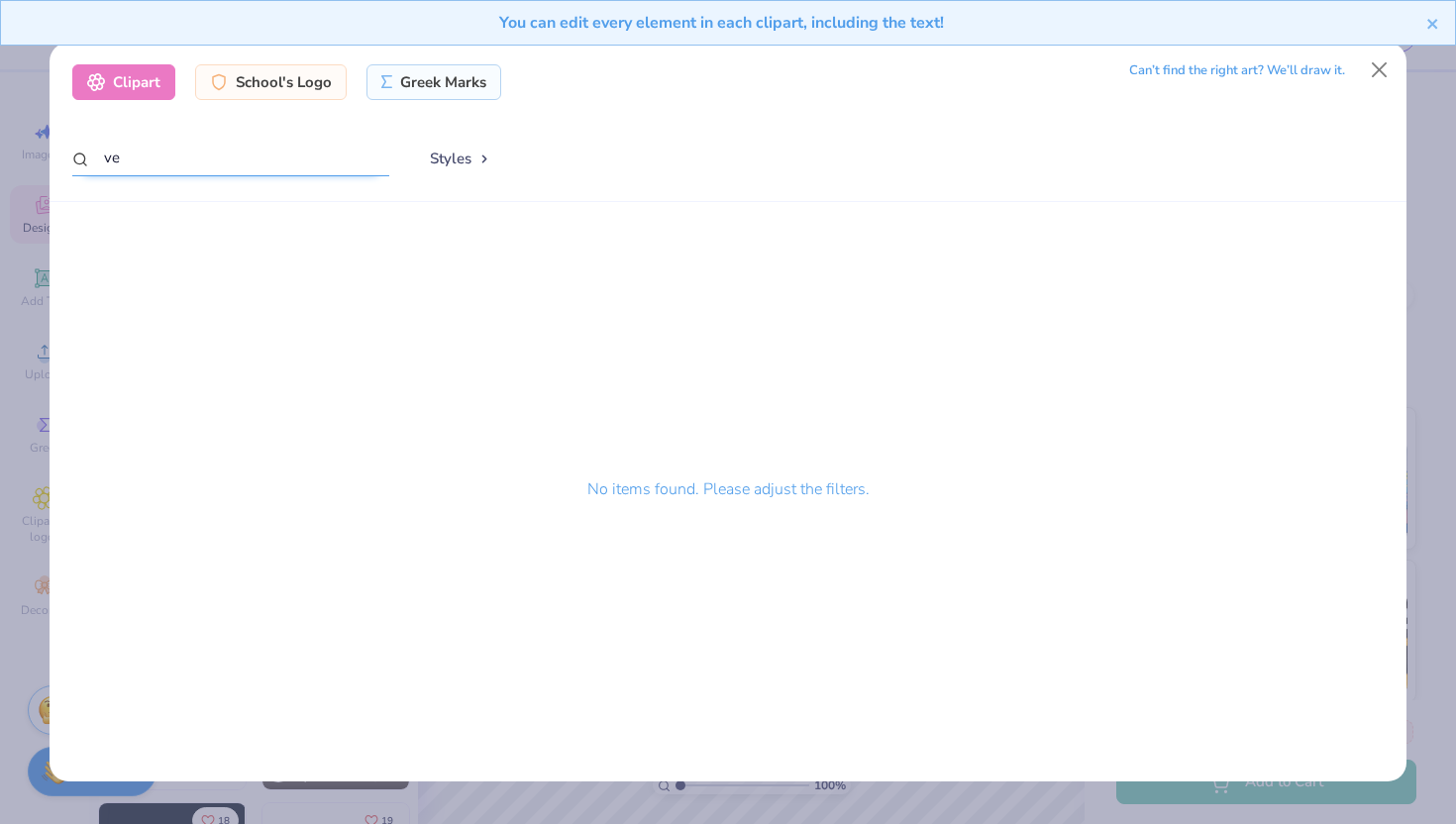type on "v" 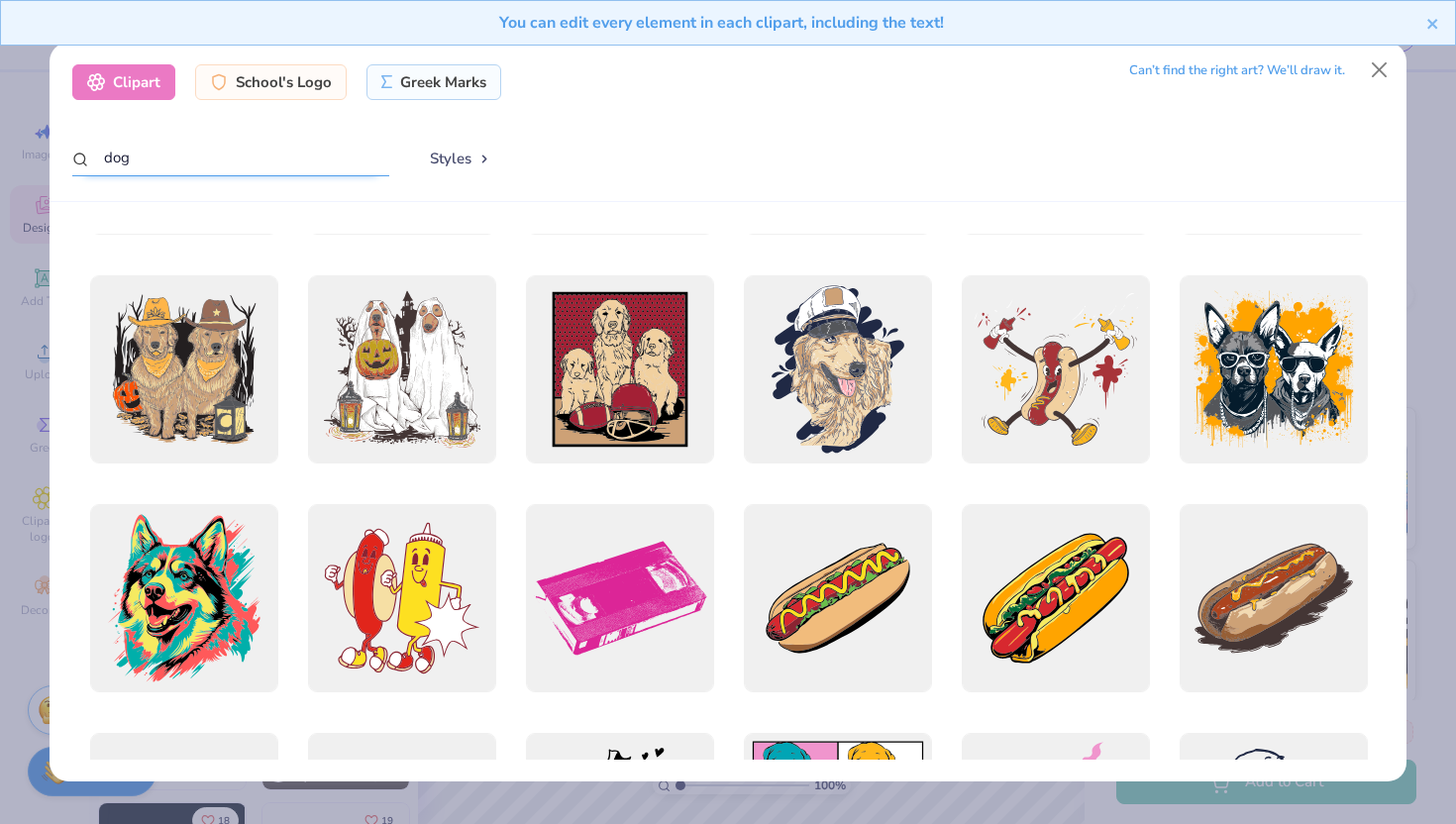 scroll, scrollTop: 4752, scrollLeft: 0, axis: vertical 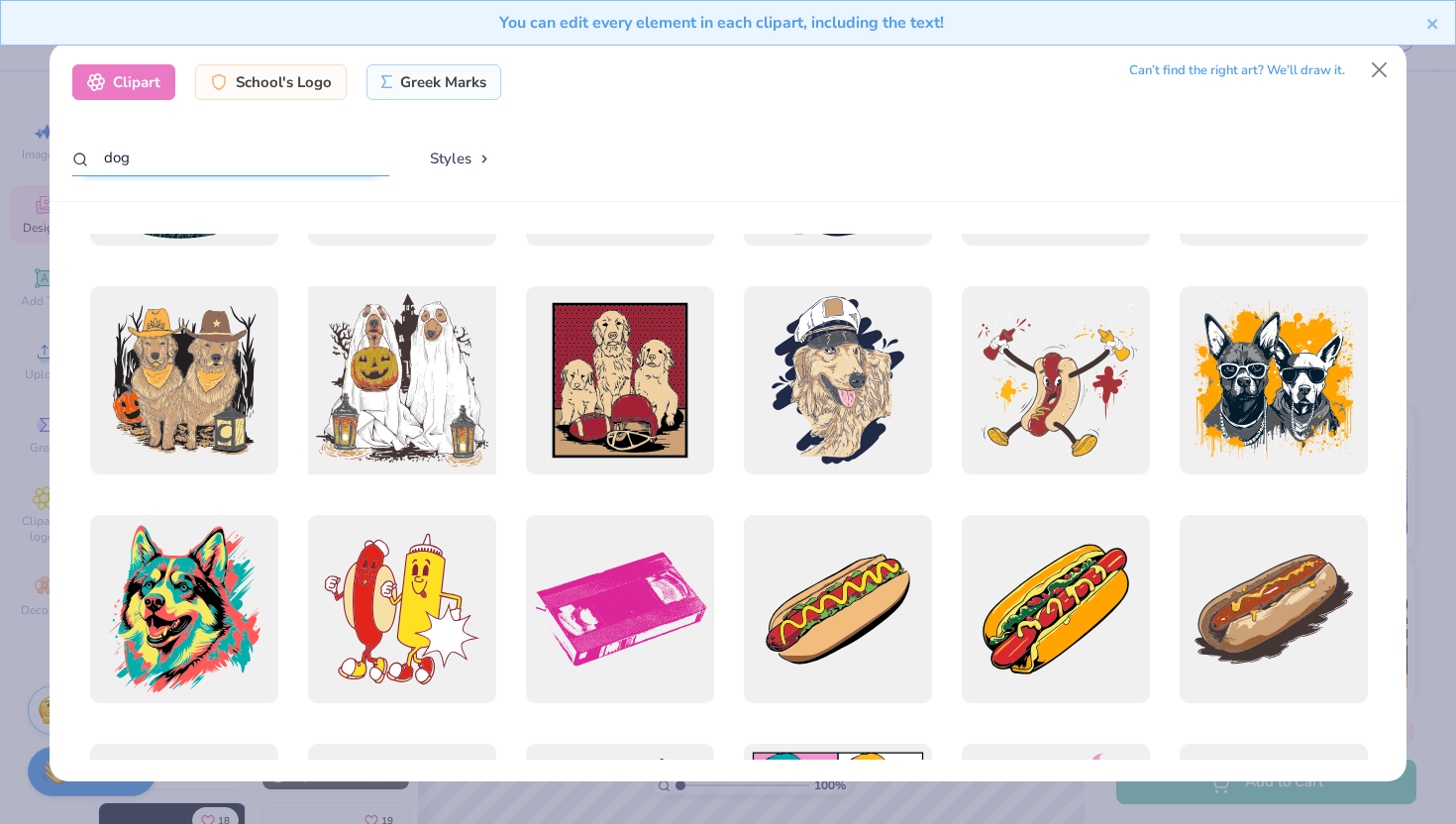 type on "dog" 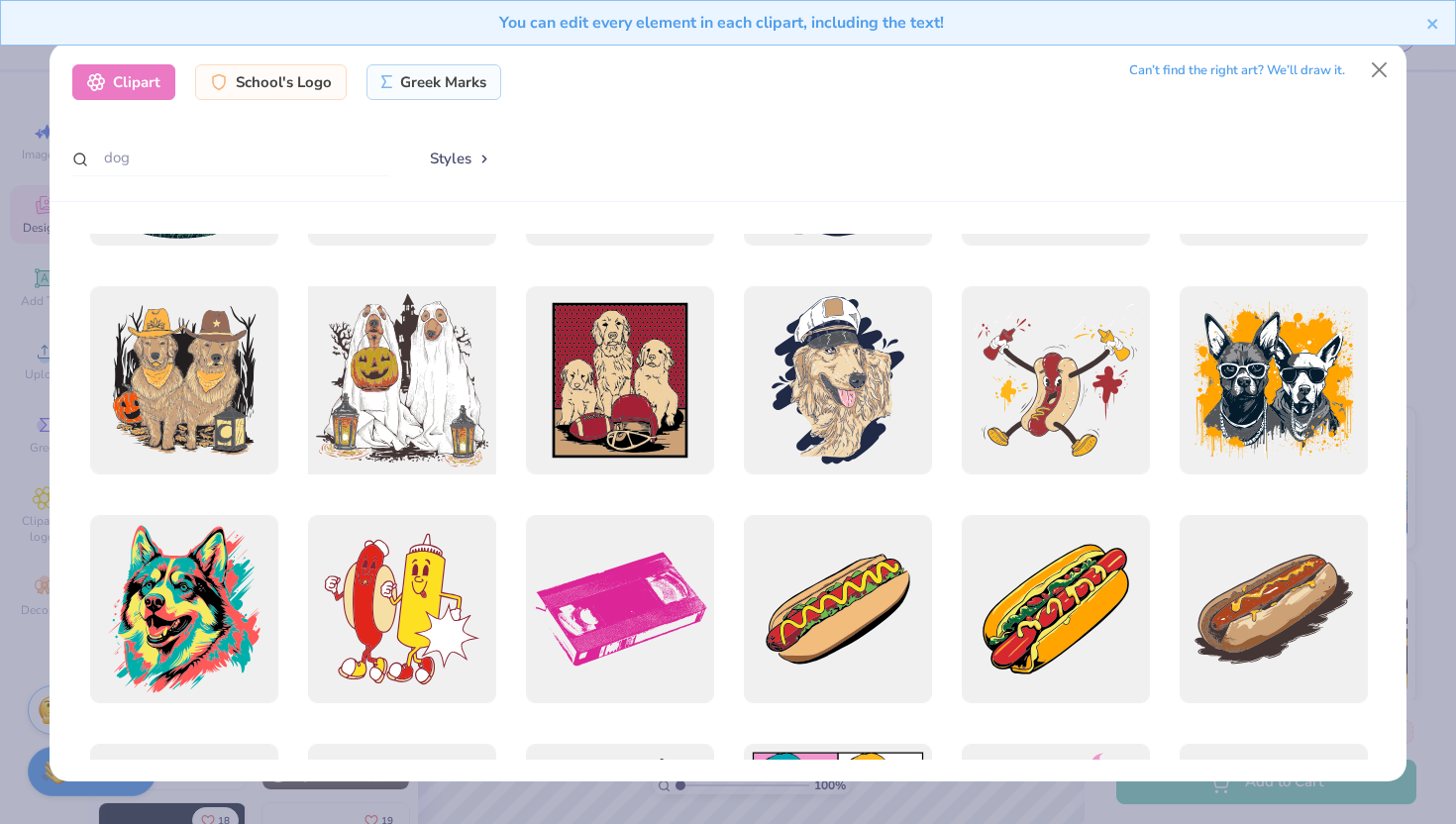 click at bounding box center (401, 380) 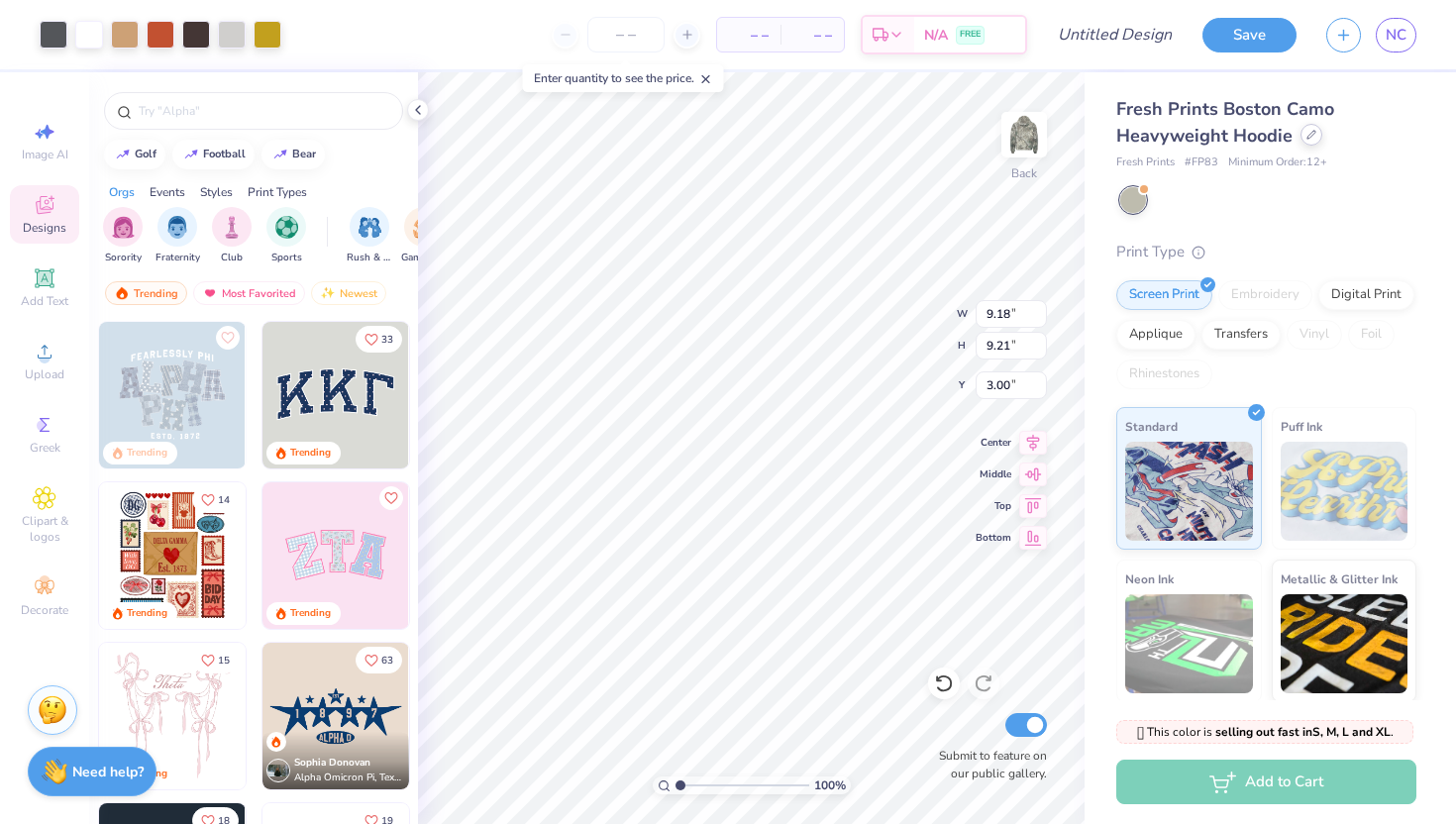 click at bounding box center (1311, 135) 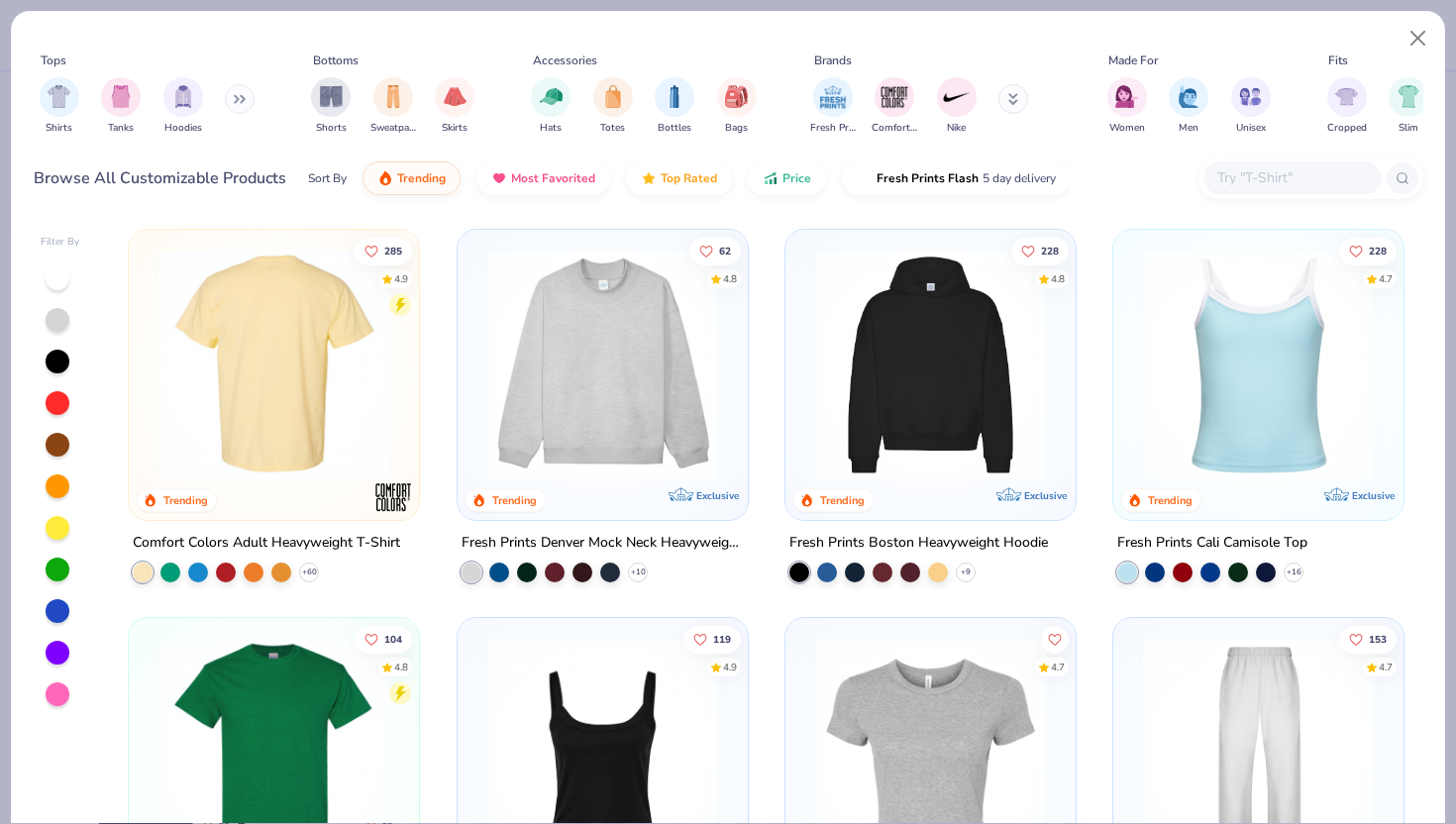 click at bounding box center (23, 364) 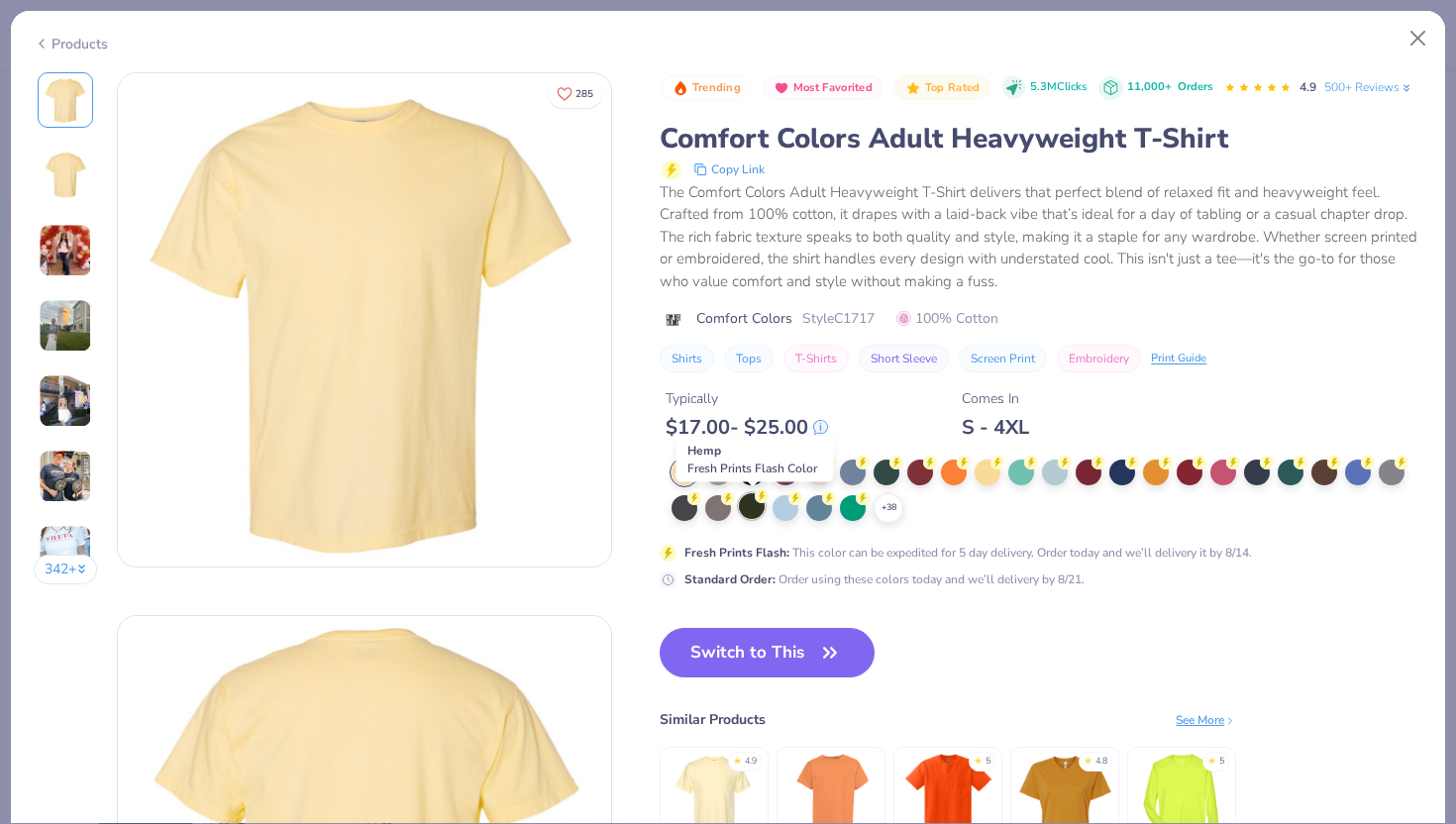 click at bounding box center [752, 506] 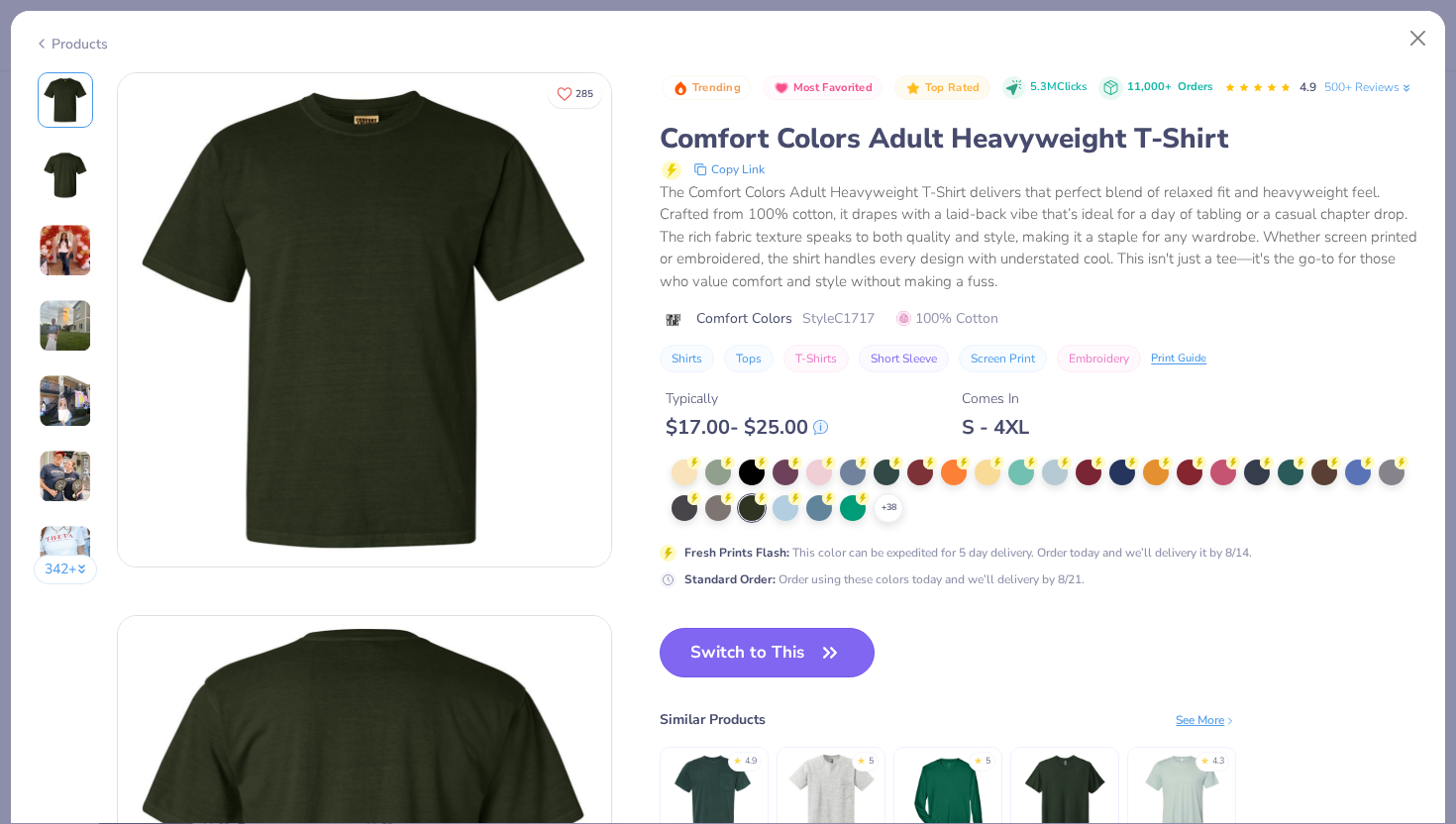 click on "Switch to This" at bounding box center [767, 653] 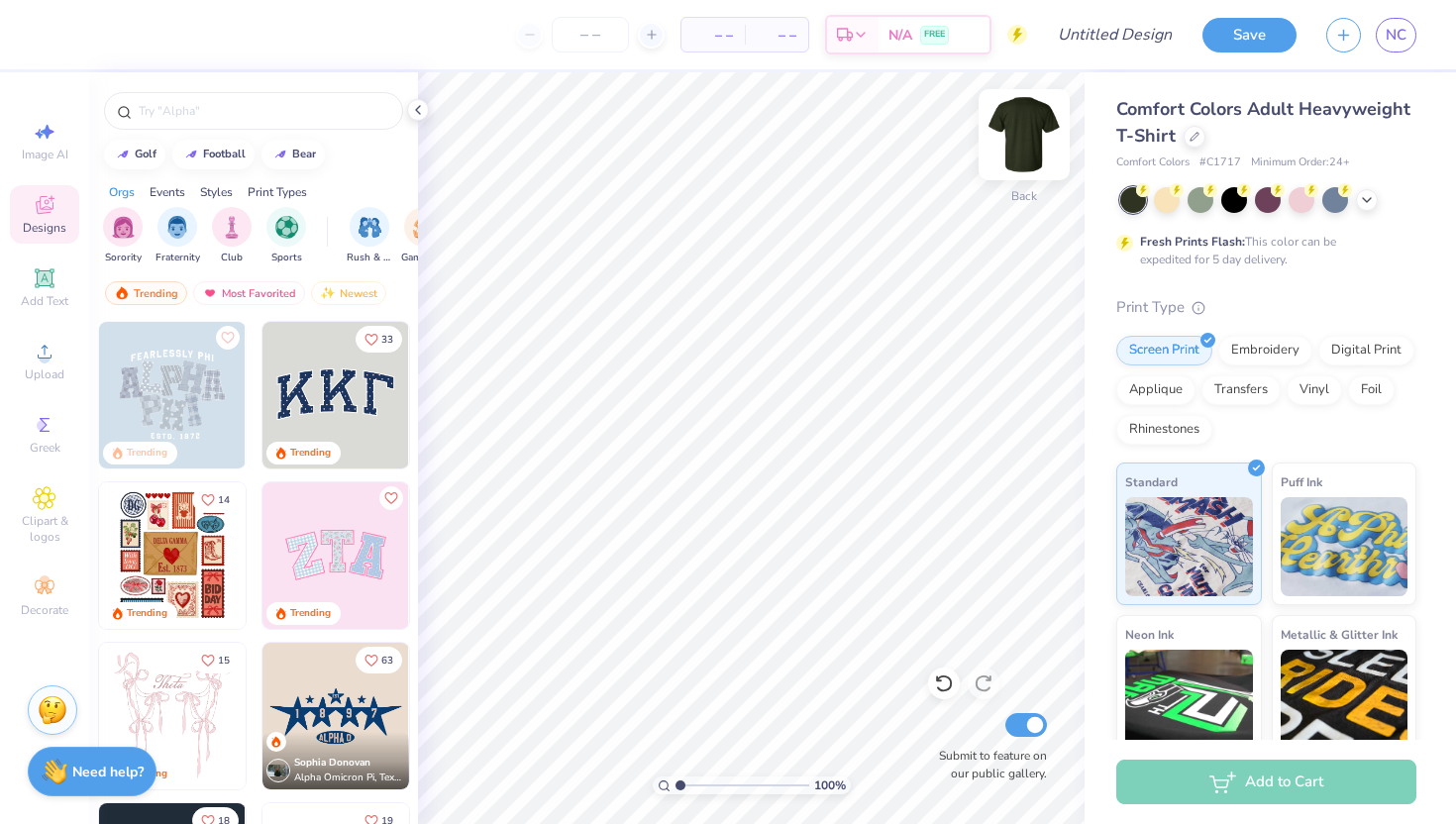 click at bounding box center [1024, 135] 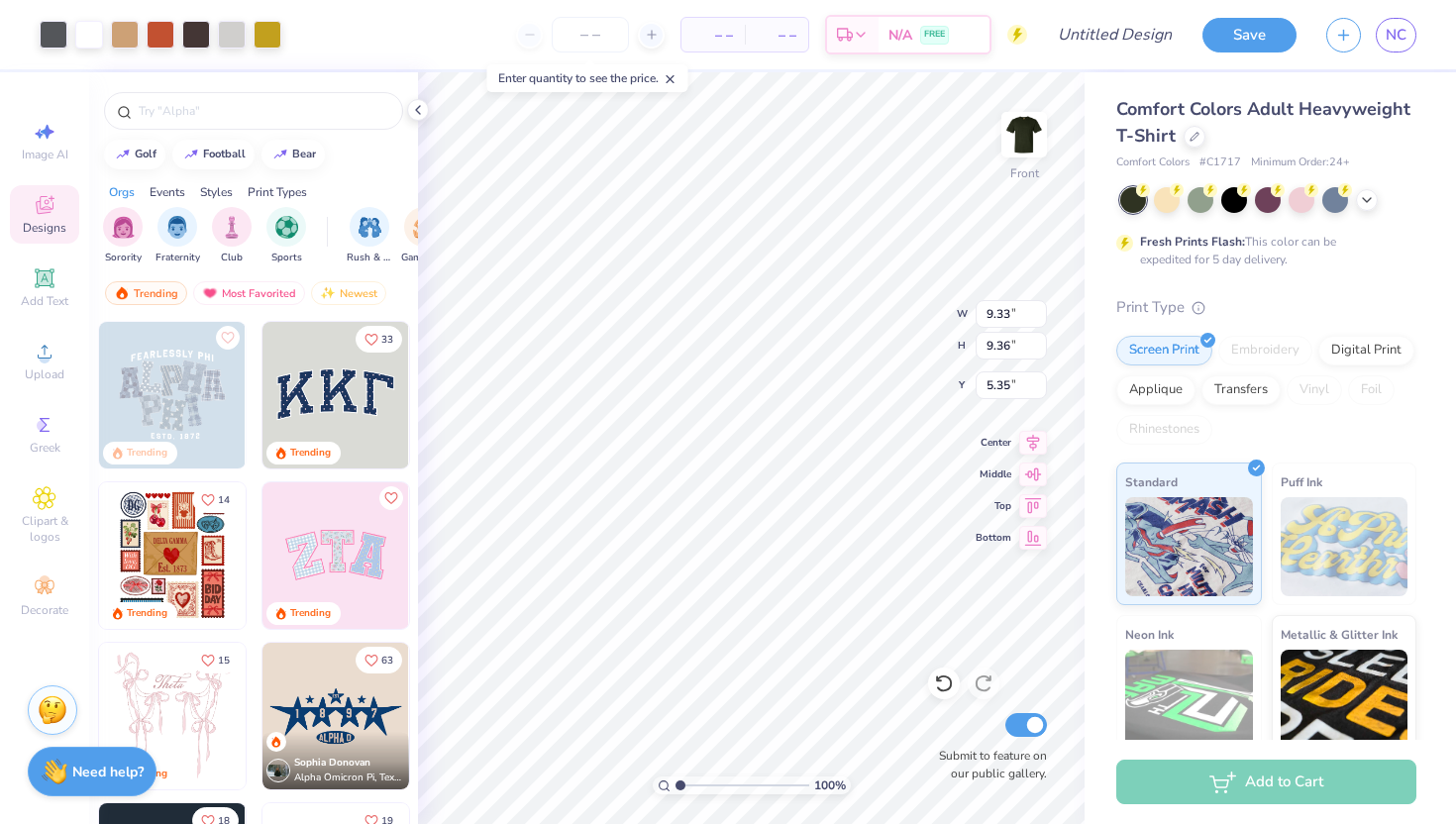 type on "5.35" 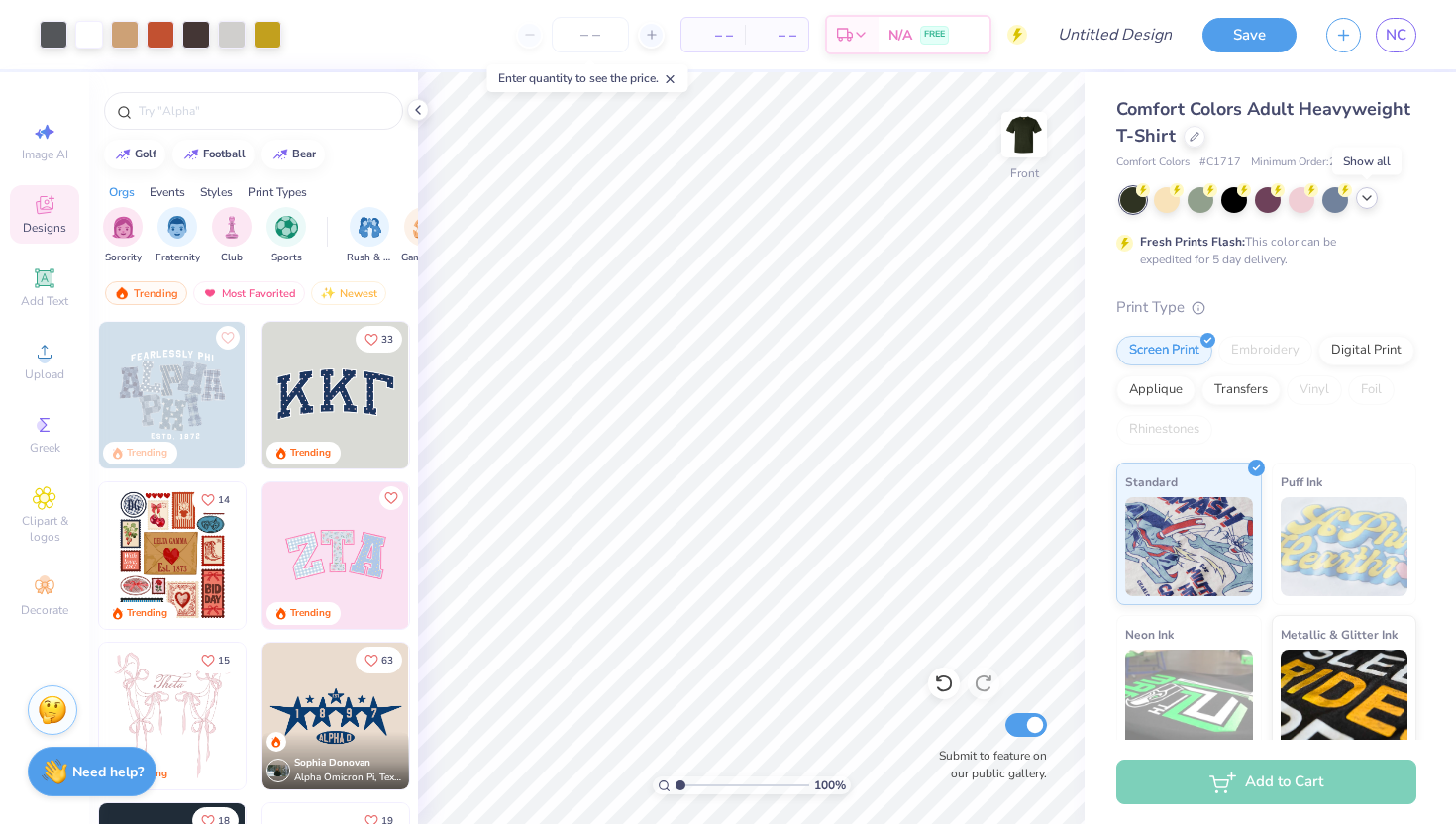 click 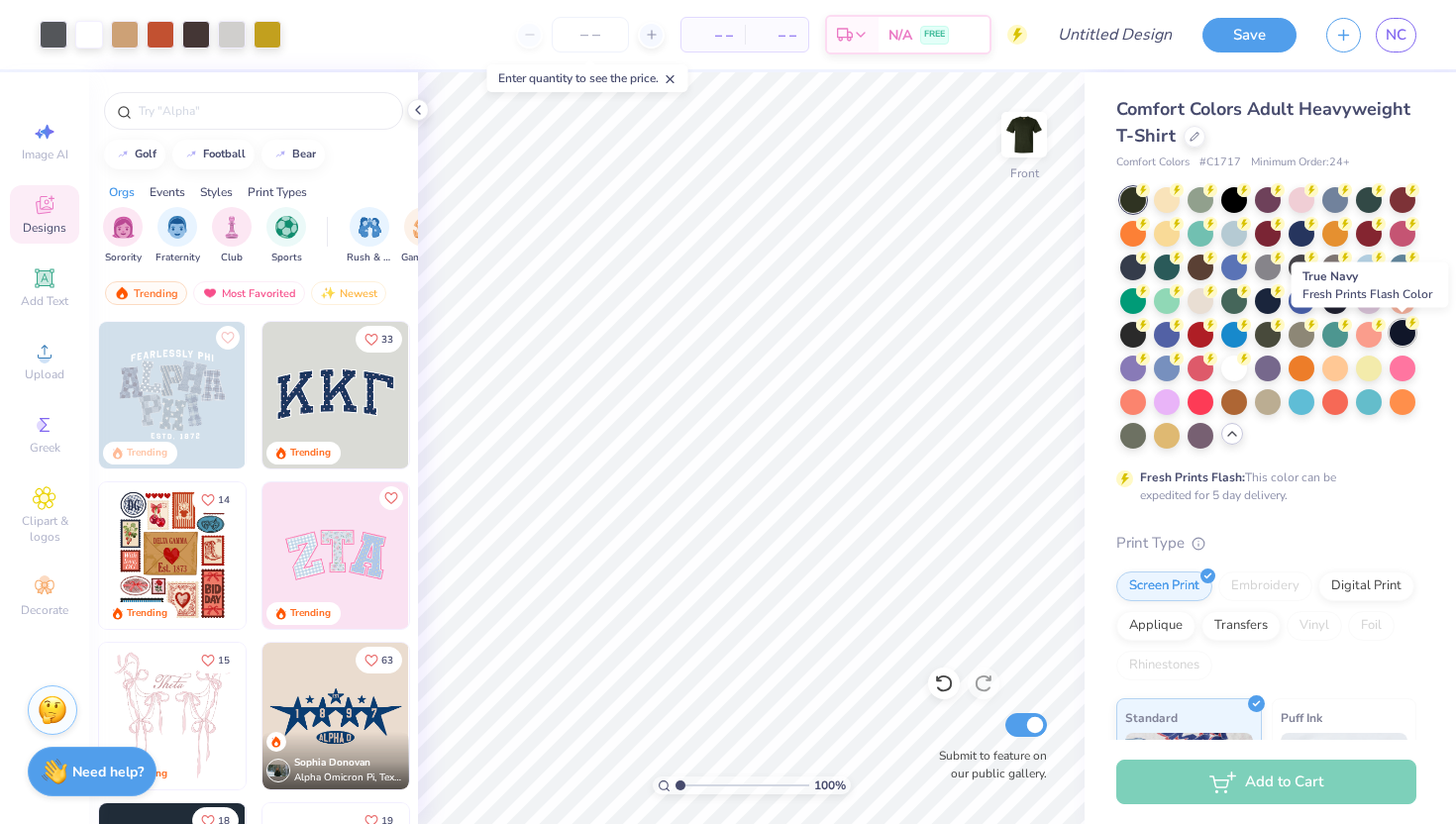 click at bounding box center [1403, 333] 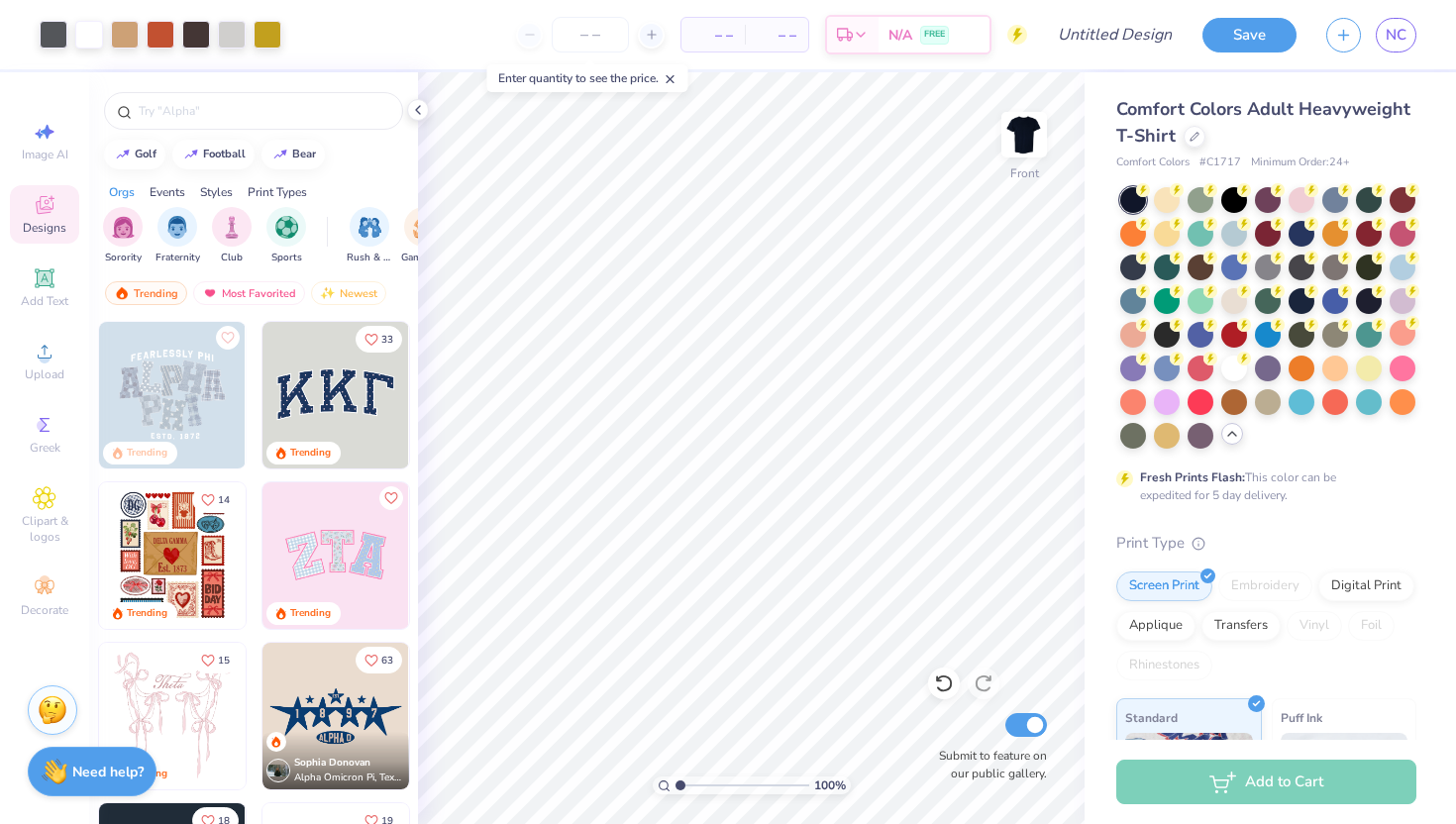 click at bounding box center [1133, 200] 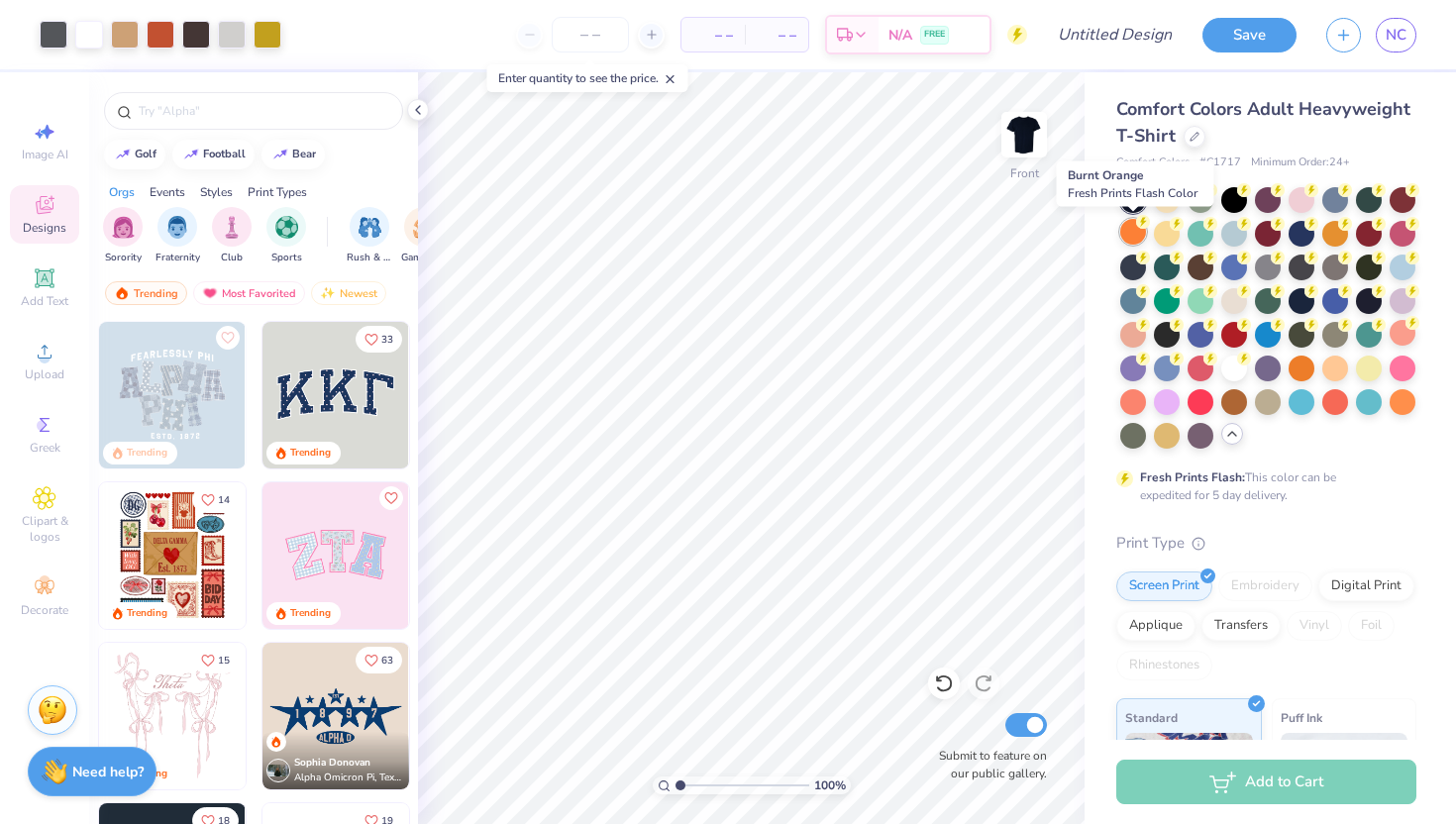 click at bounding box center [1133, 232] 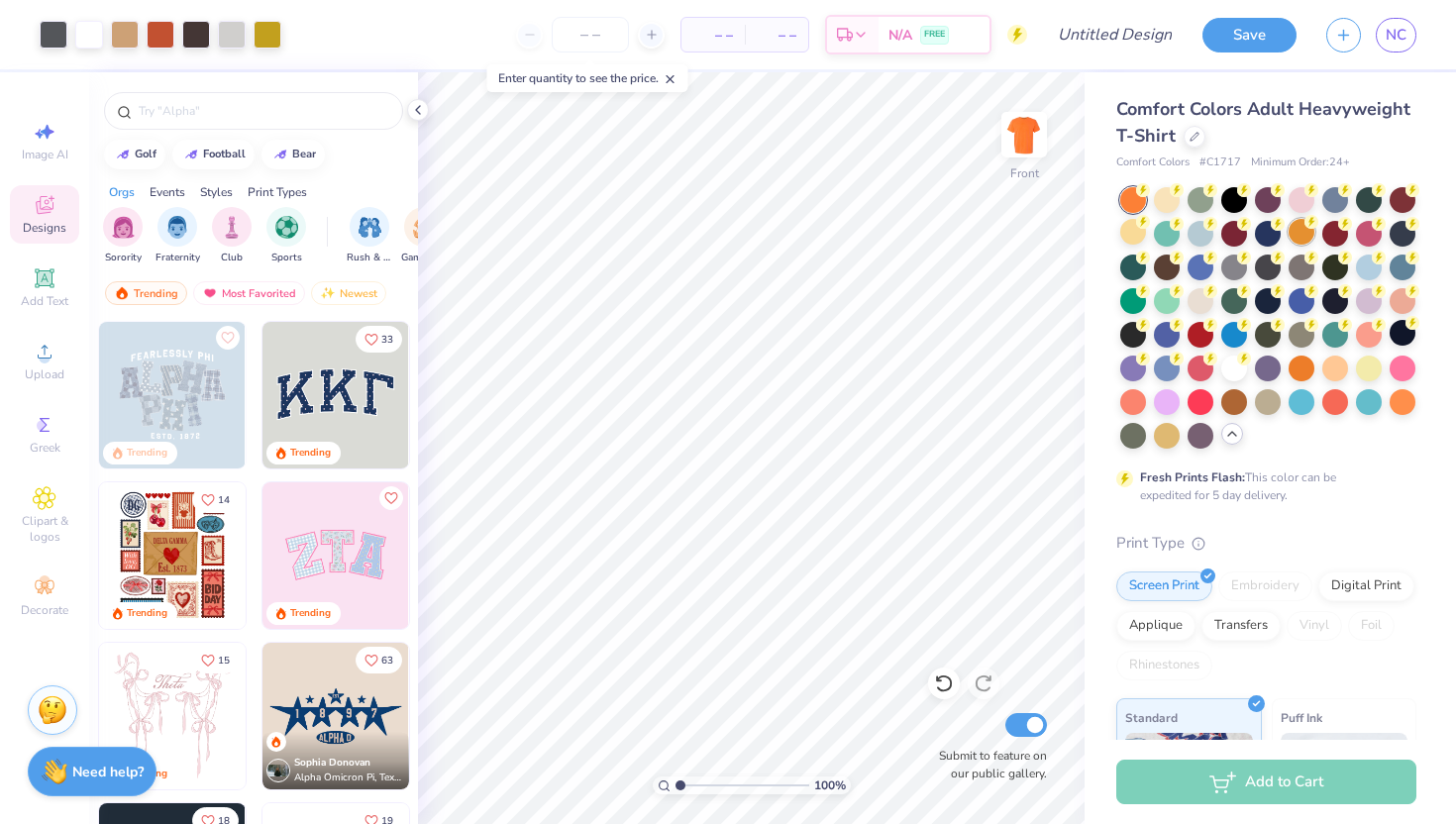 click at bounding box center (1301, 232) 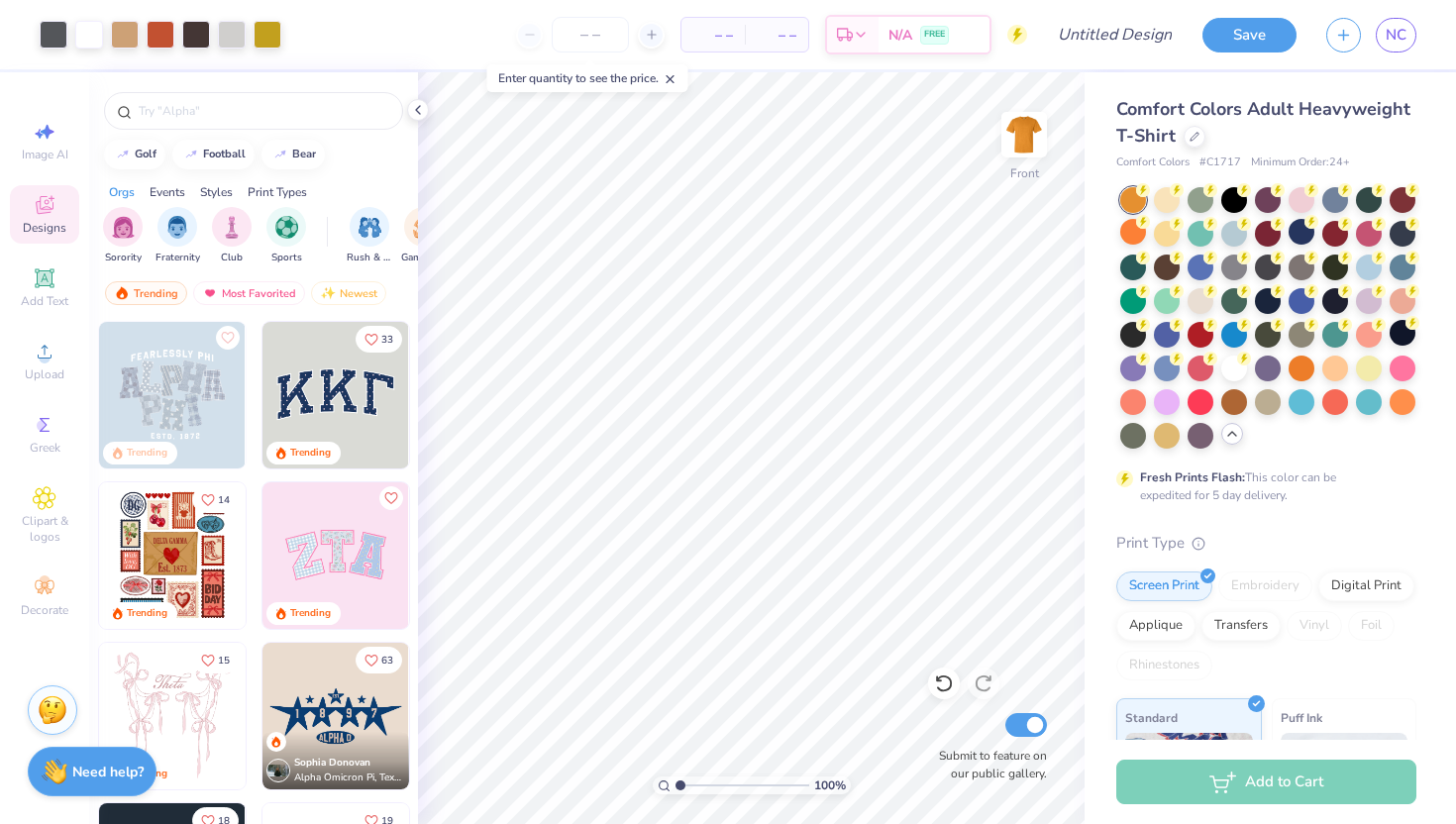 click at bounding box center [1301, 368] 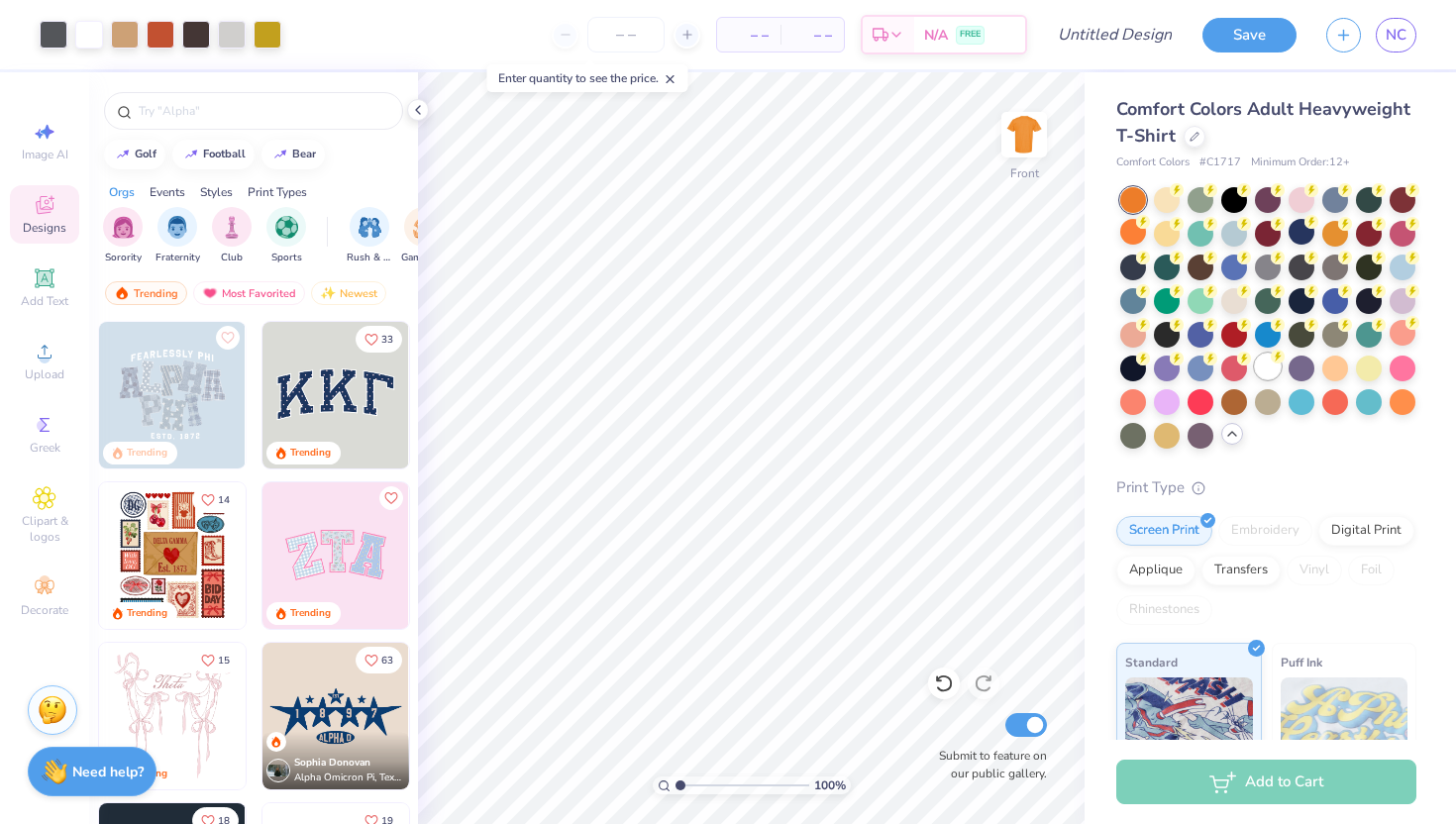 click at bounding box center [1268, 366] 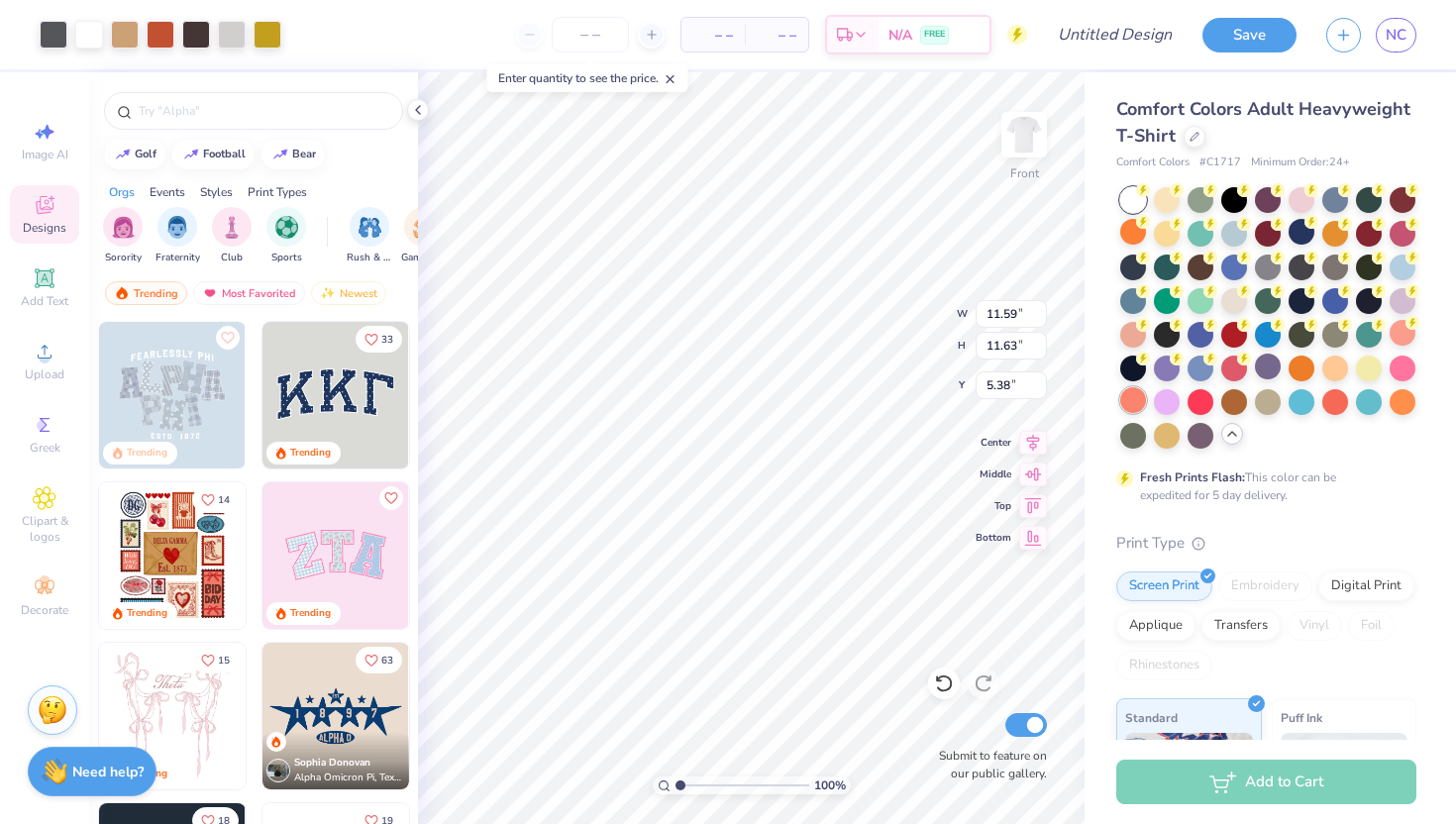 type on "11.59" 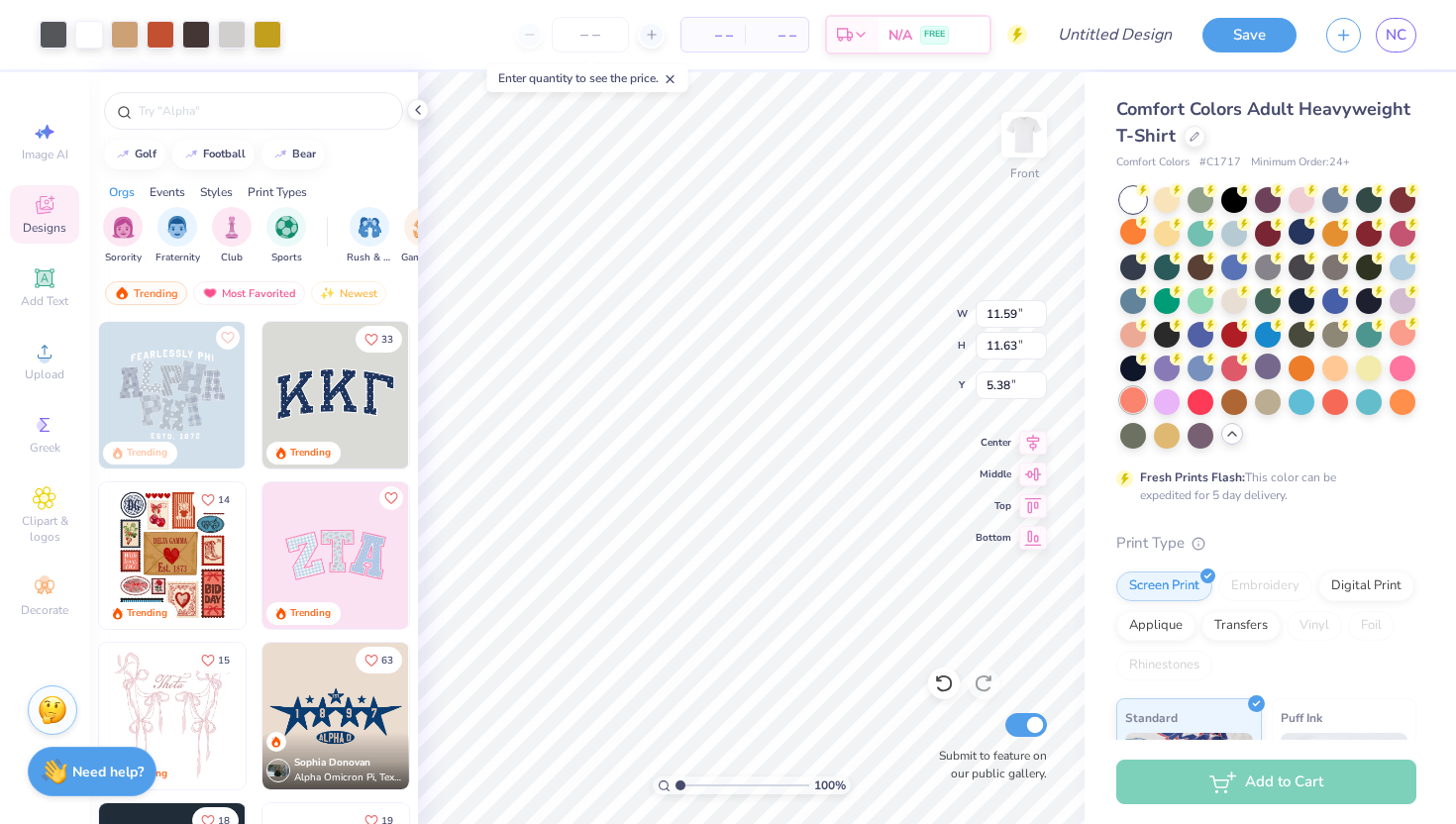 type on "11.63" 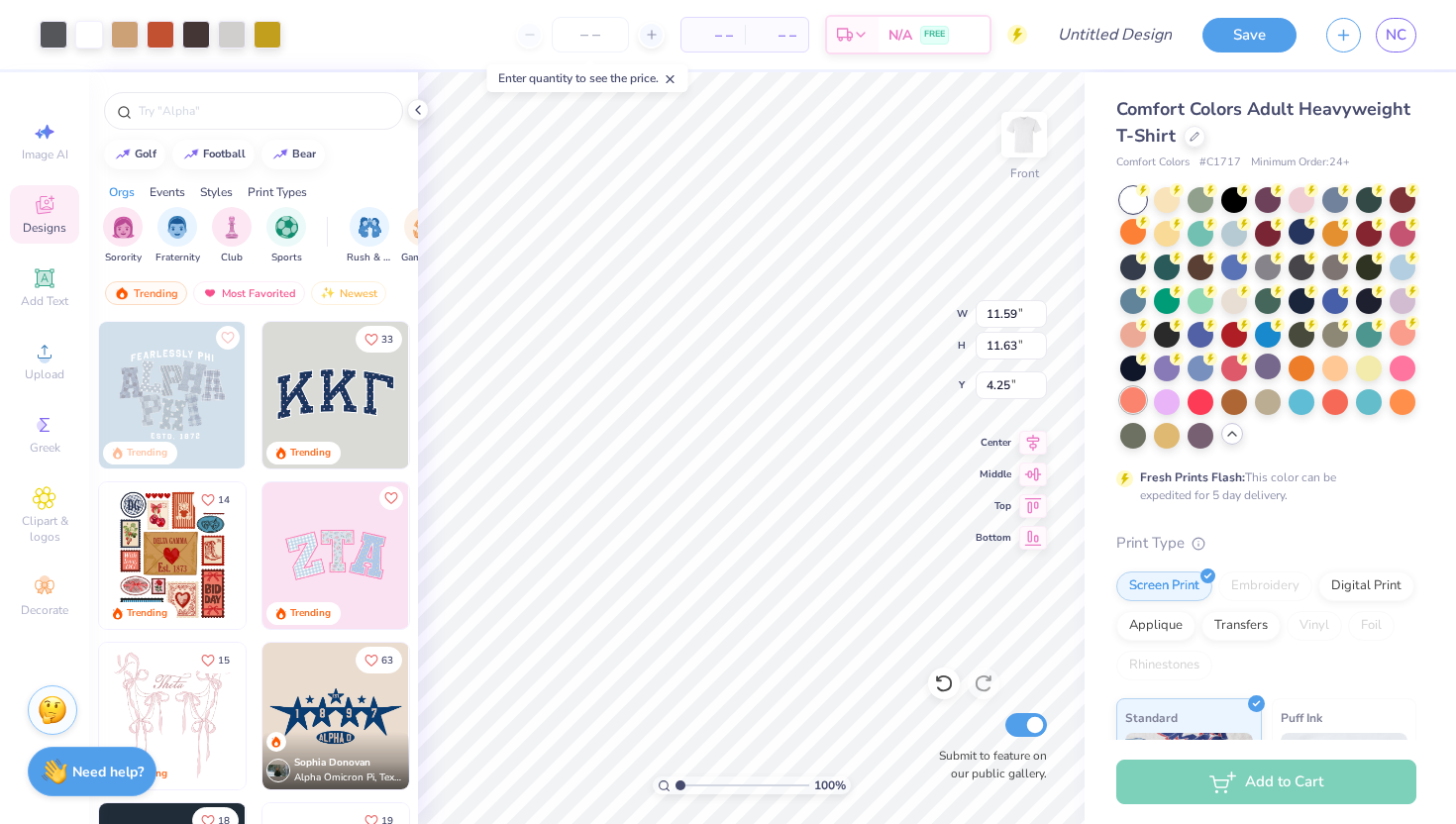 type on "4.25" 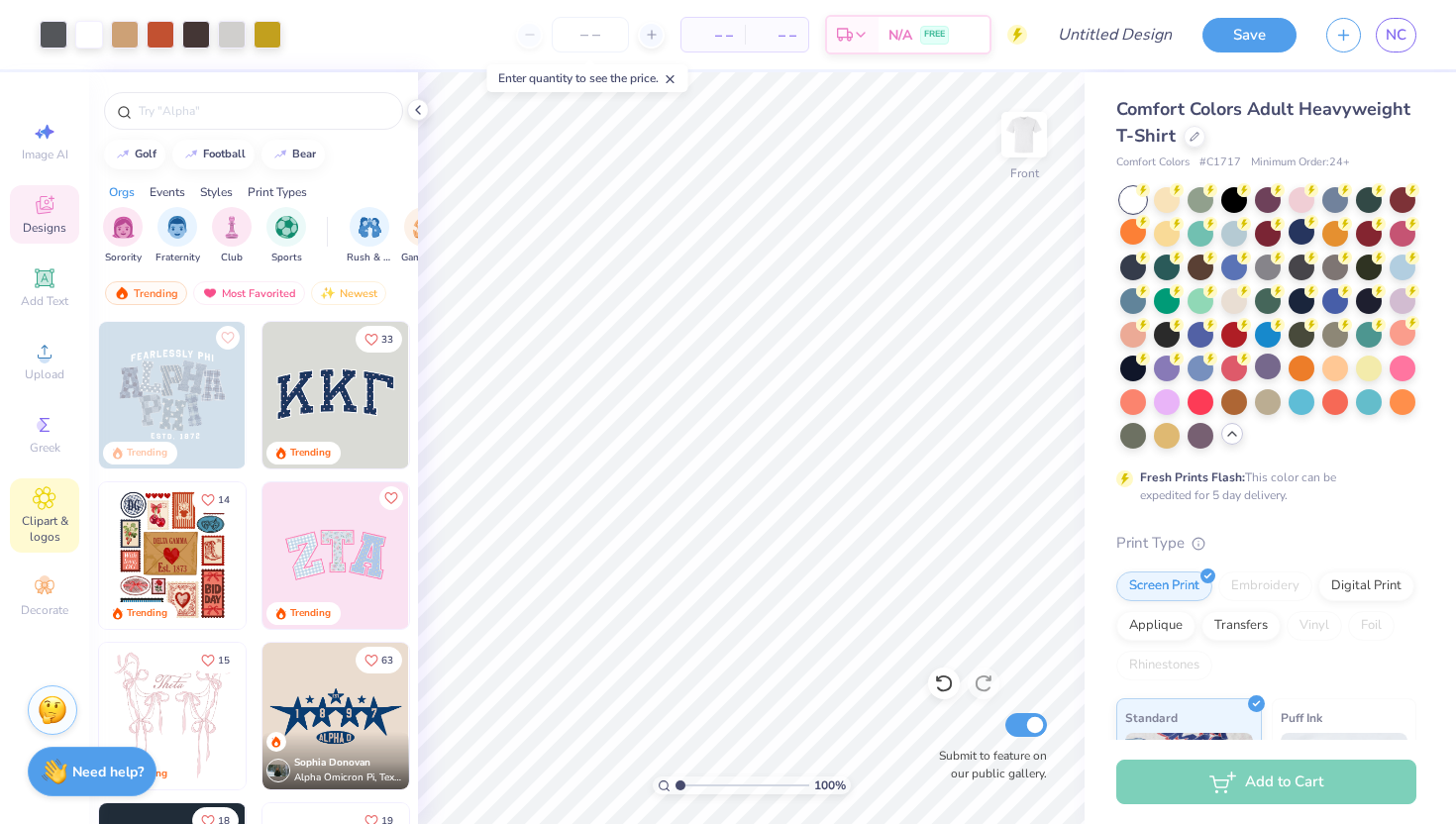 click on "Clipart & logos" at bounding box center [45, 529] 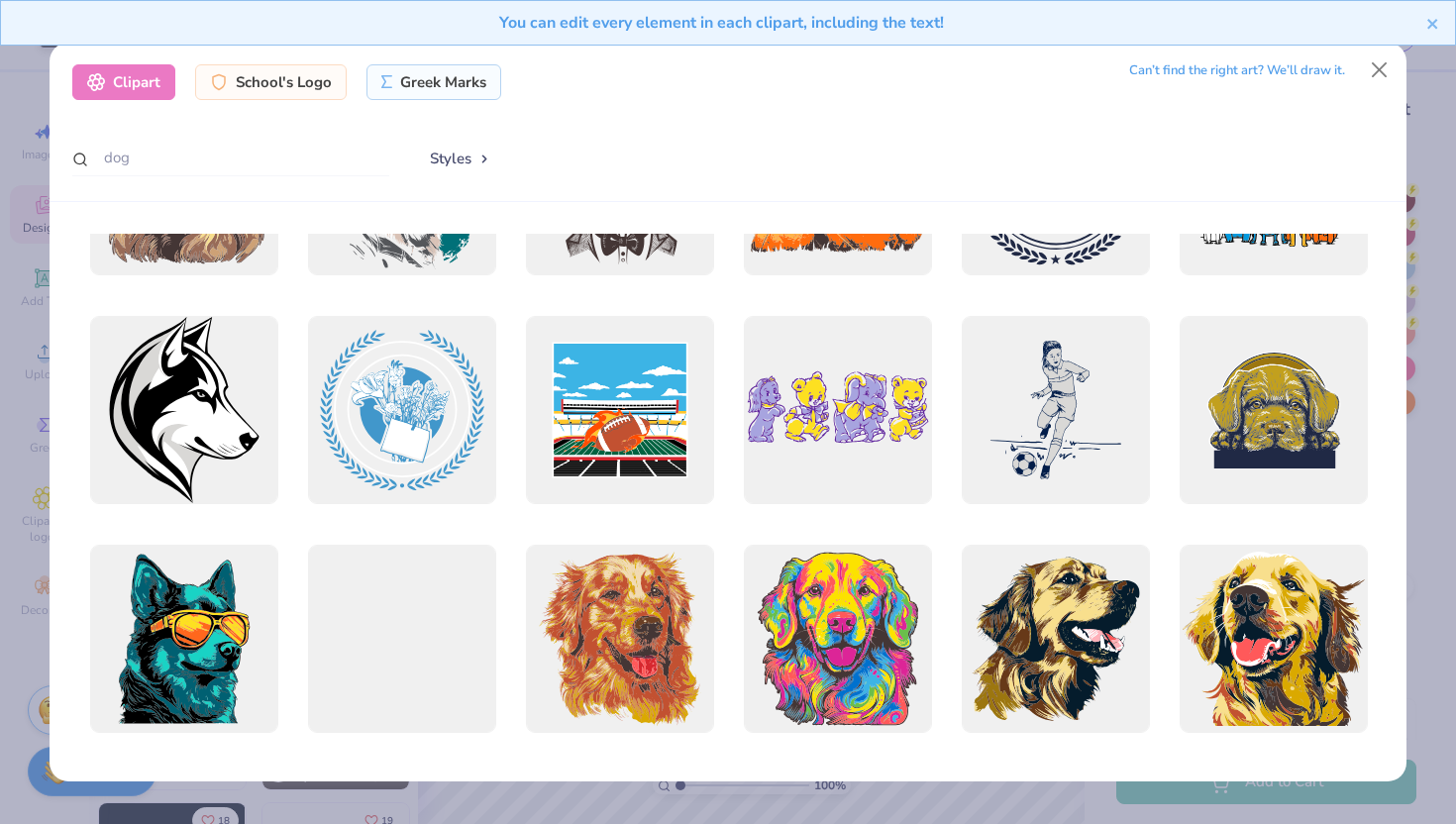 scroll, scrollTop: 3810, scrollLeft: 0, axis: vertical 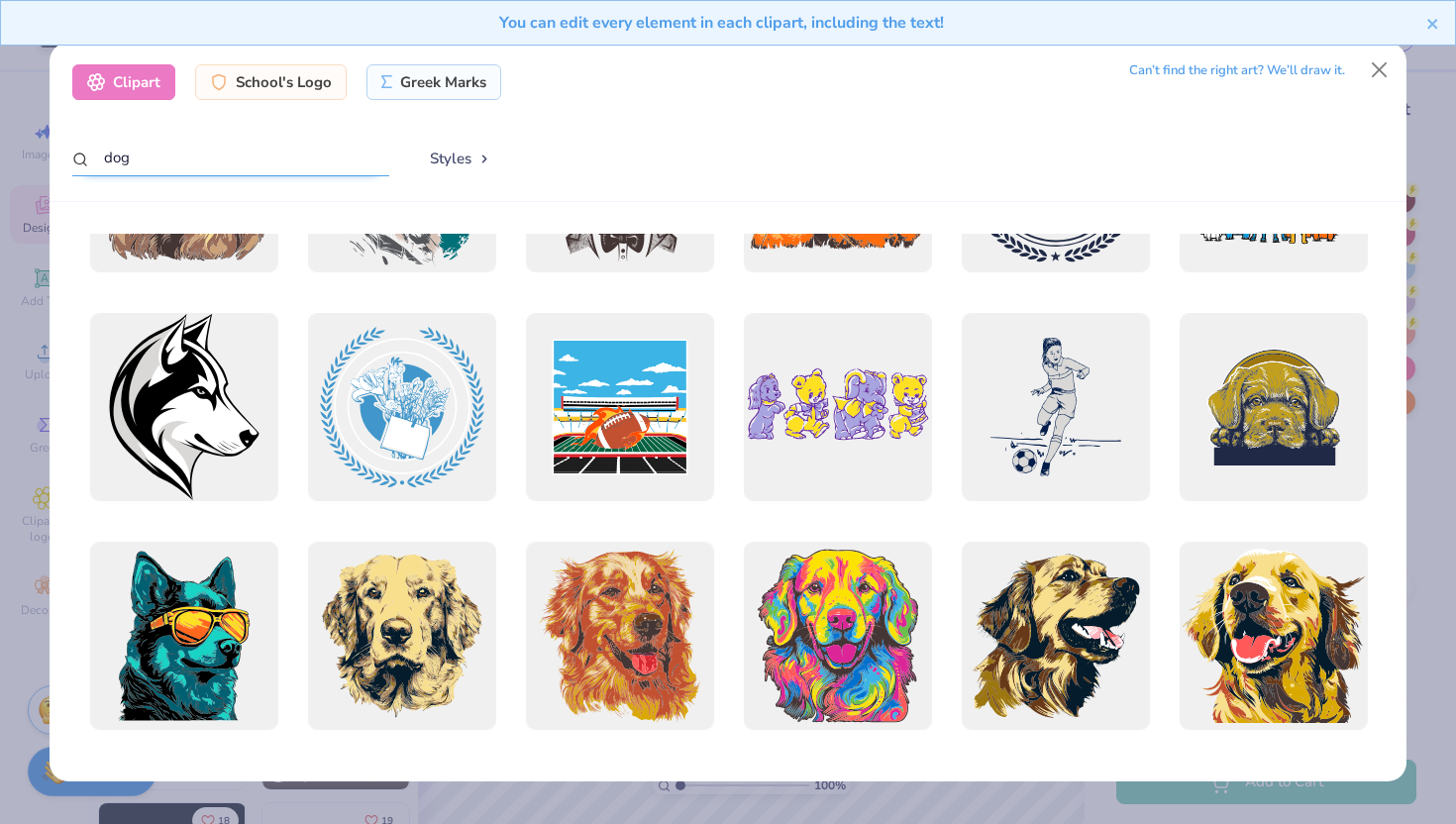 click on "dog" at bounding box center [231, 157] 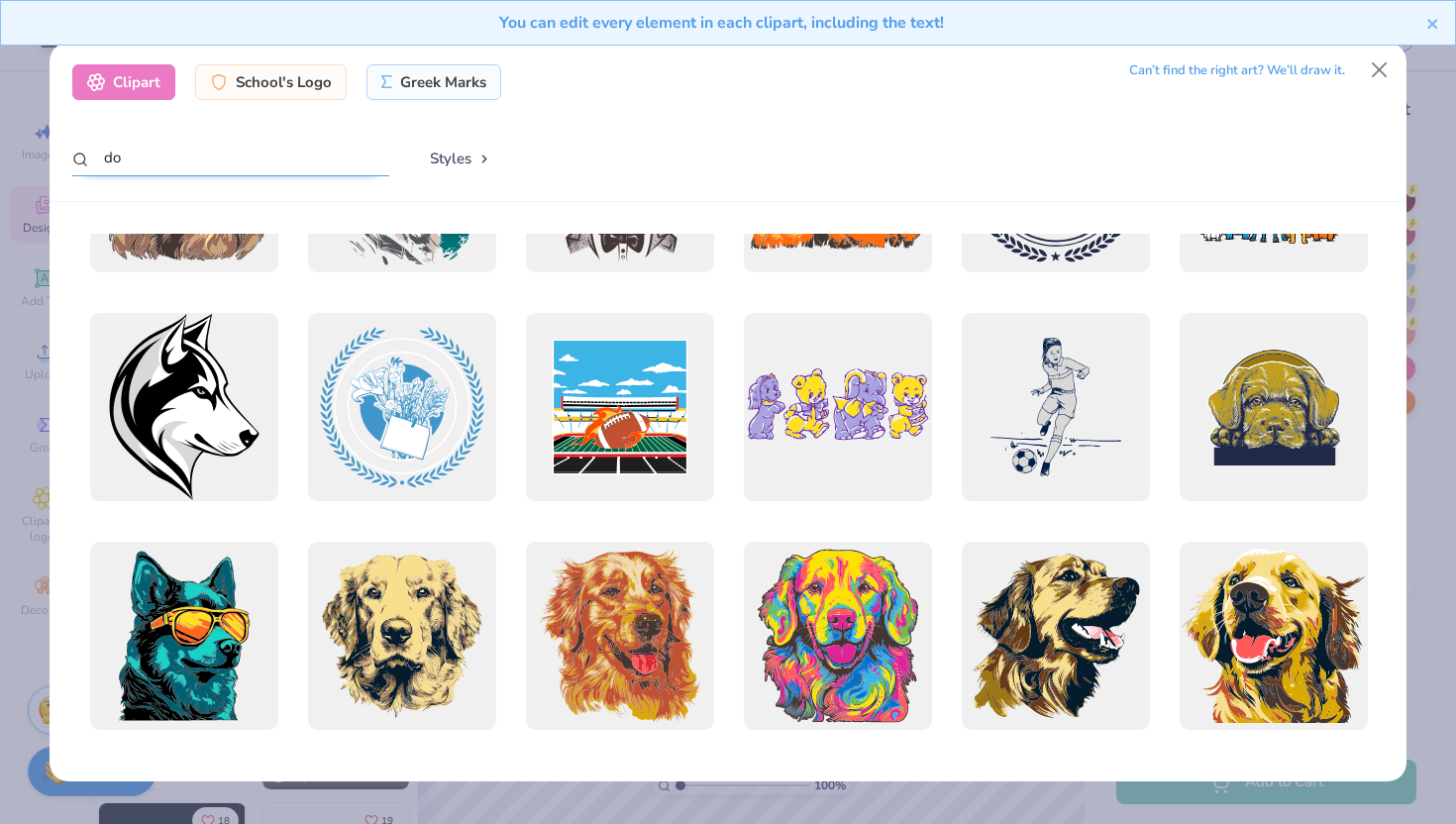 type on "d" 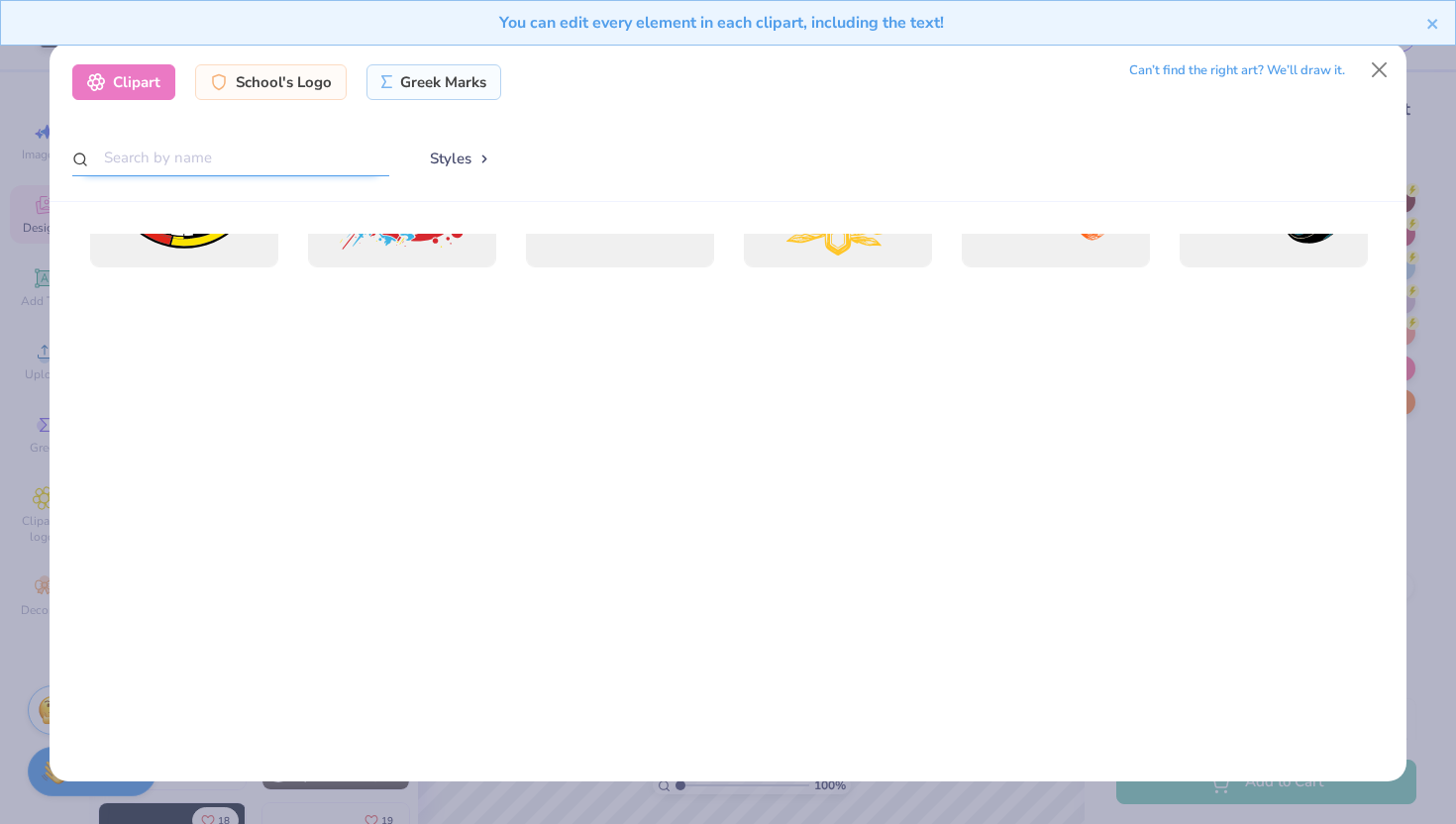 scroll, scrollTop: 0, scrollLeft: 0, axis: both 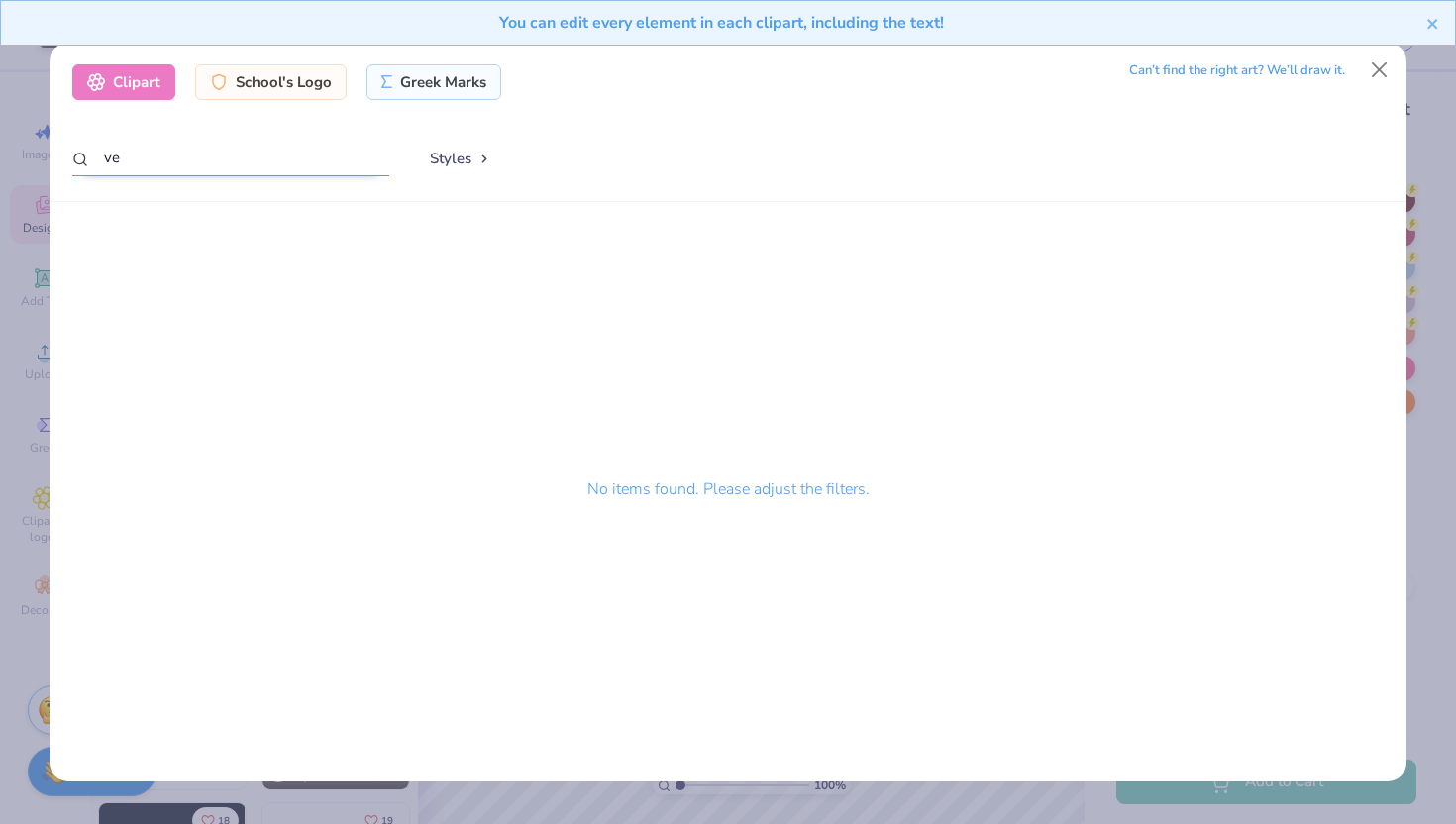 type on "v" 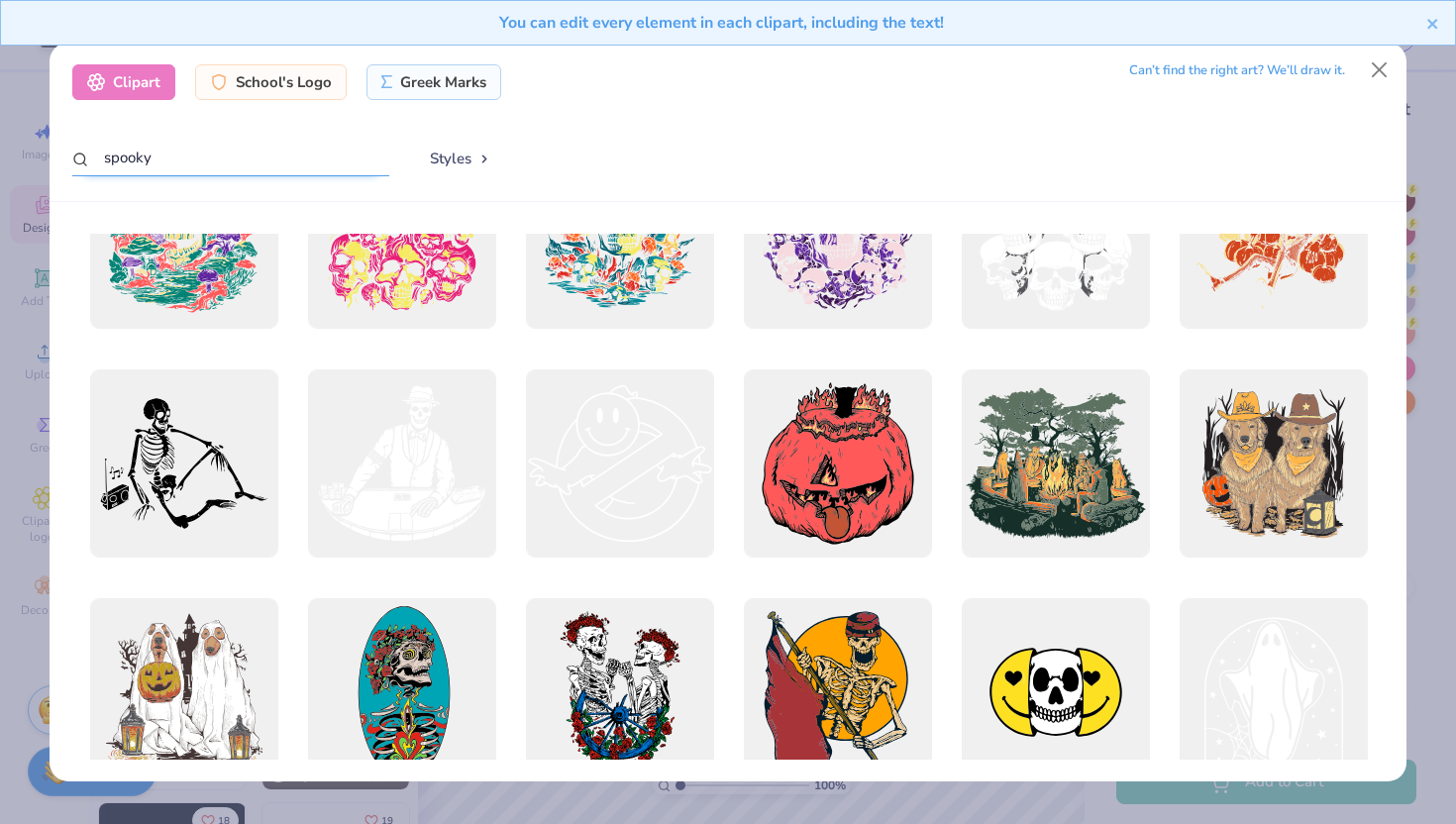 scroll, scrollTop: 1017, scrollLeft: 0, axis: vertical 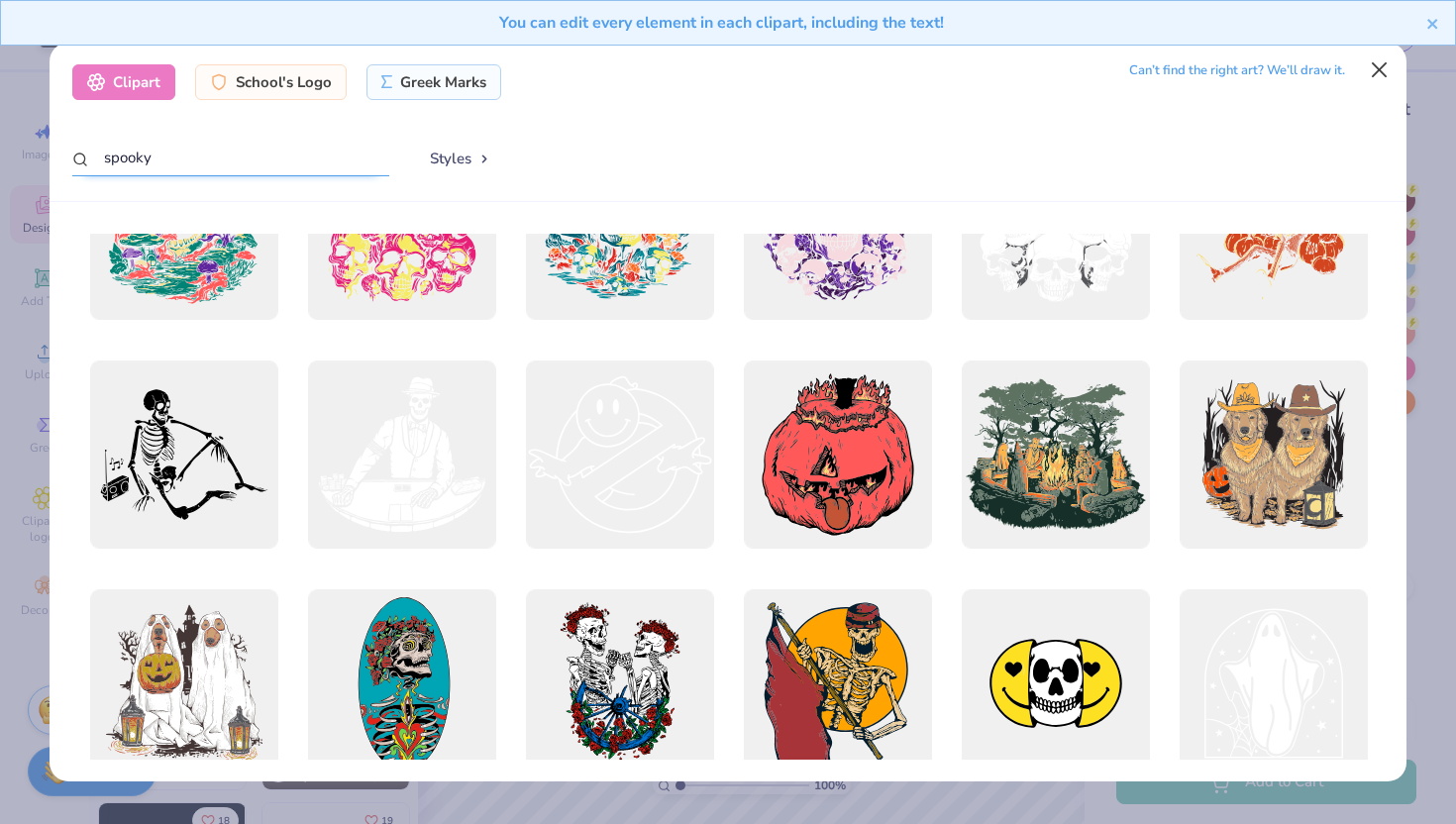 type on "spooky" 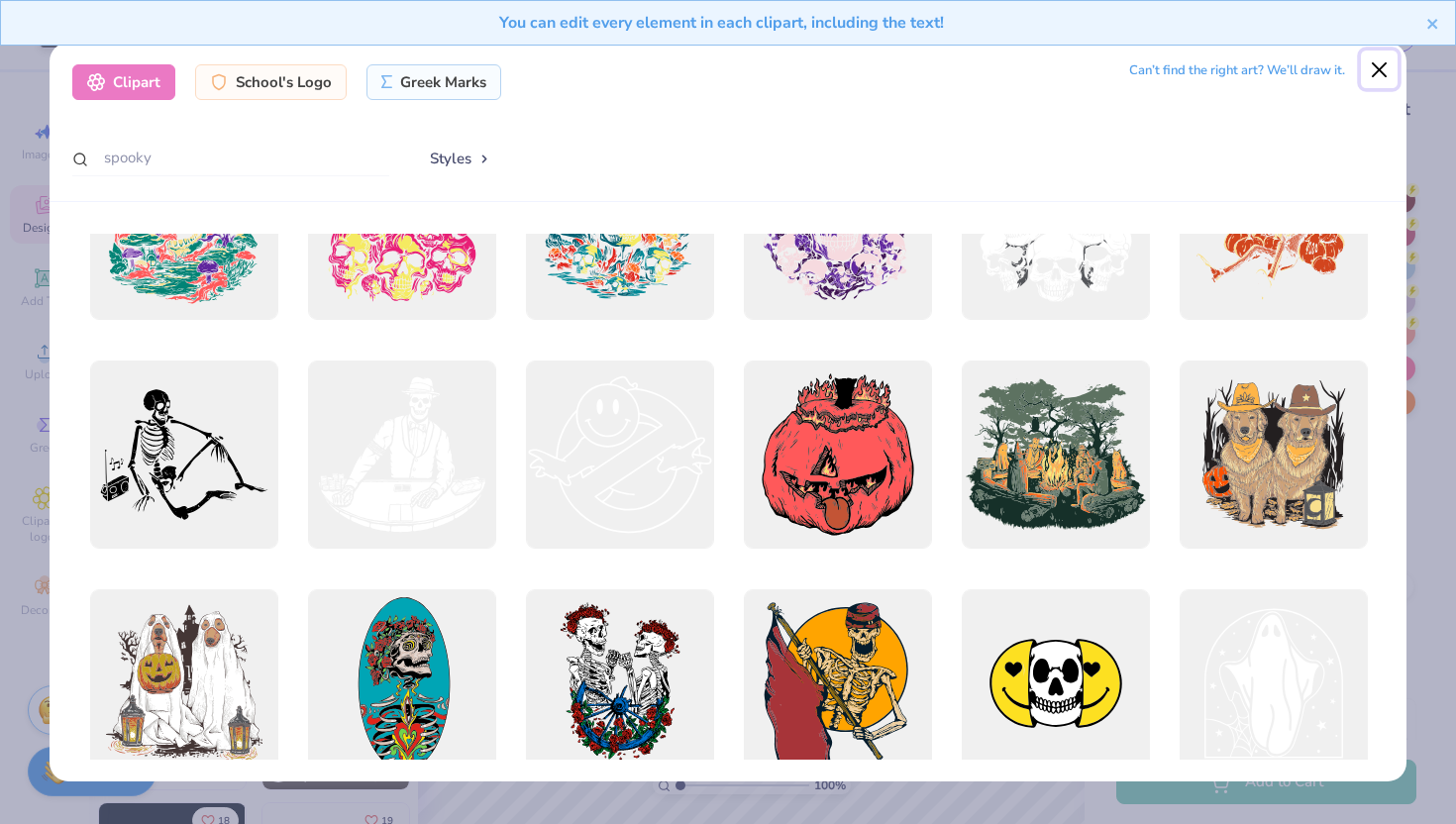 click at bounding box center (1380, 69) 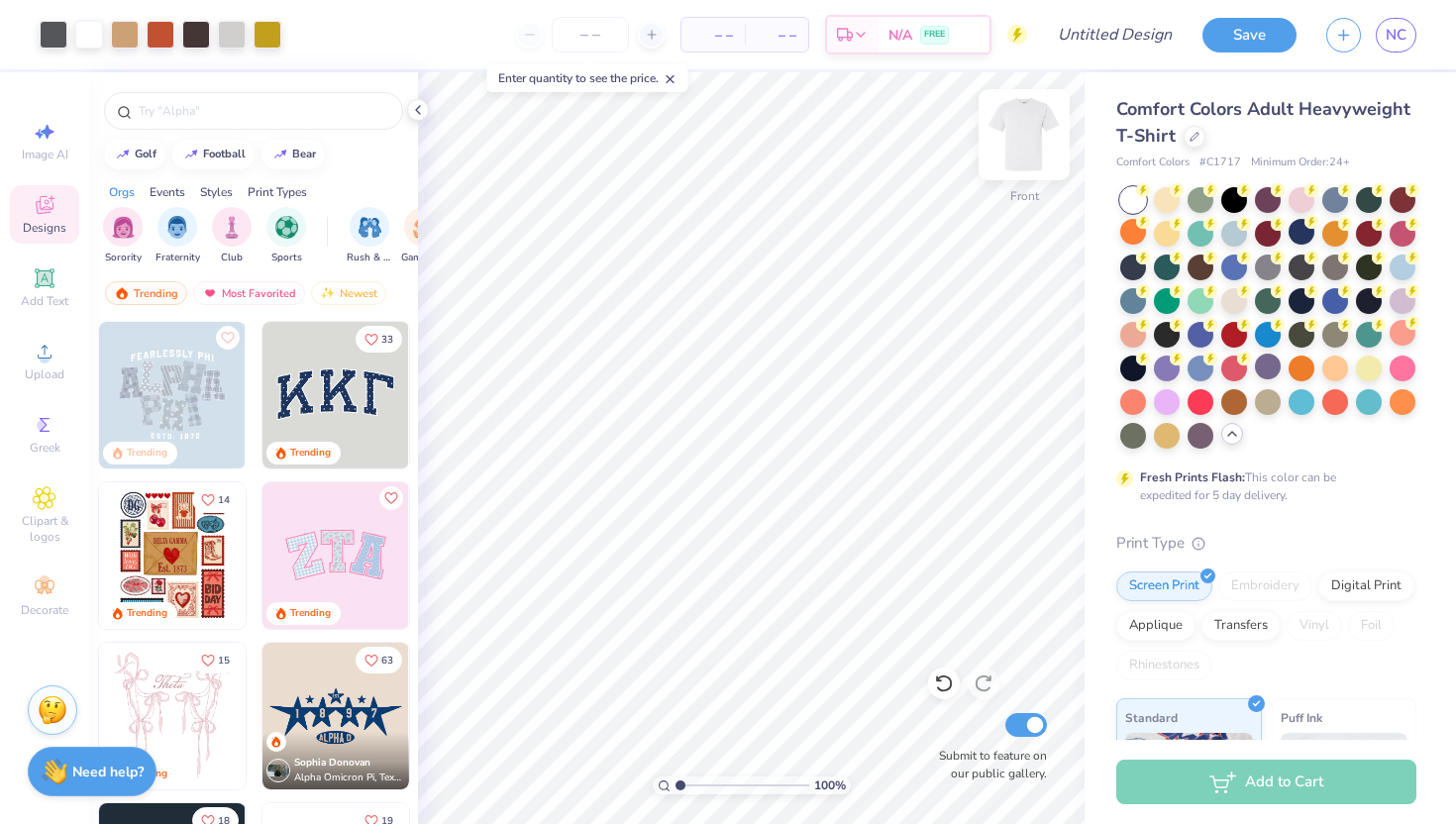 click at bounding box center [1024, 135] 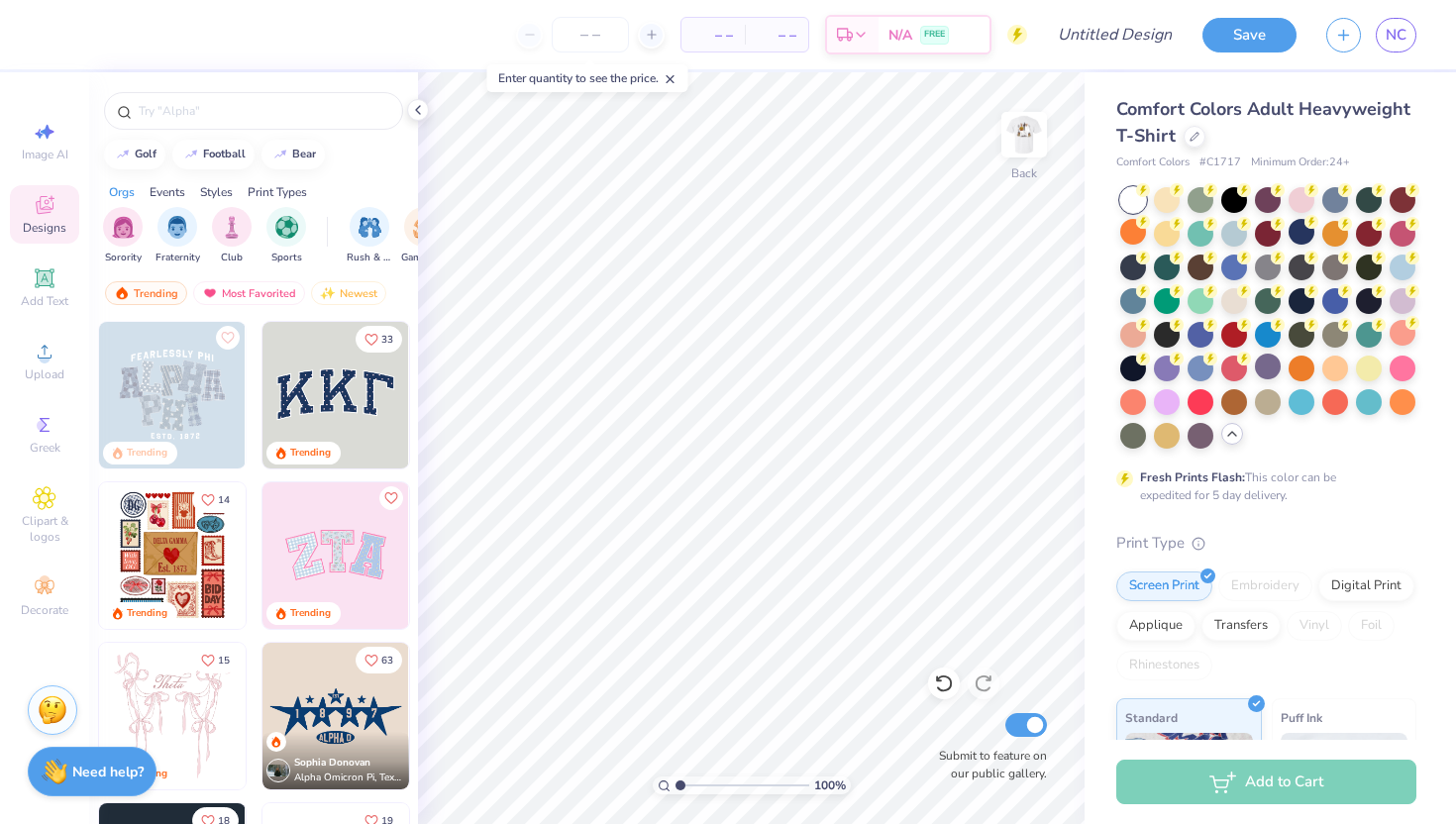 click on "Add Text" at bounding box center (45, 301) 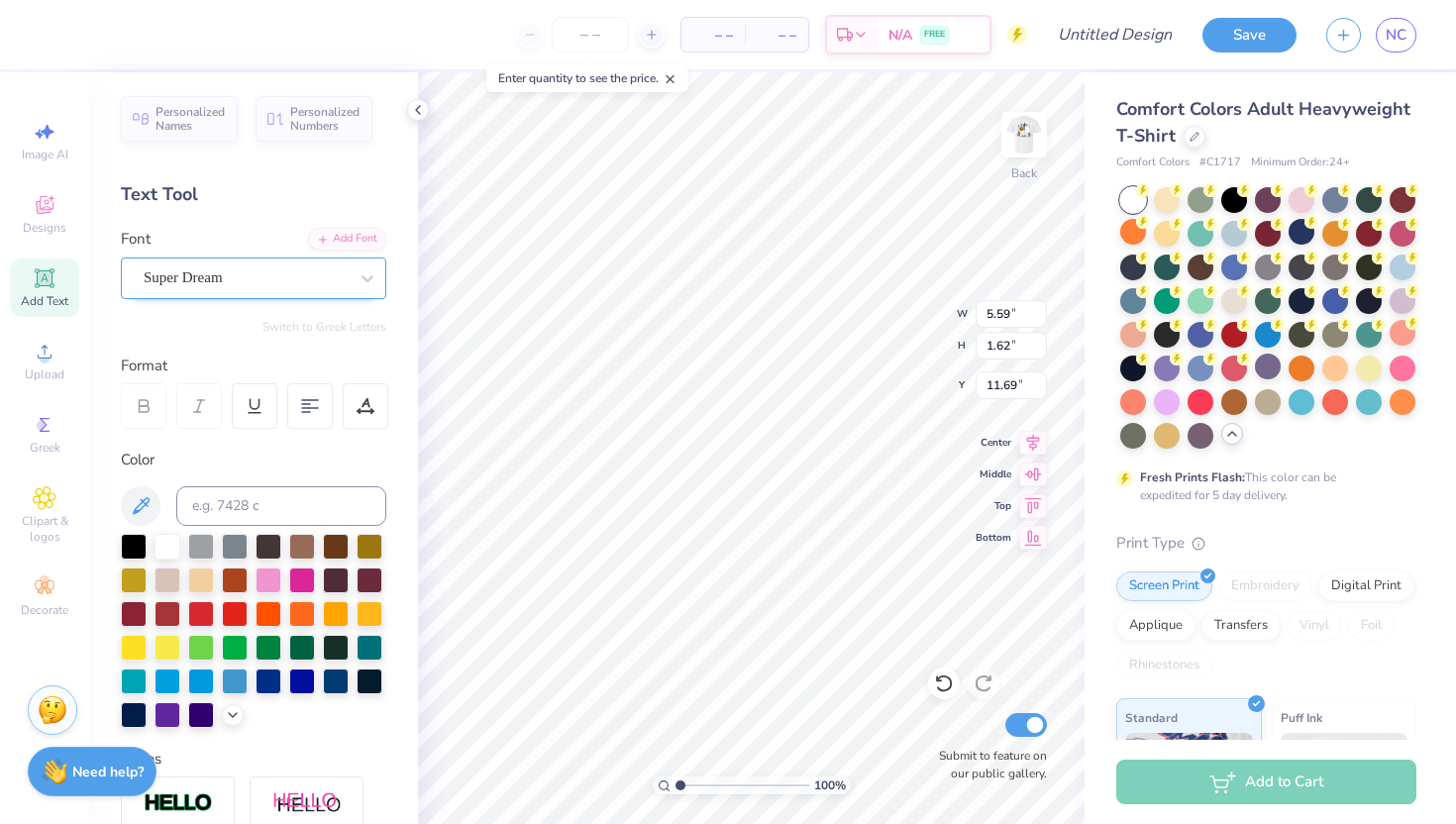 click on "Super Dream" at bounding box center [246, 277] 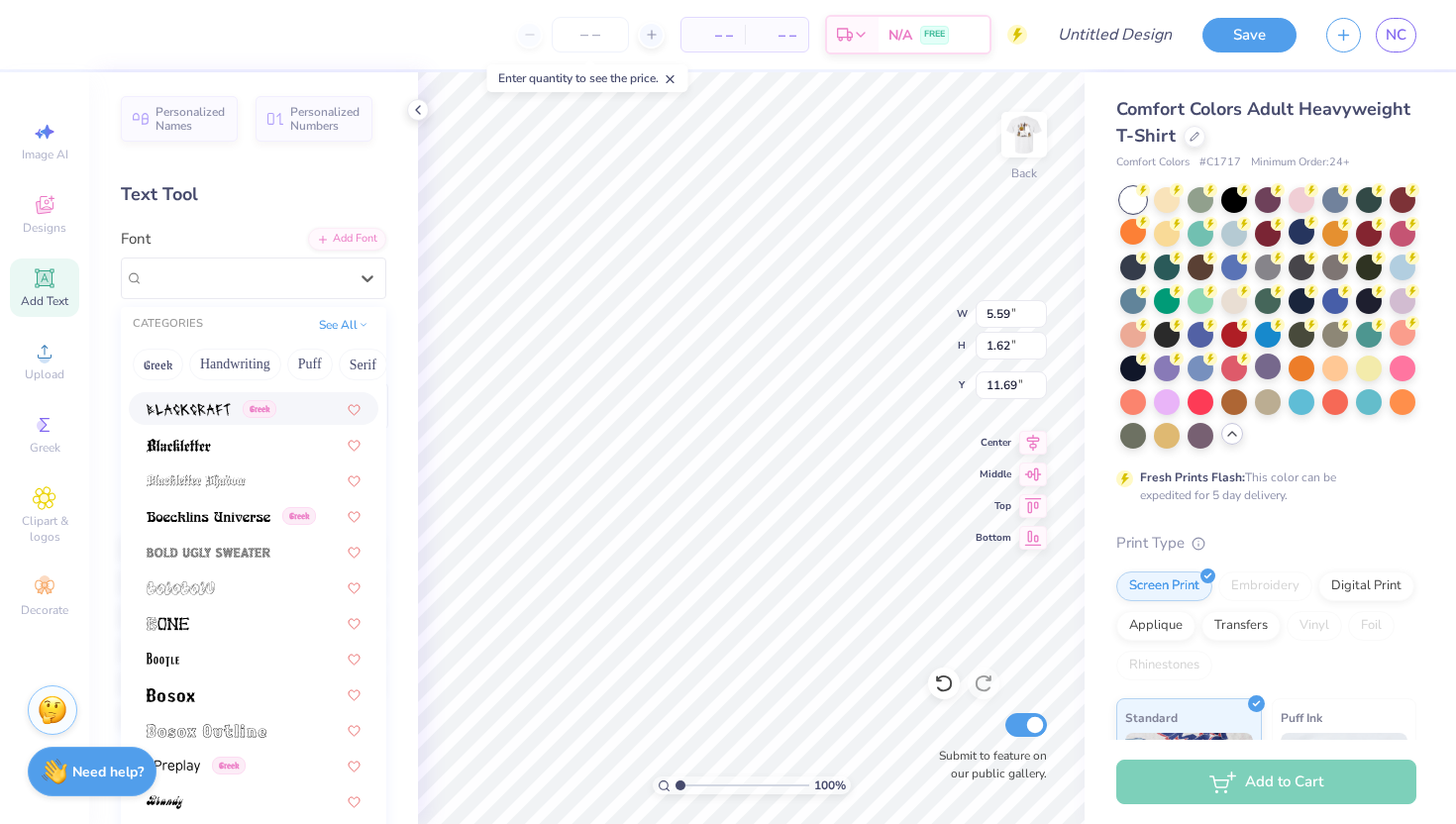 scroll, scrollTop: 1050, scrollLeft: 0, axis: vertical 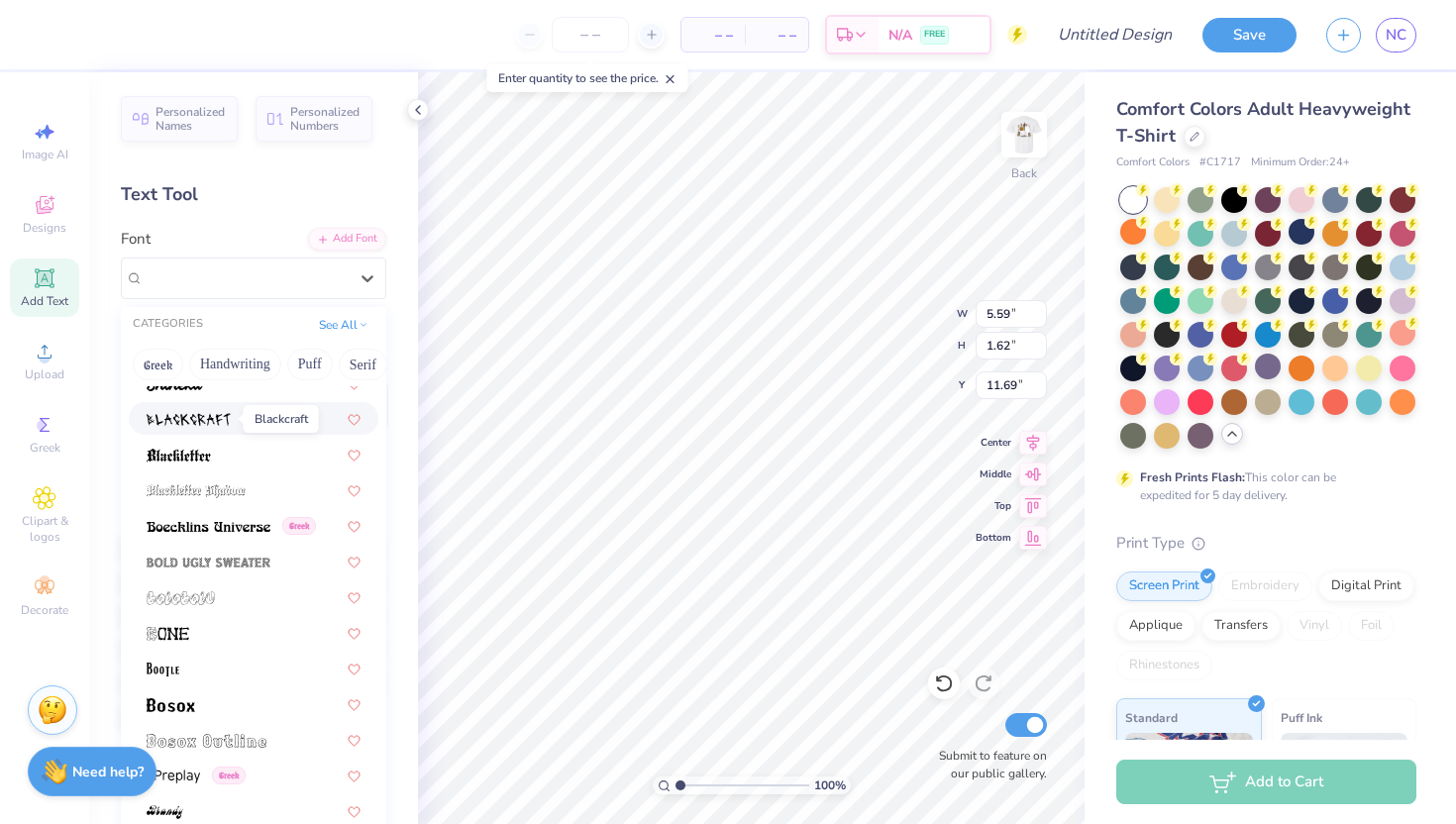 click at bounding box center [188, 420] 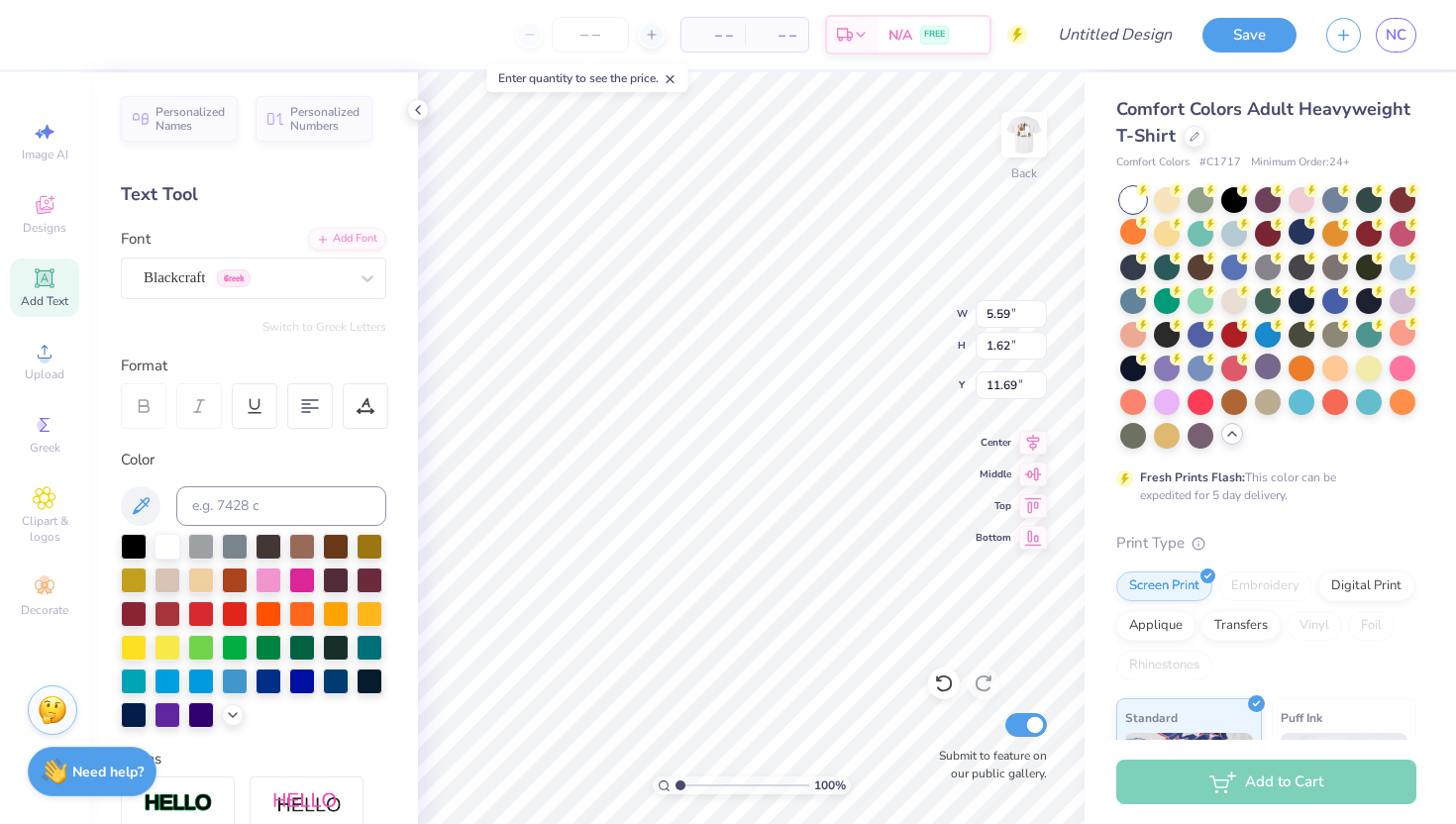type on "4.39" 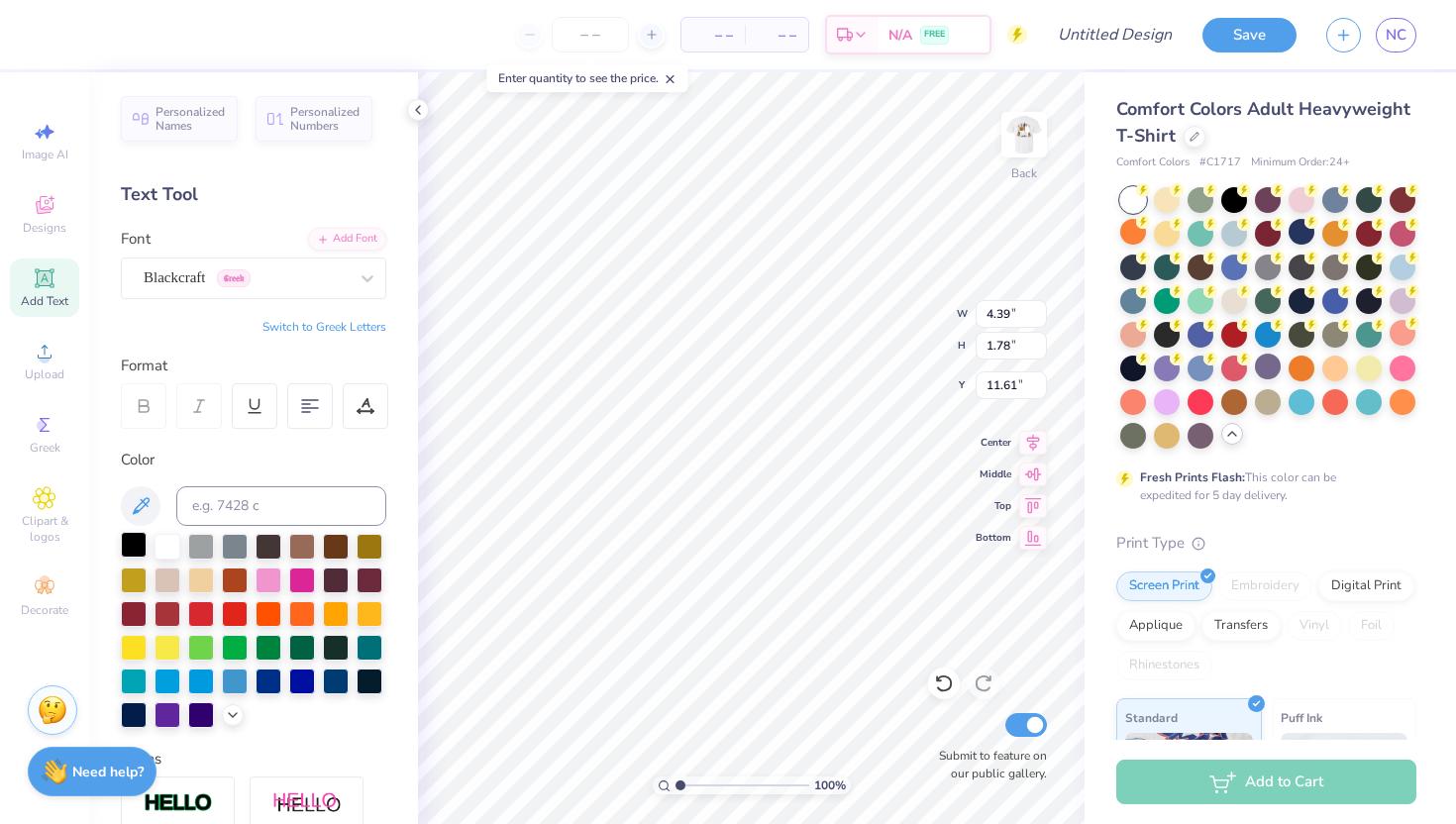 click at bounding box center [134, 545] 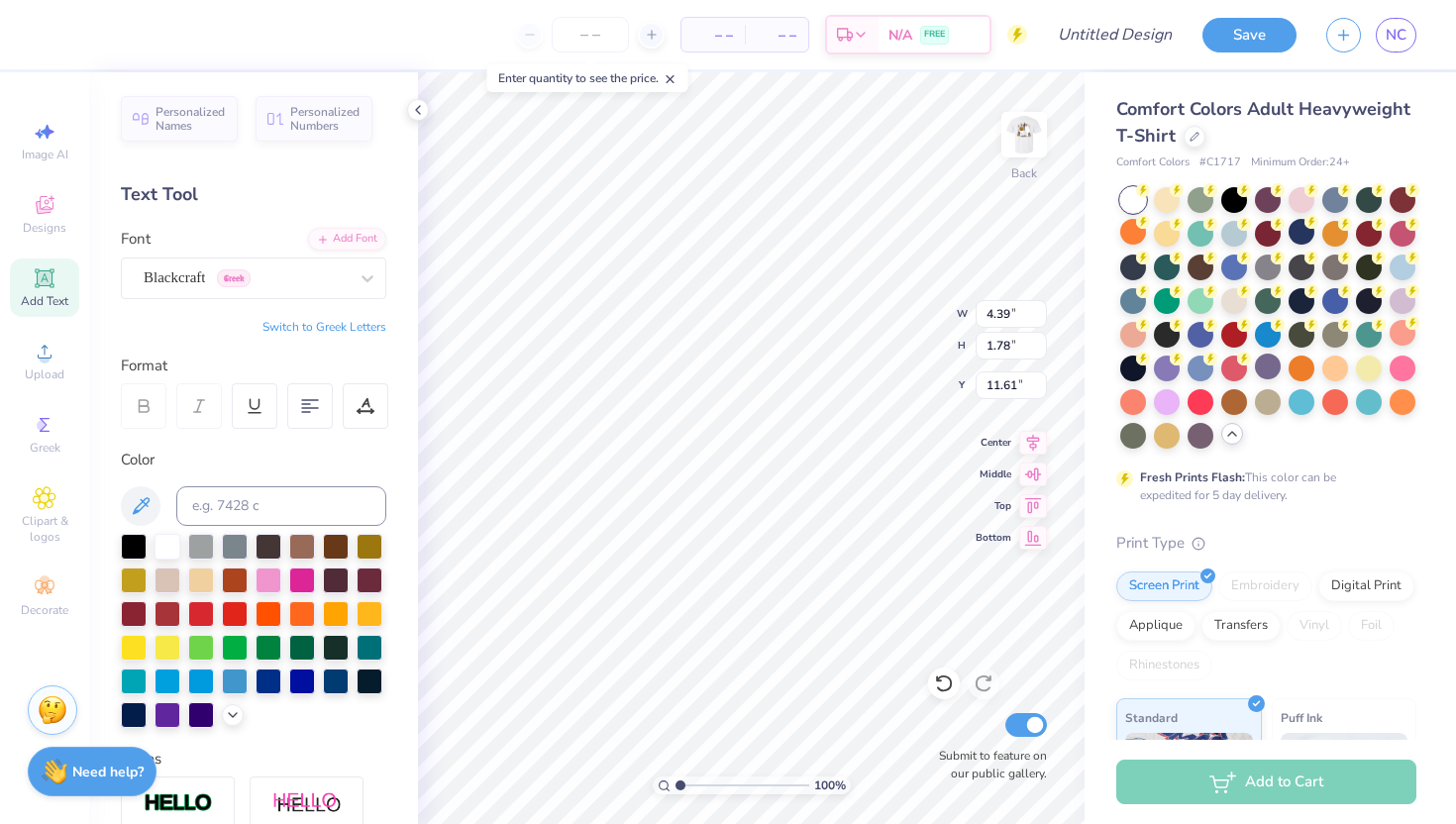 type on "T" 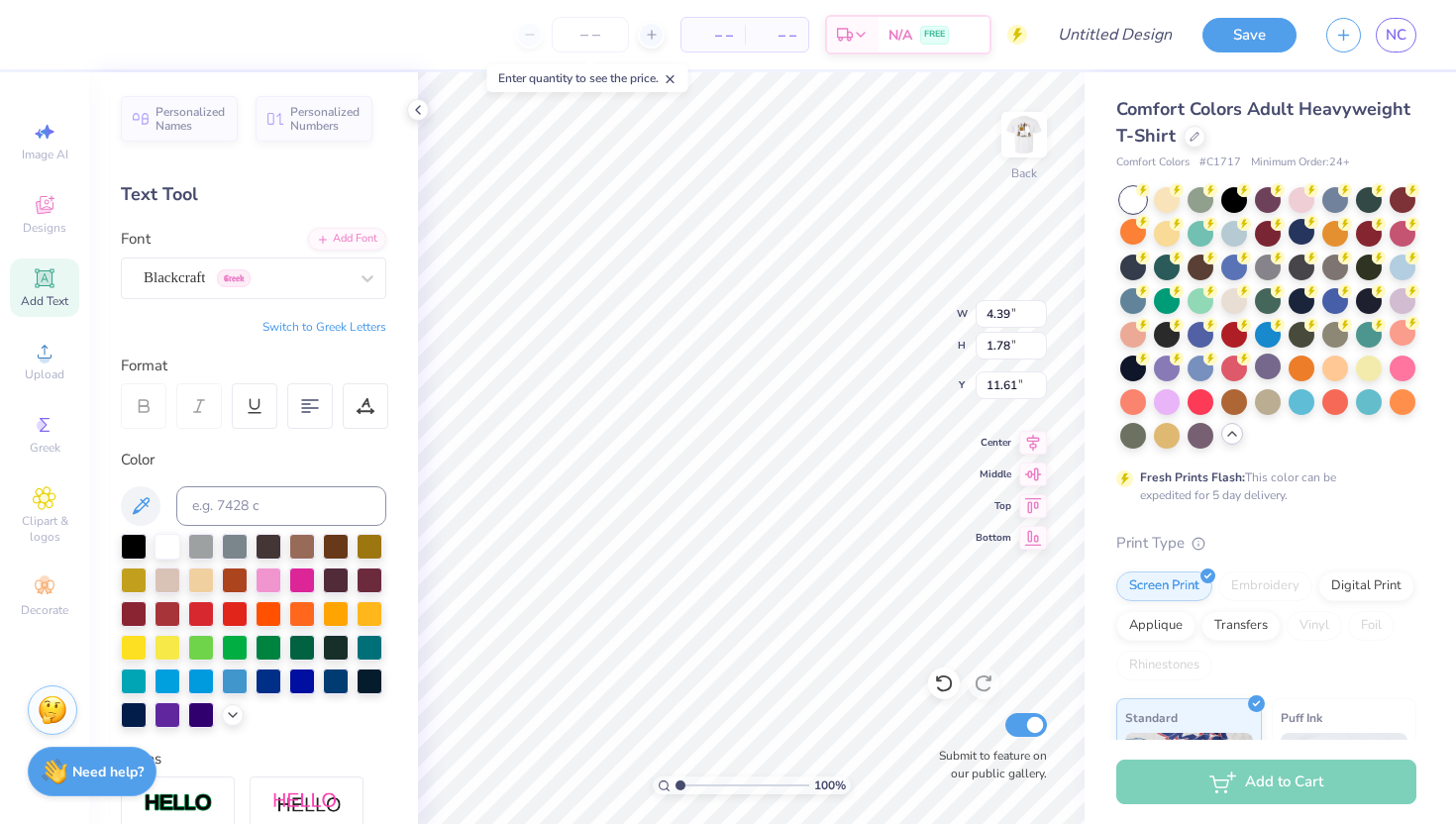 scroll, scrollTop: 0, scrollLeft: 0, axis: both 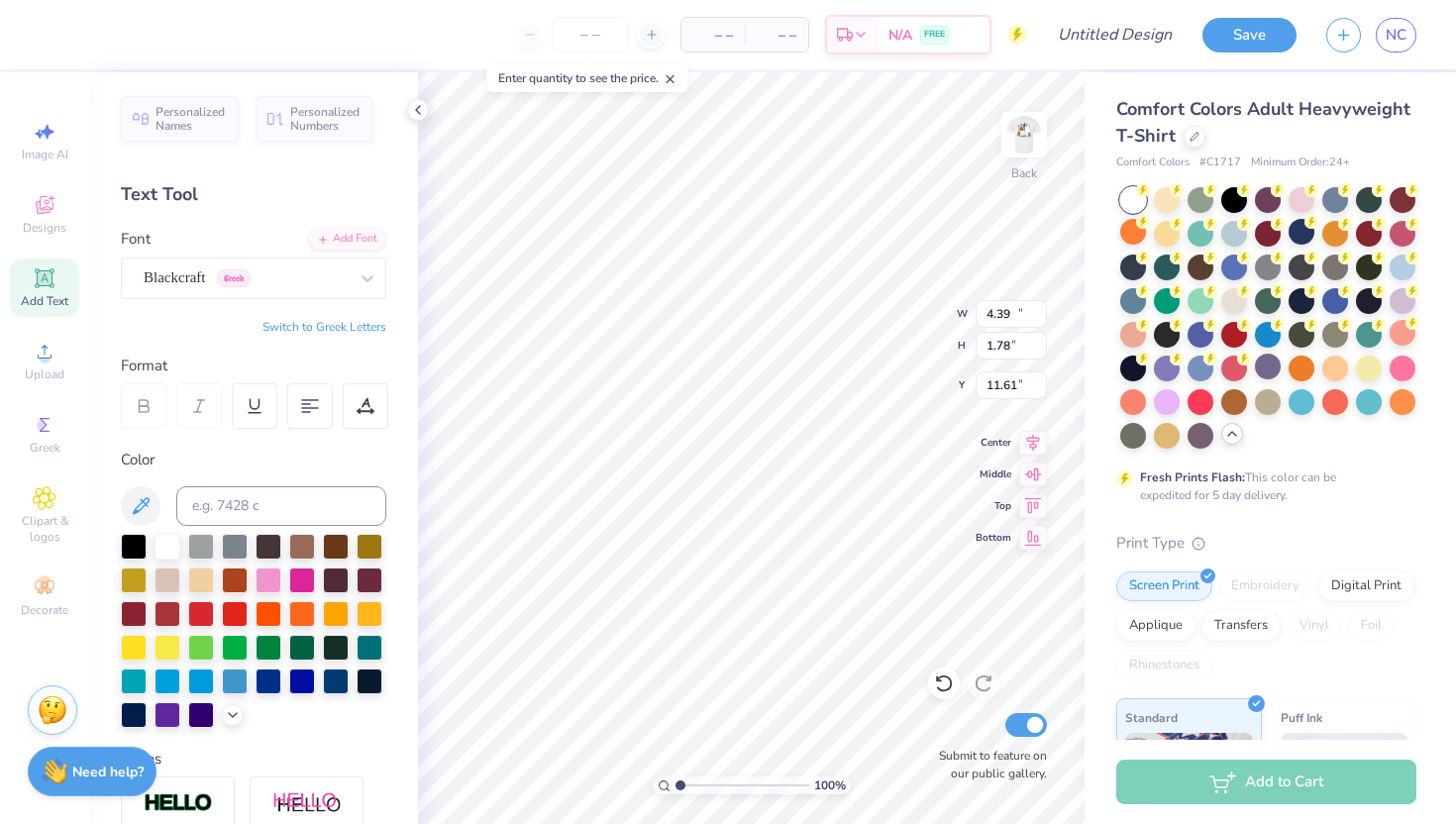 type on "10.18" 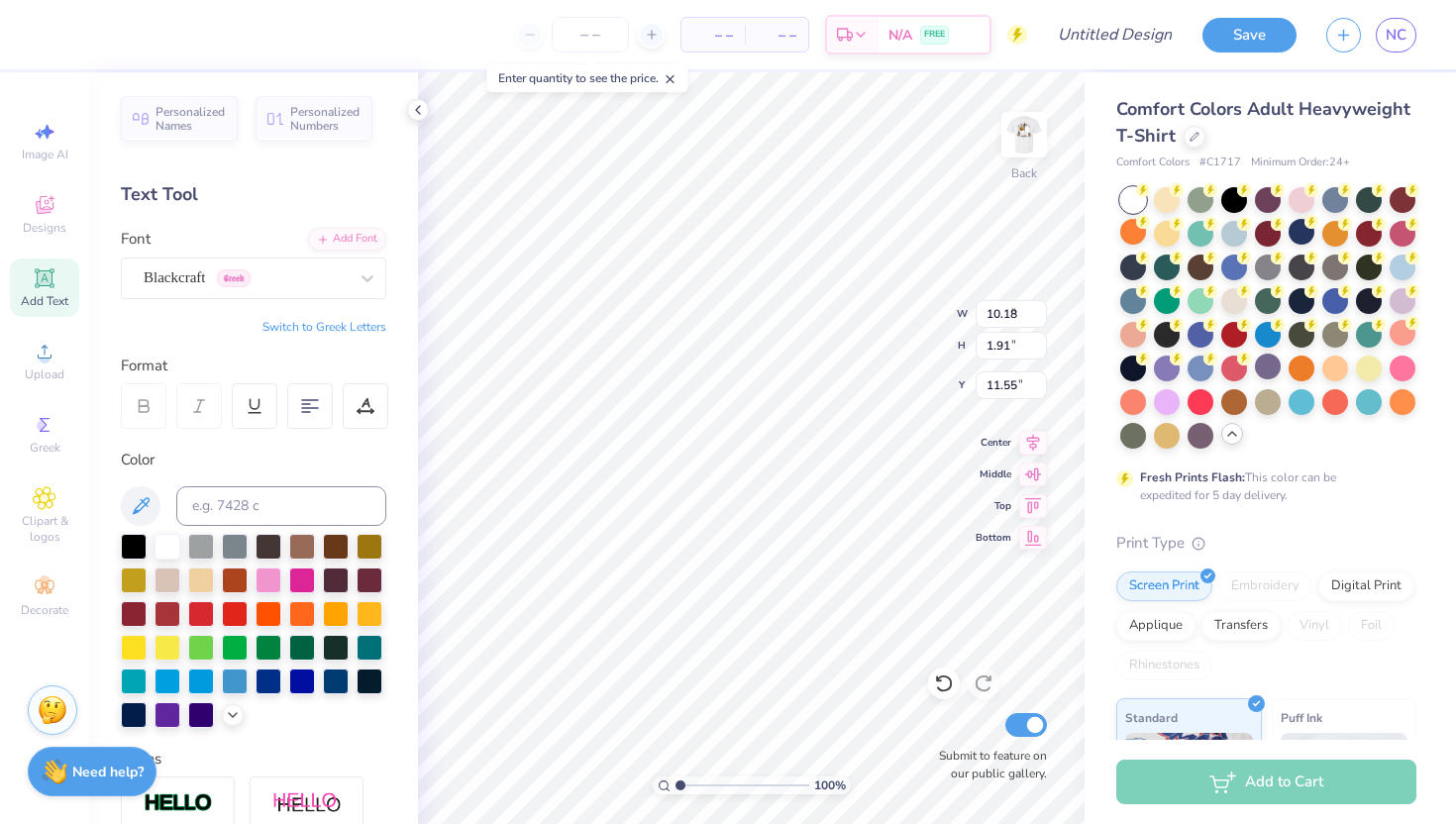 type on "5.21" 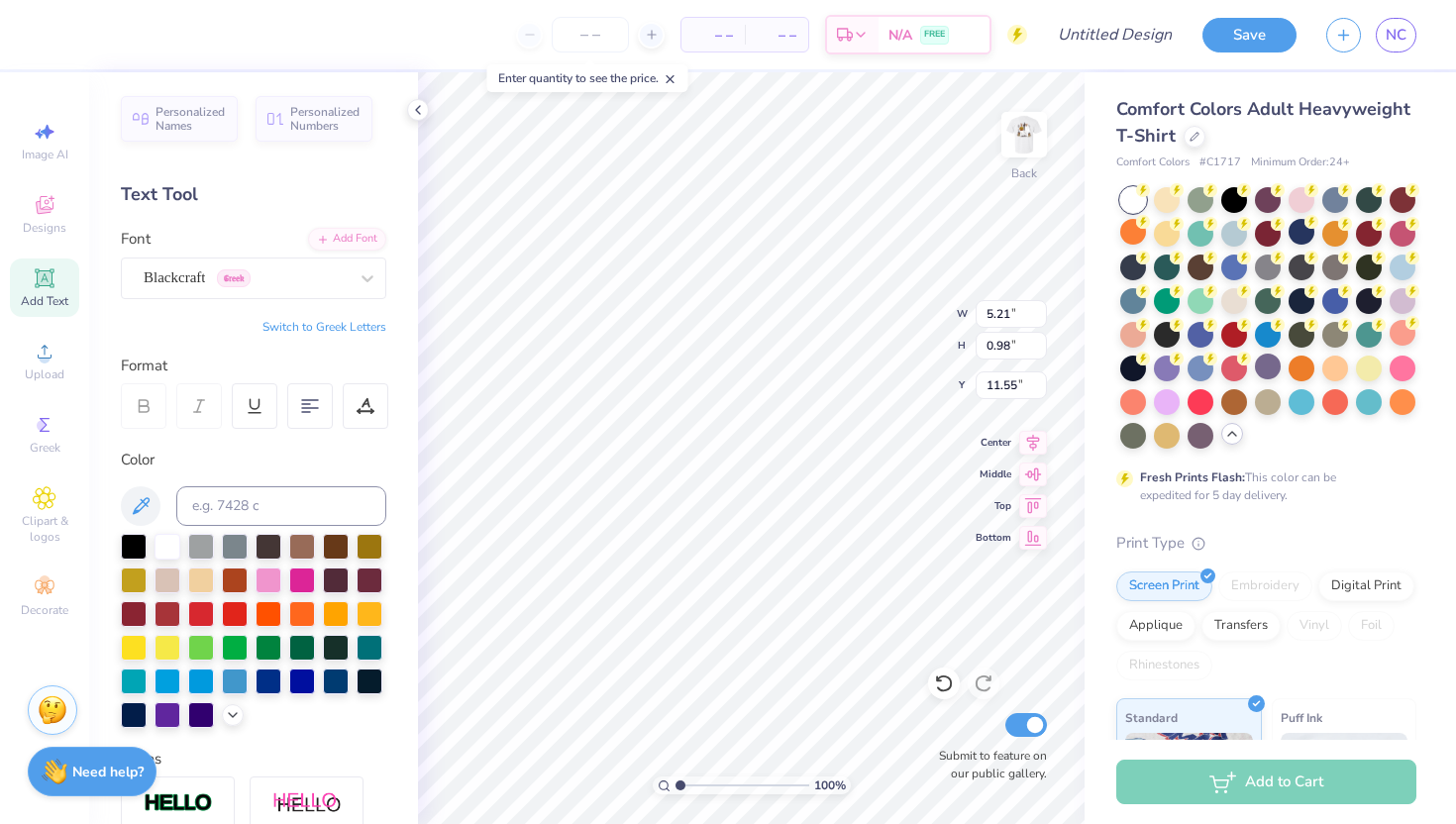 type on "3.00" 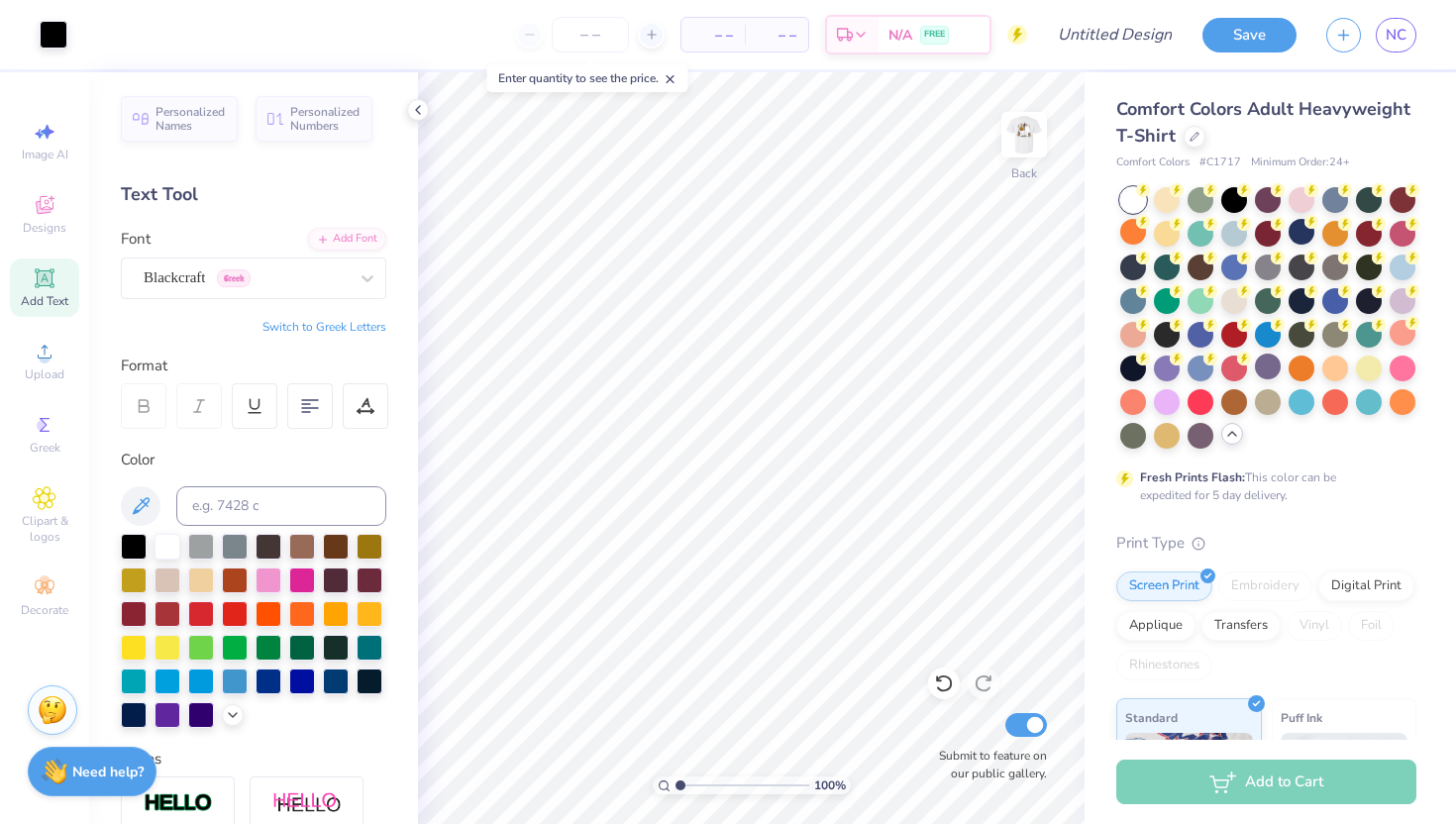 click 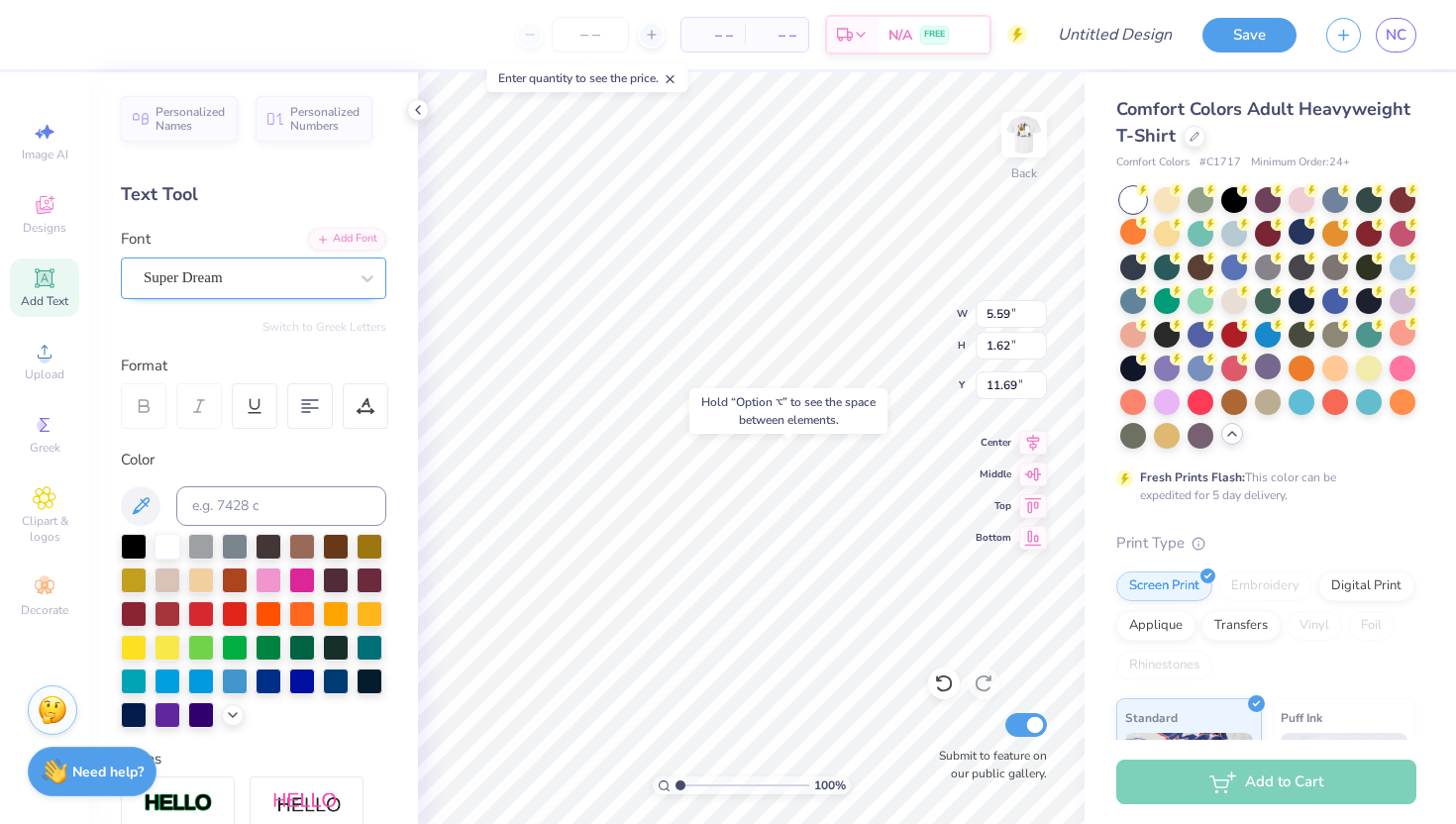 click on "Super Dream" at bounding box center [246, 277] 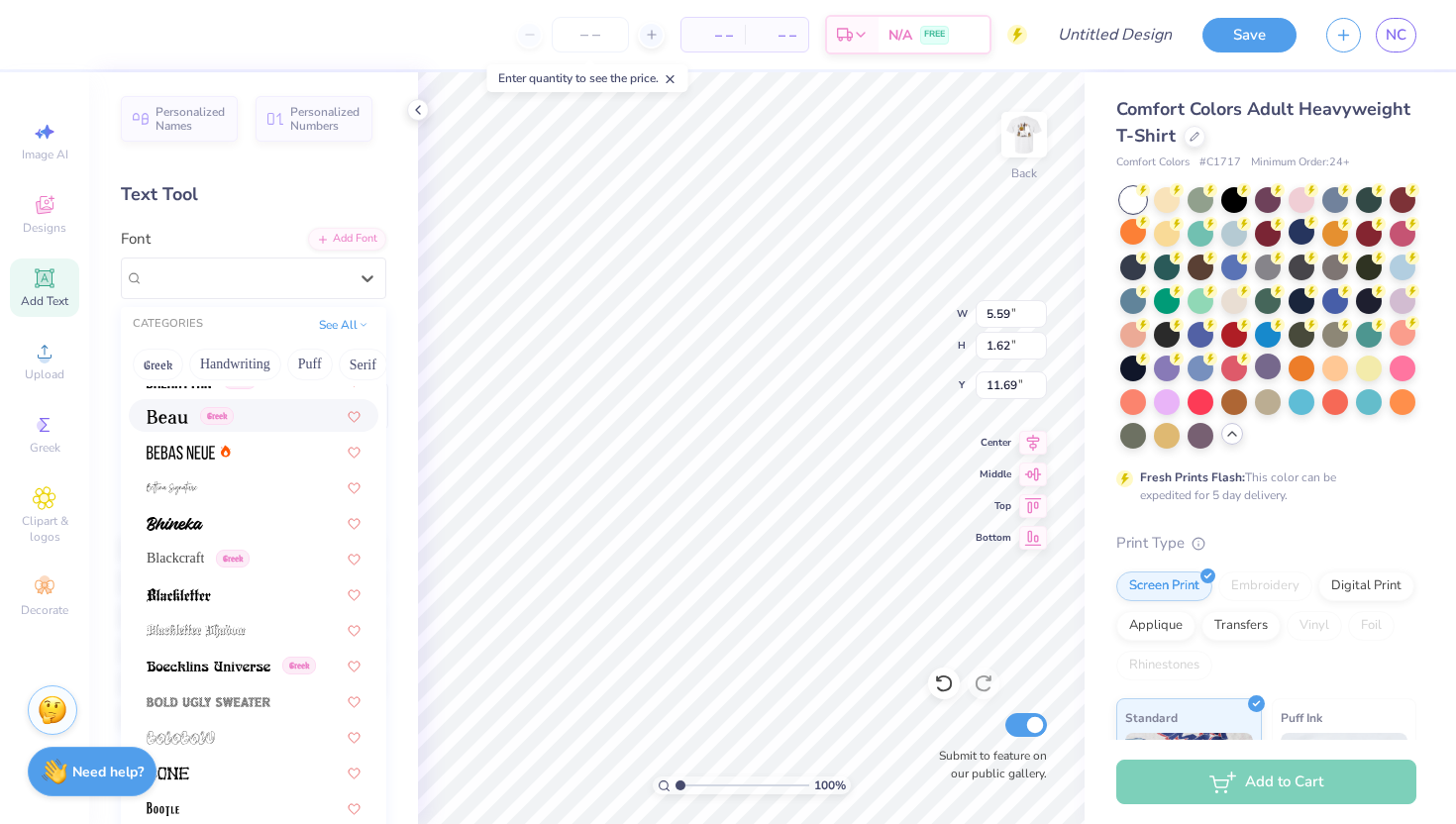 scroll, scrollTop: 917, scrollLeft: 0, axis: vertical 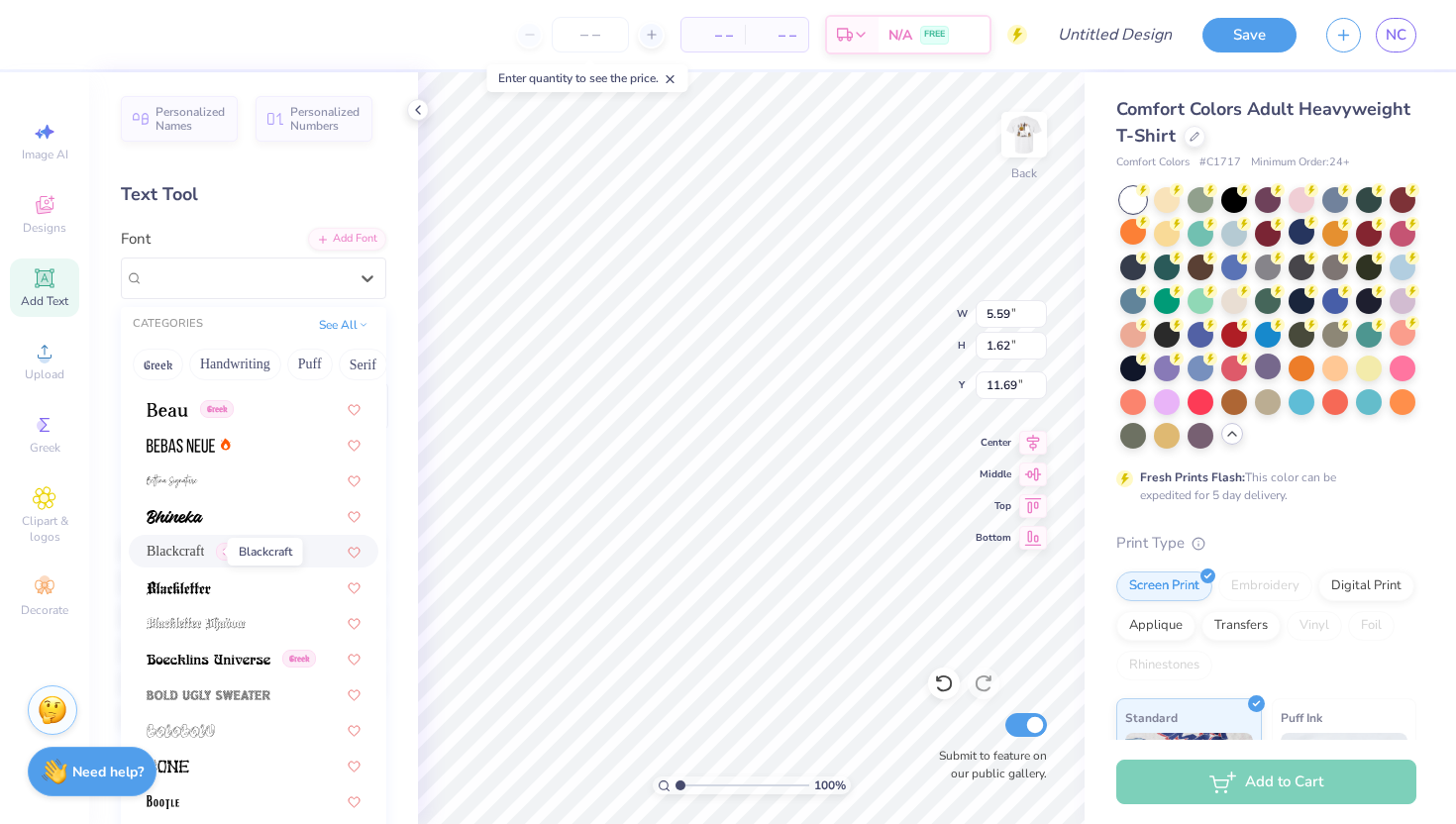 click on "Blackcraft" at bounding box center (175, 551) 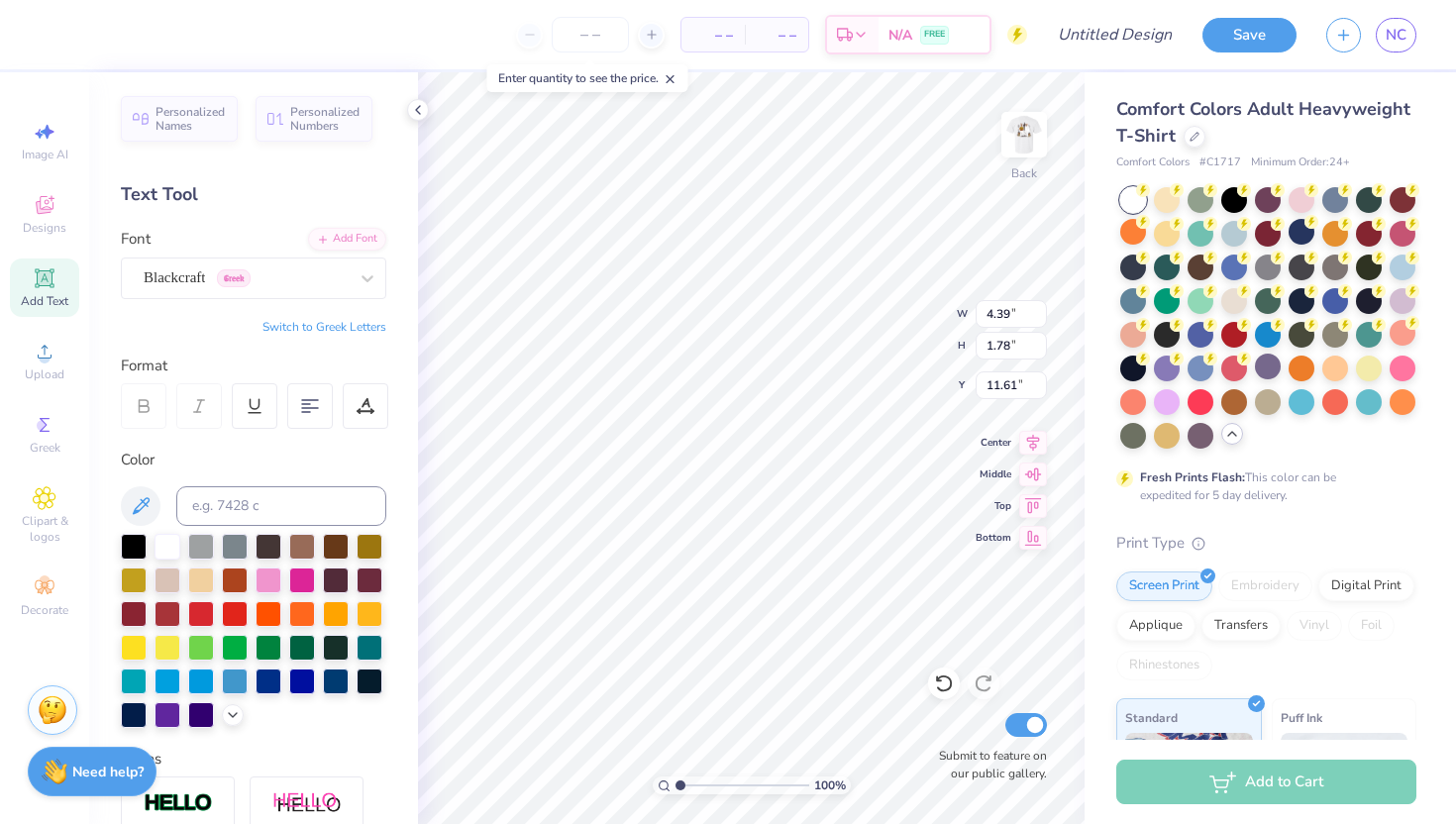 type on "4.39" 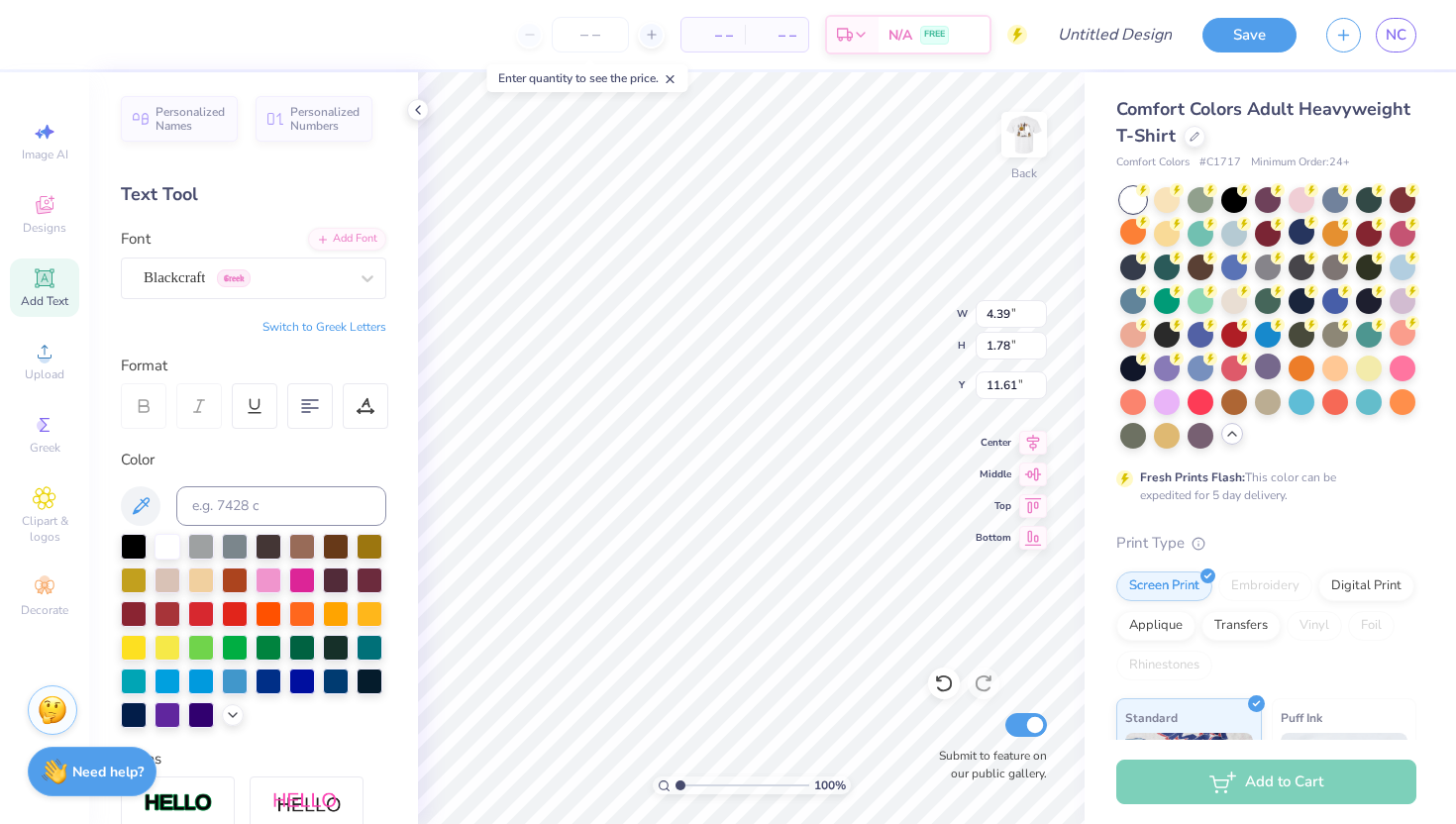 type on "T" 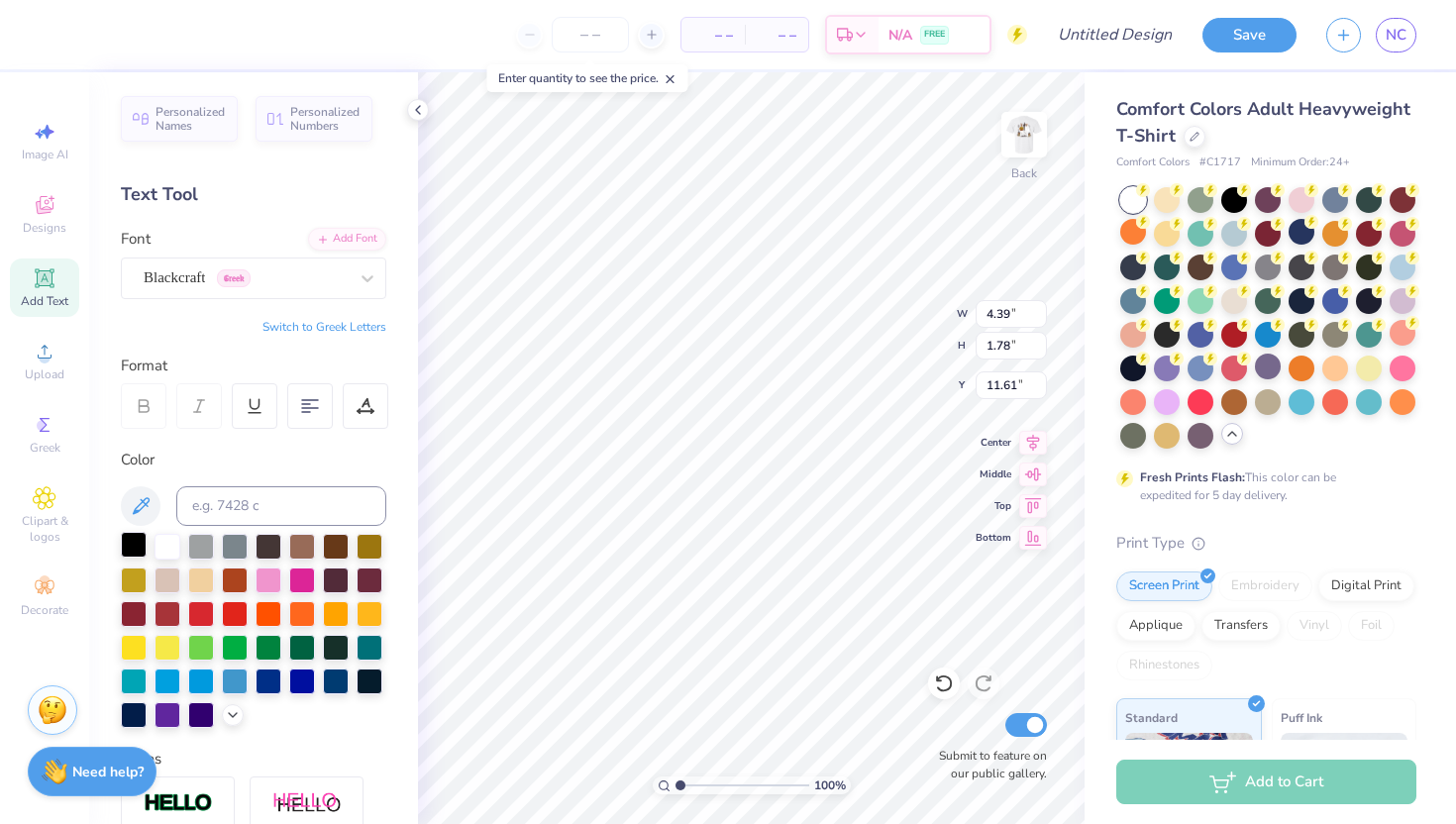 click at bounding box center (134, 545) 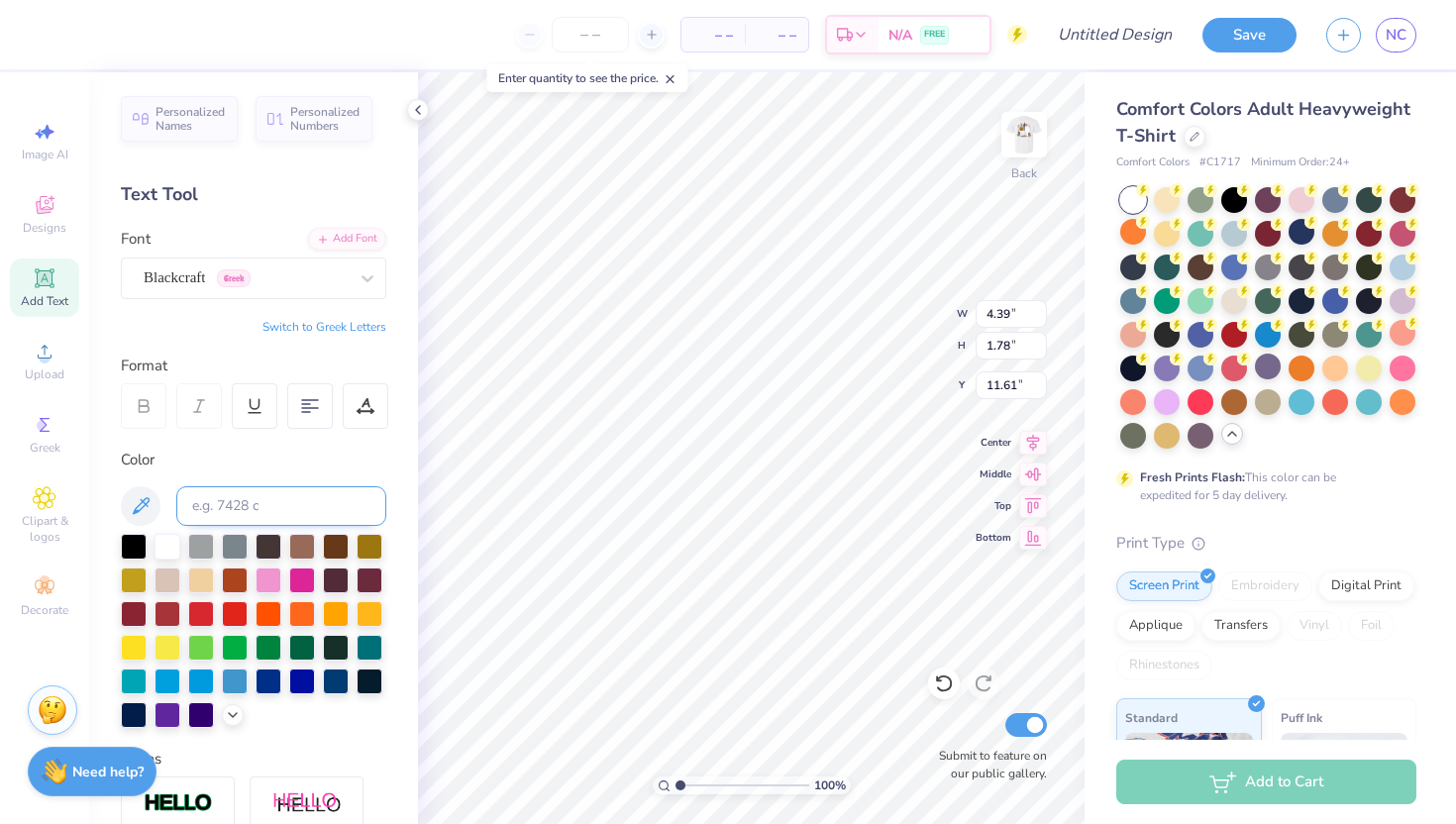 type on "C" 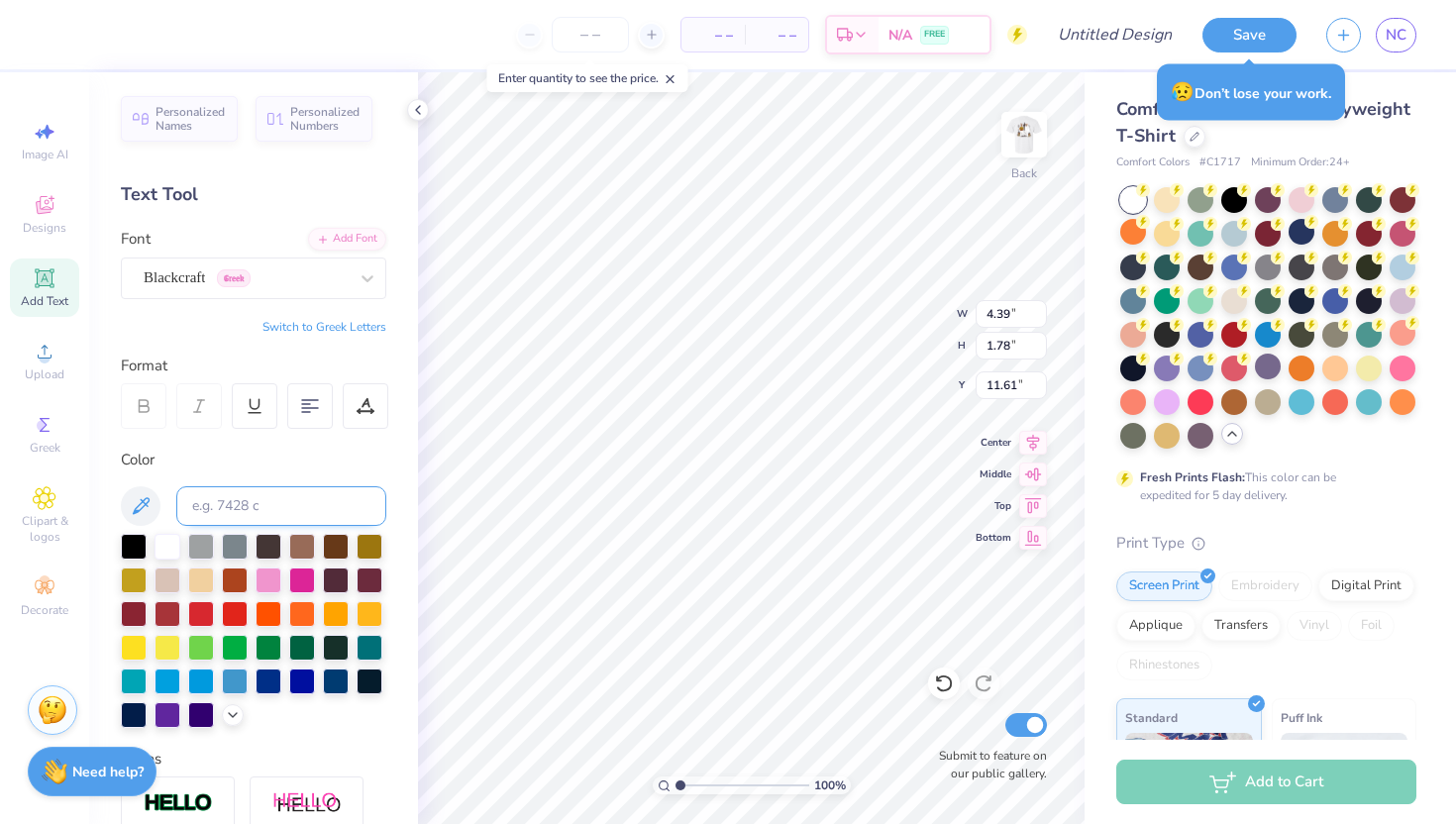 scroll, scrollTop: 0, scrollLeft: 0, axis: both 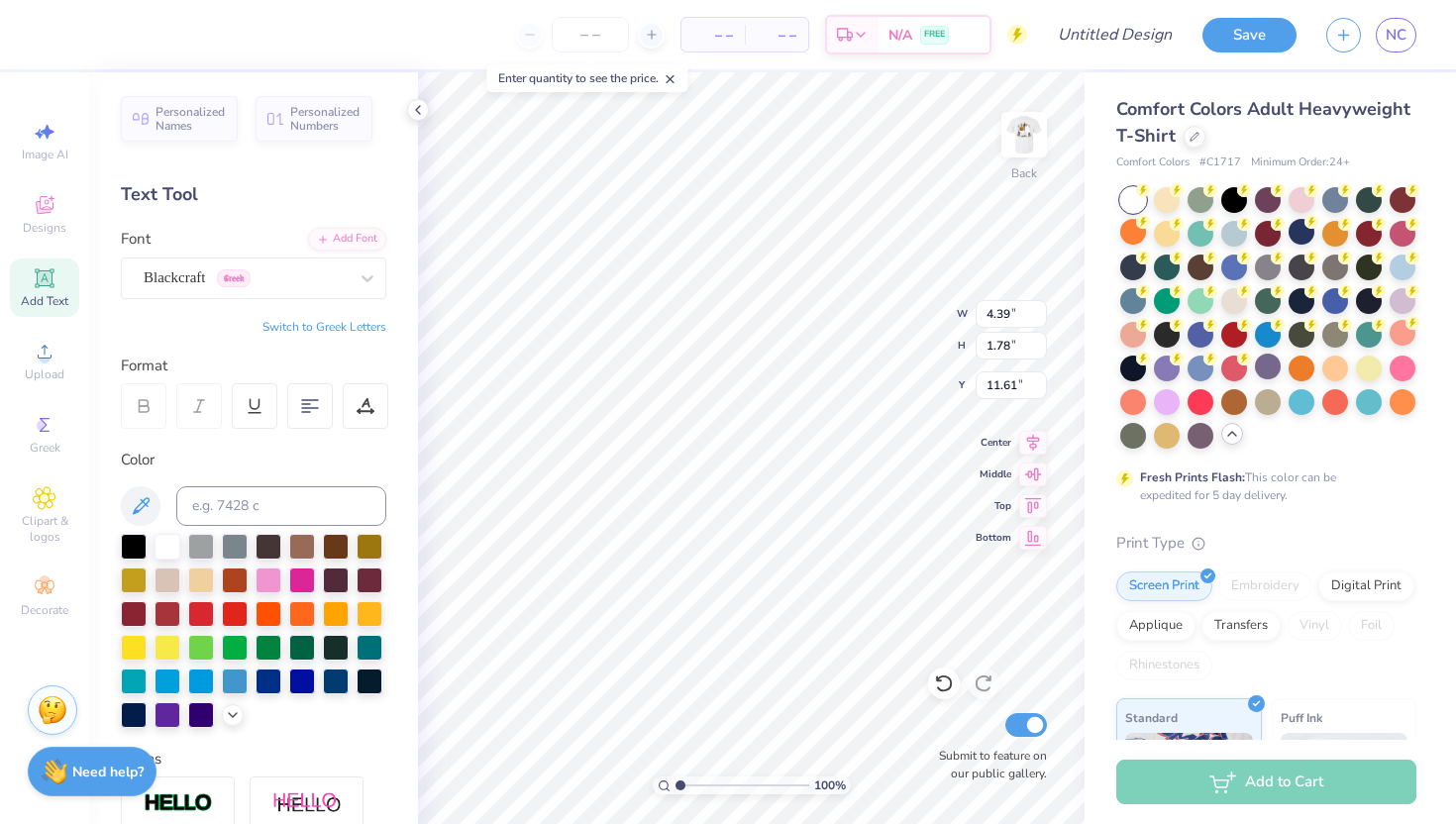 type on "college of veterinary medicine" 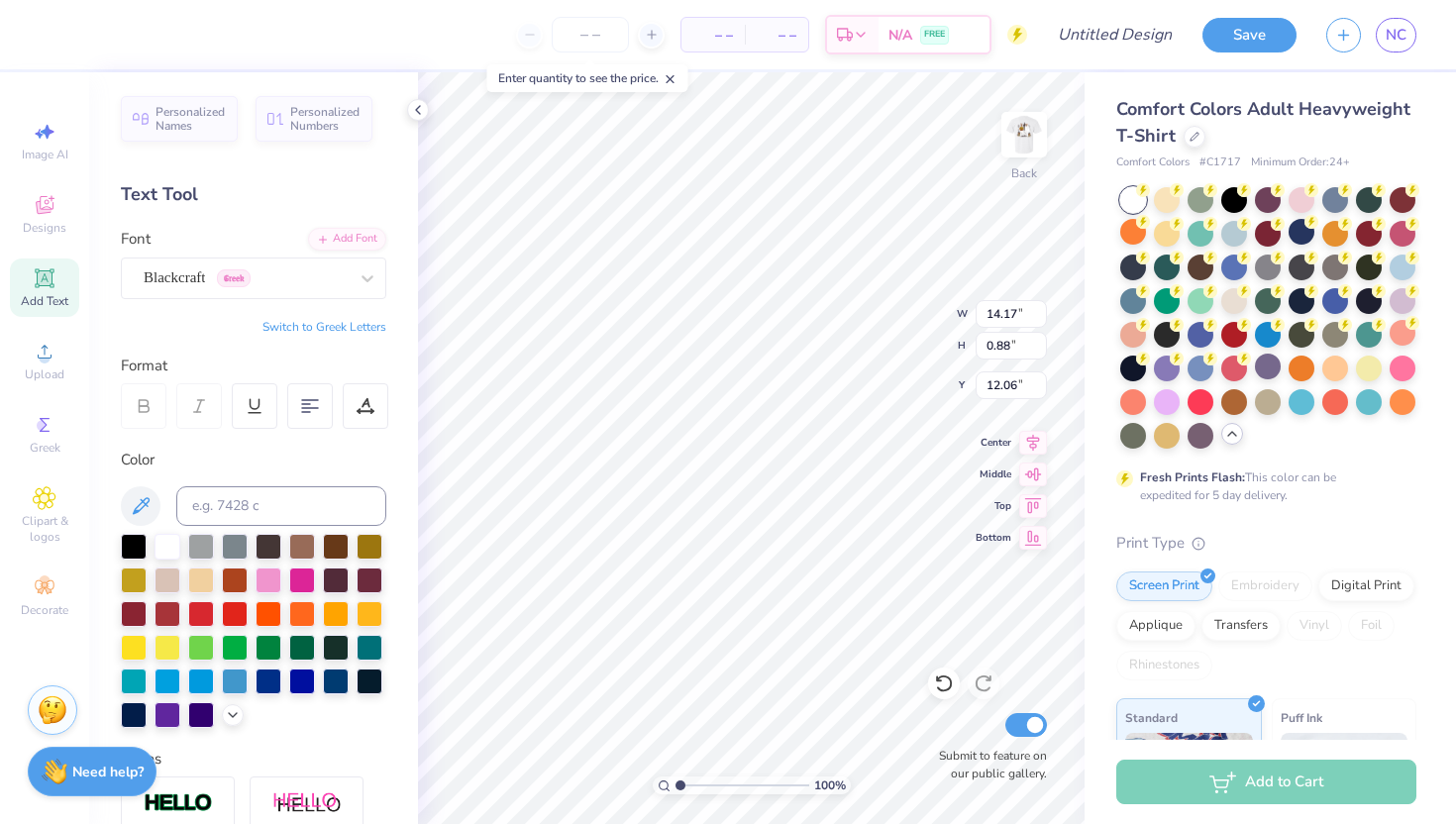 type on "6.59" 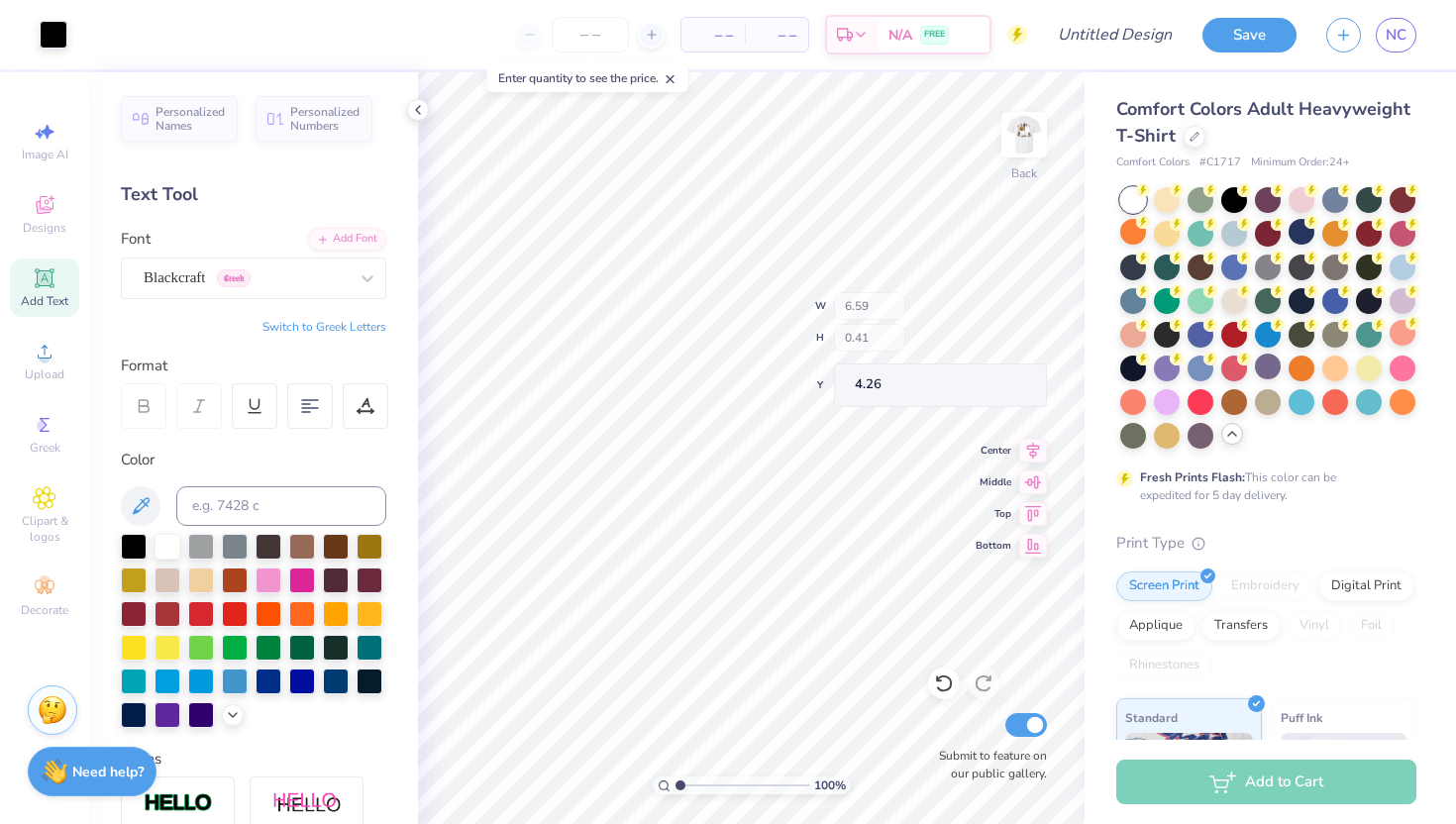 type on "4.26" 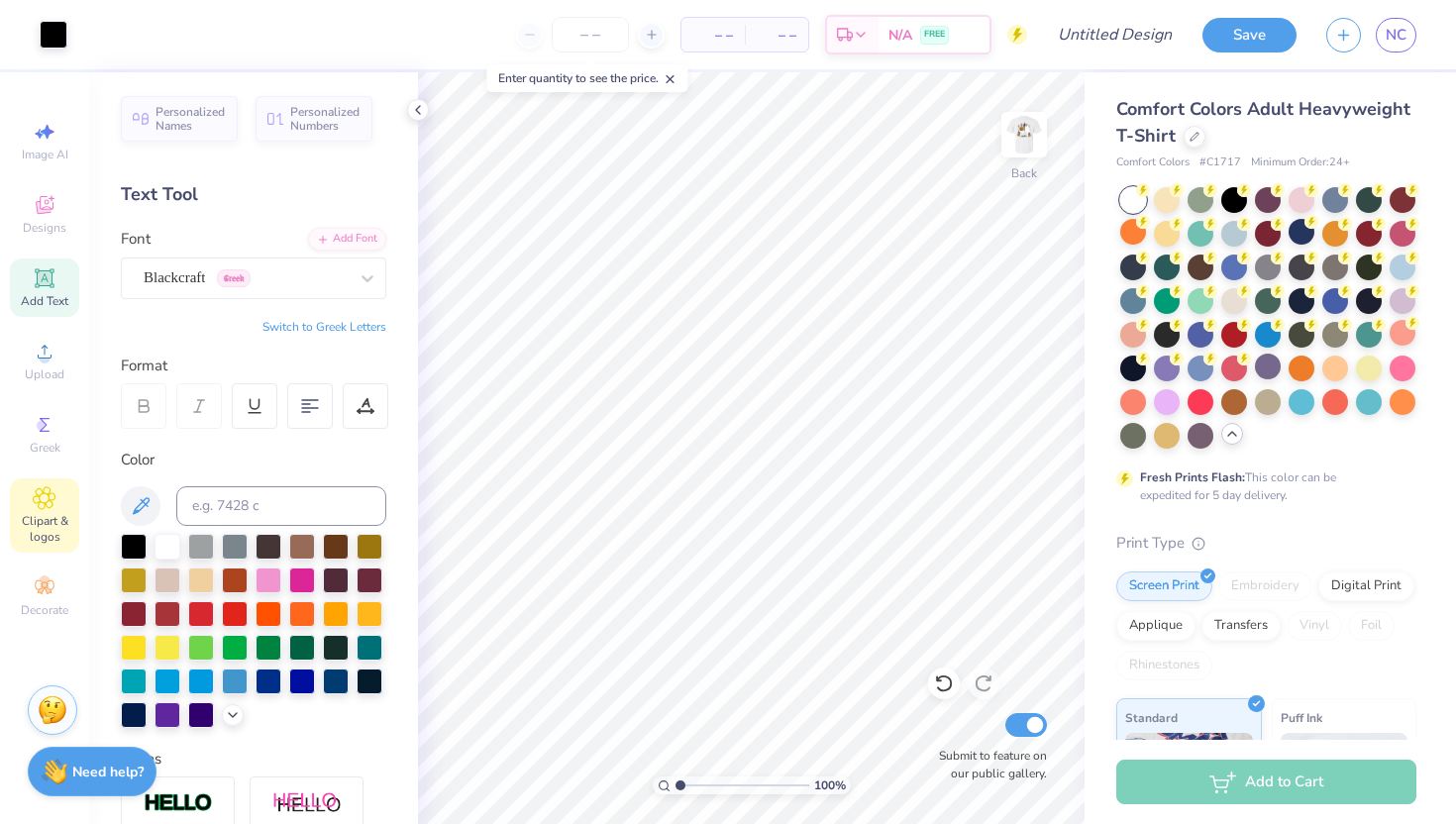 click on "Clipart & logos" at bounding box center [45, 515] 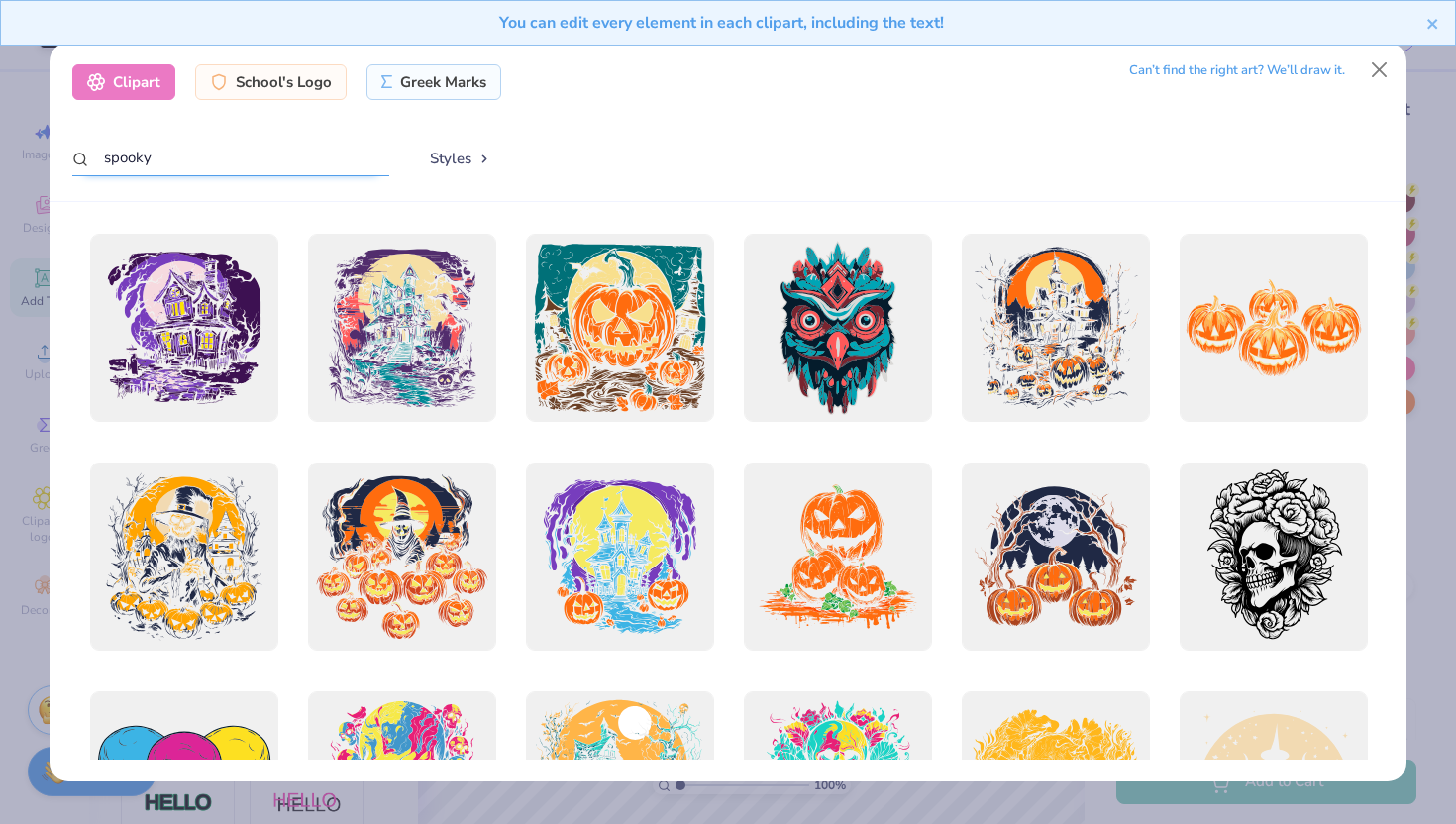 click on "spooky" at bounding box center (231, 157) 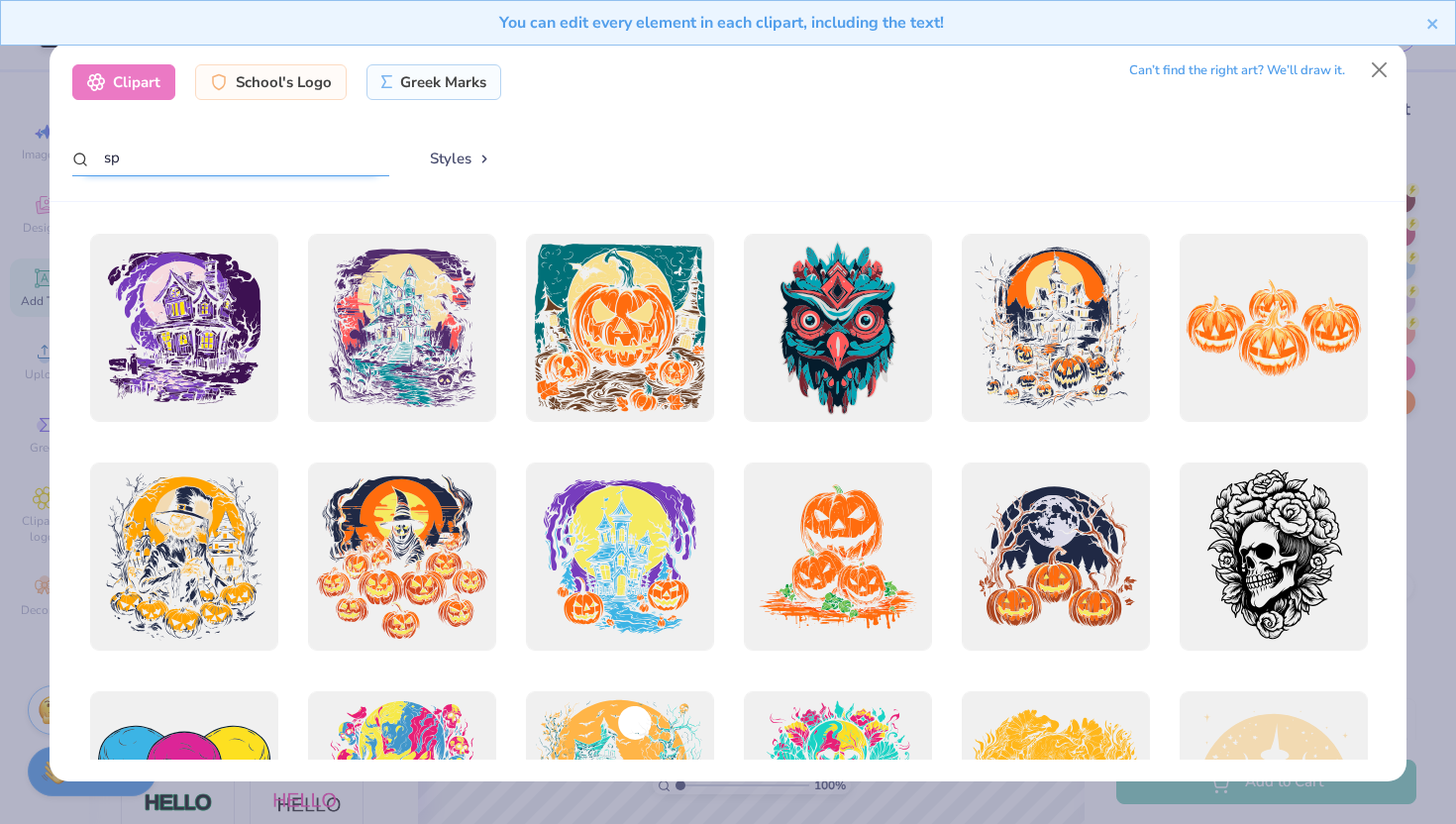 type on "s" 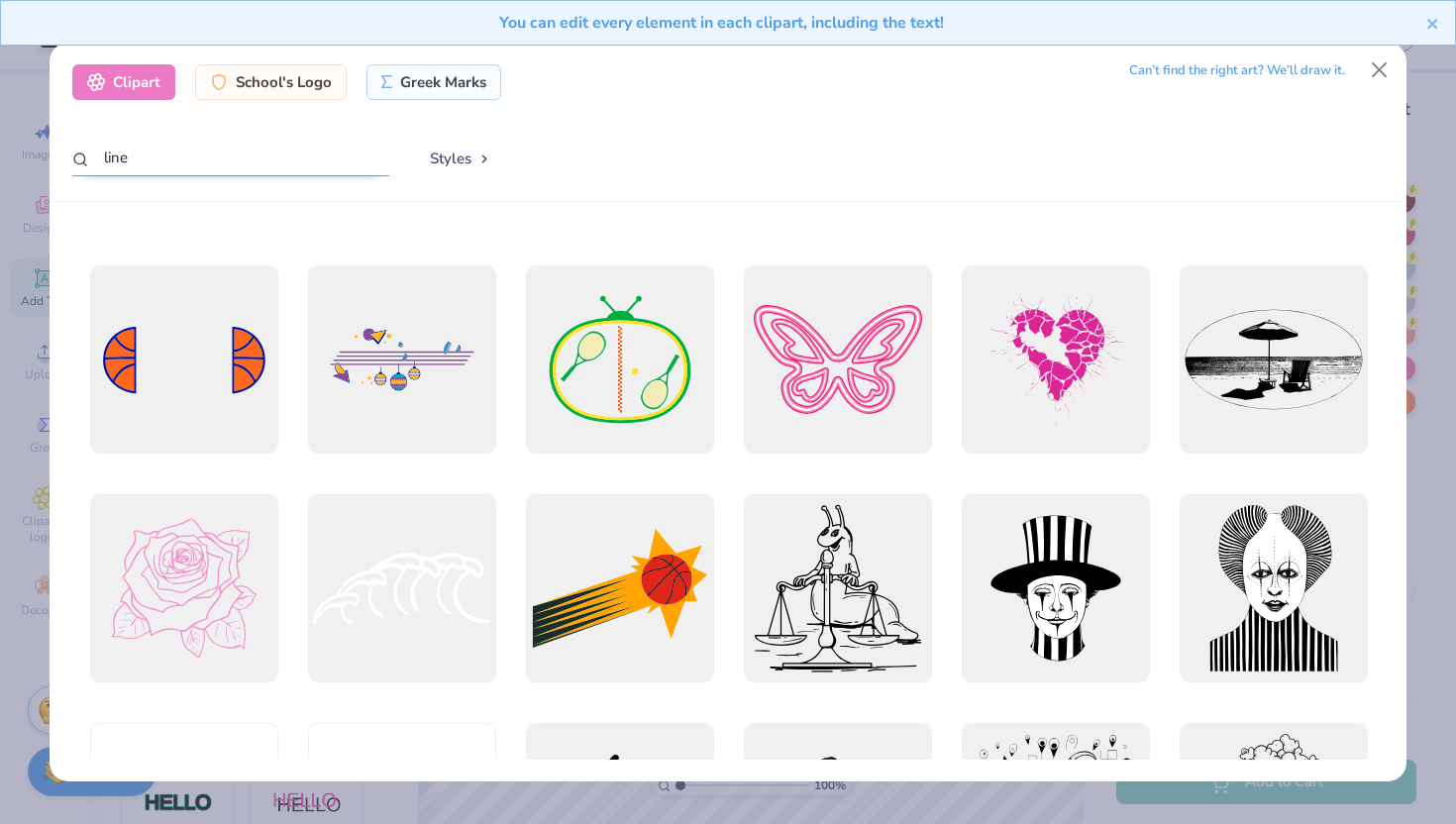 scroll, scrollTop: 440, scrollLeft: 0, axis: vertical 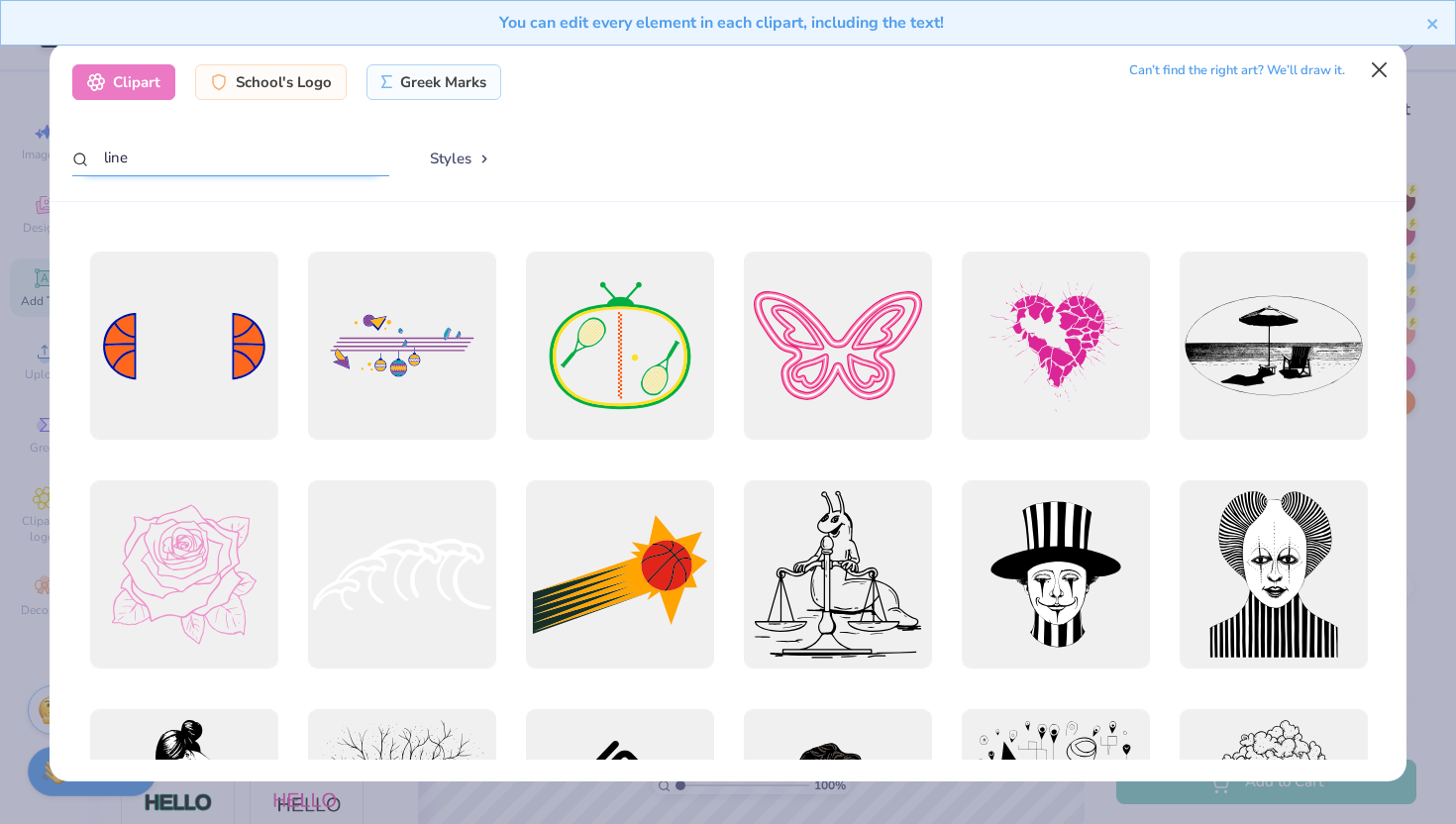 type on "line" 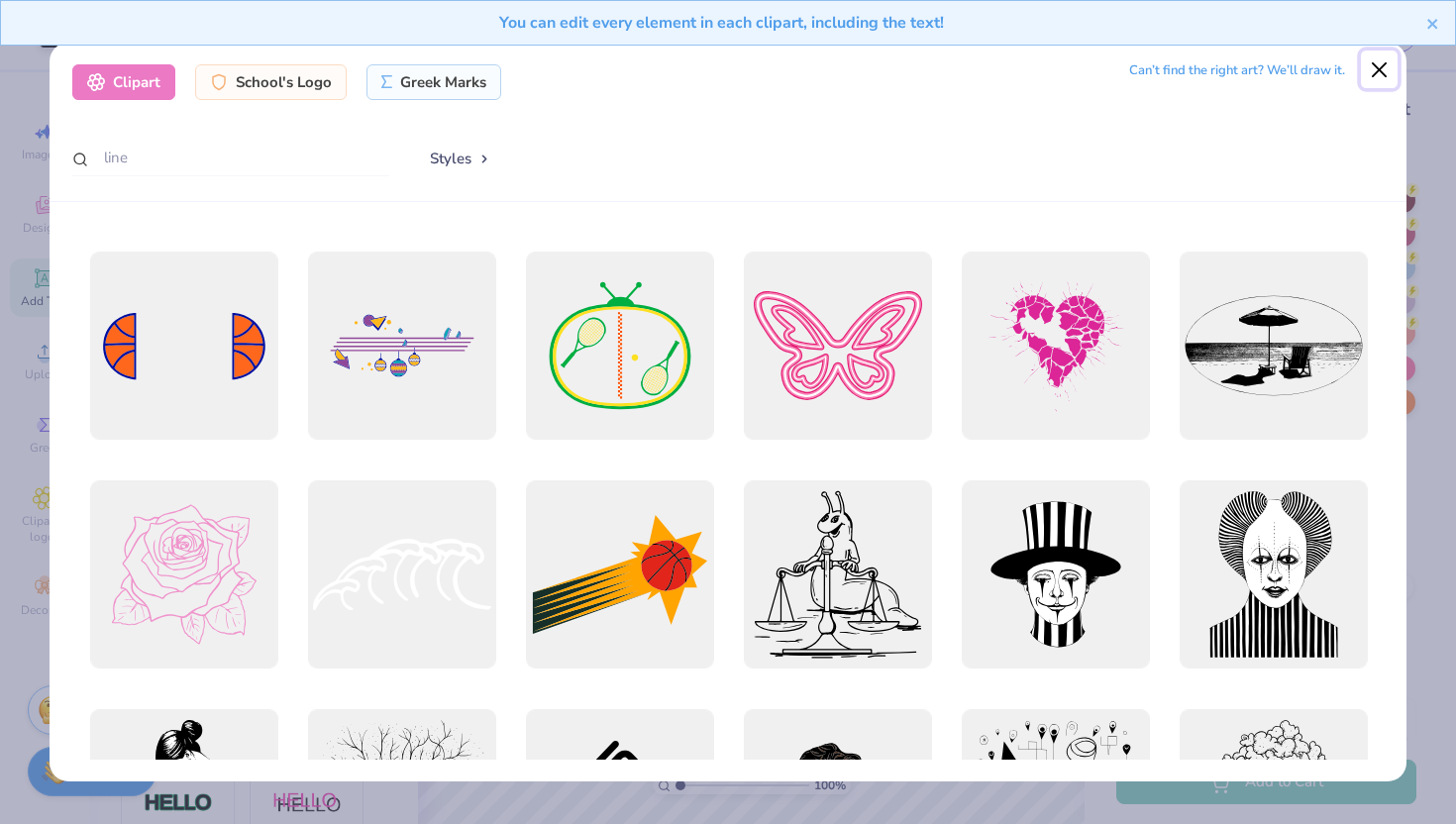 click at bounding box center [1380, 69] 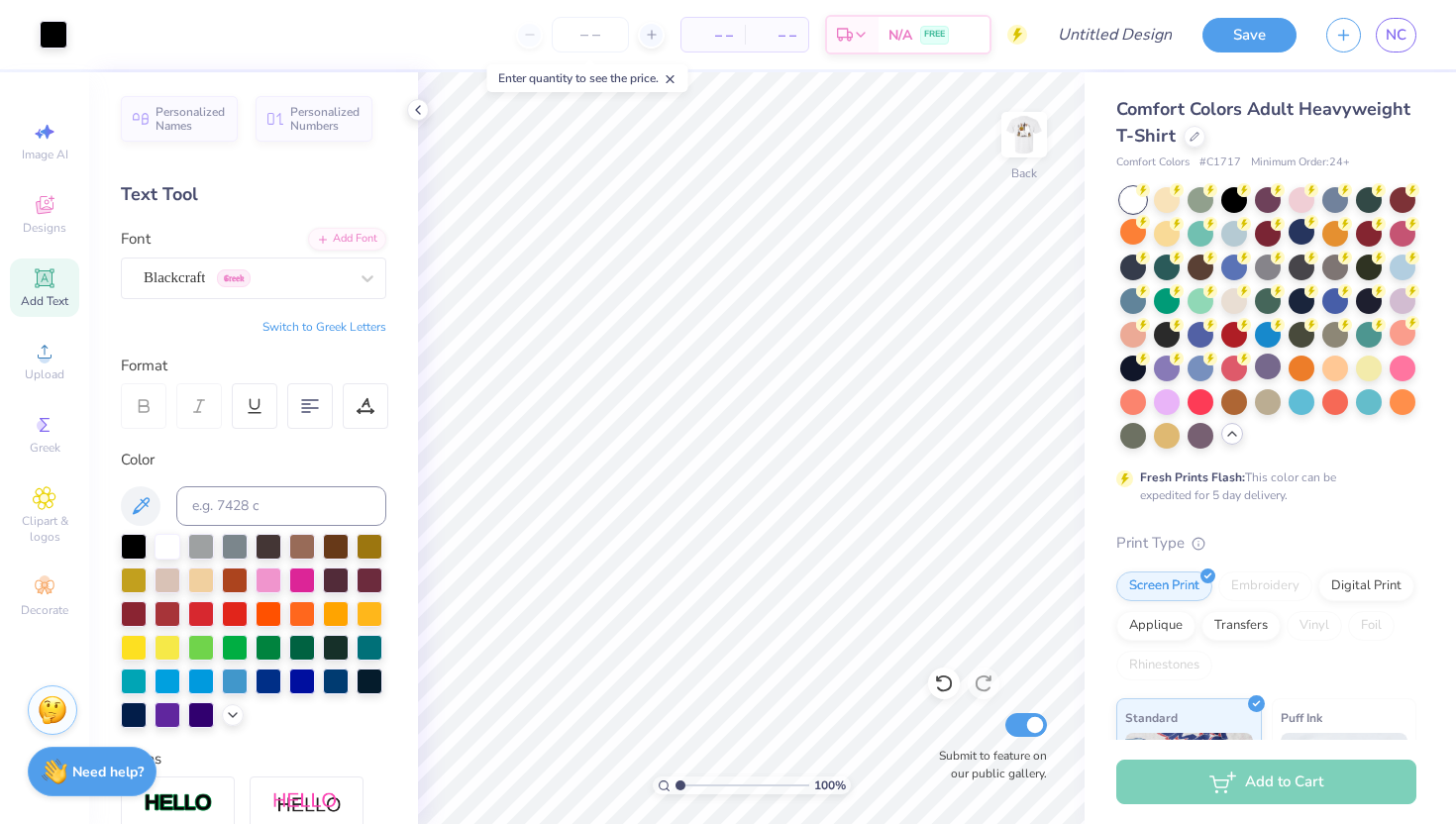 click 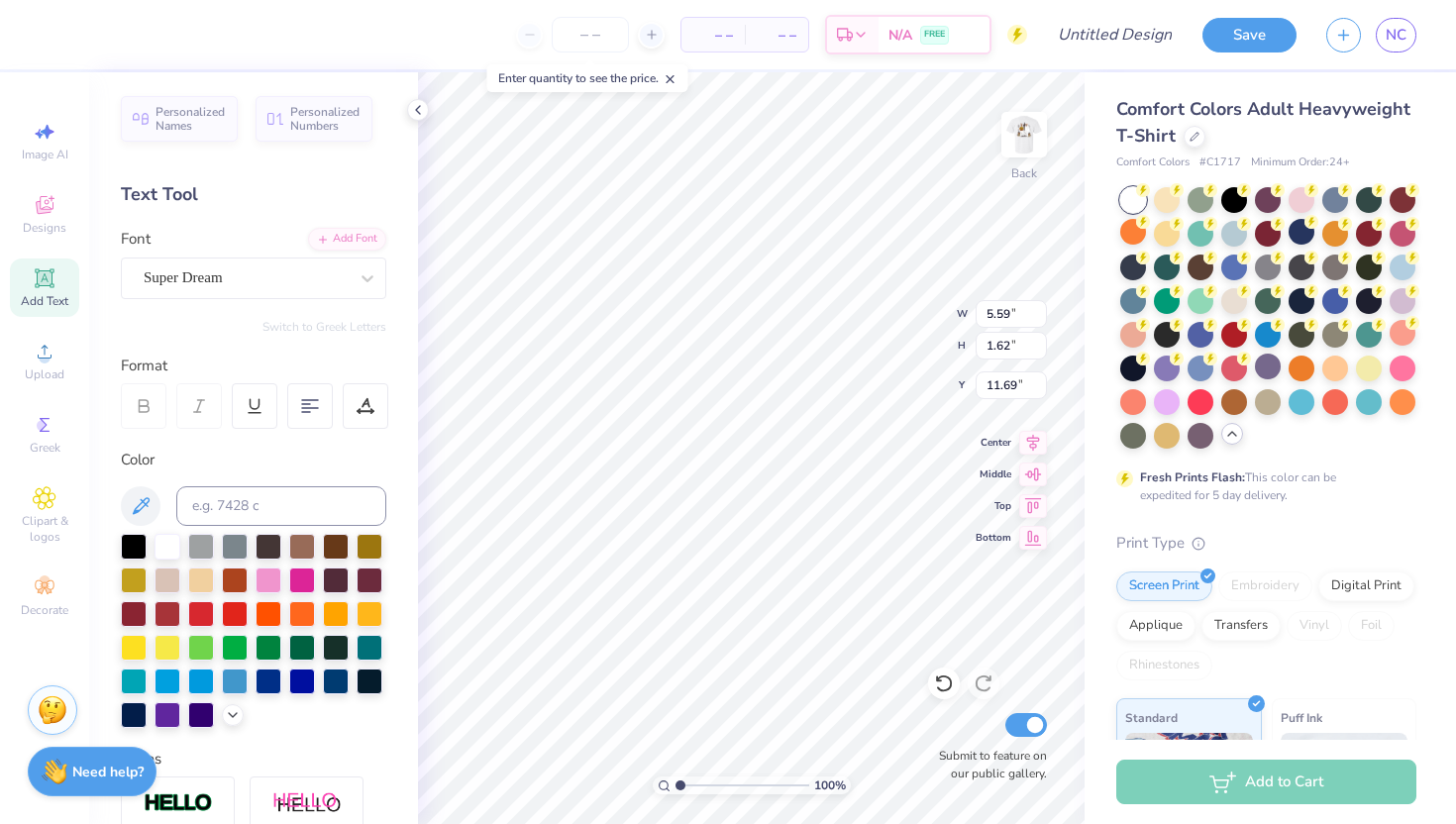 type on "T" 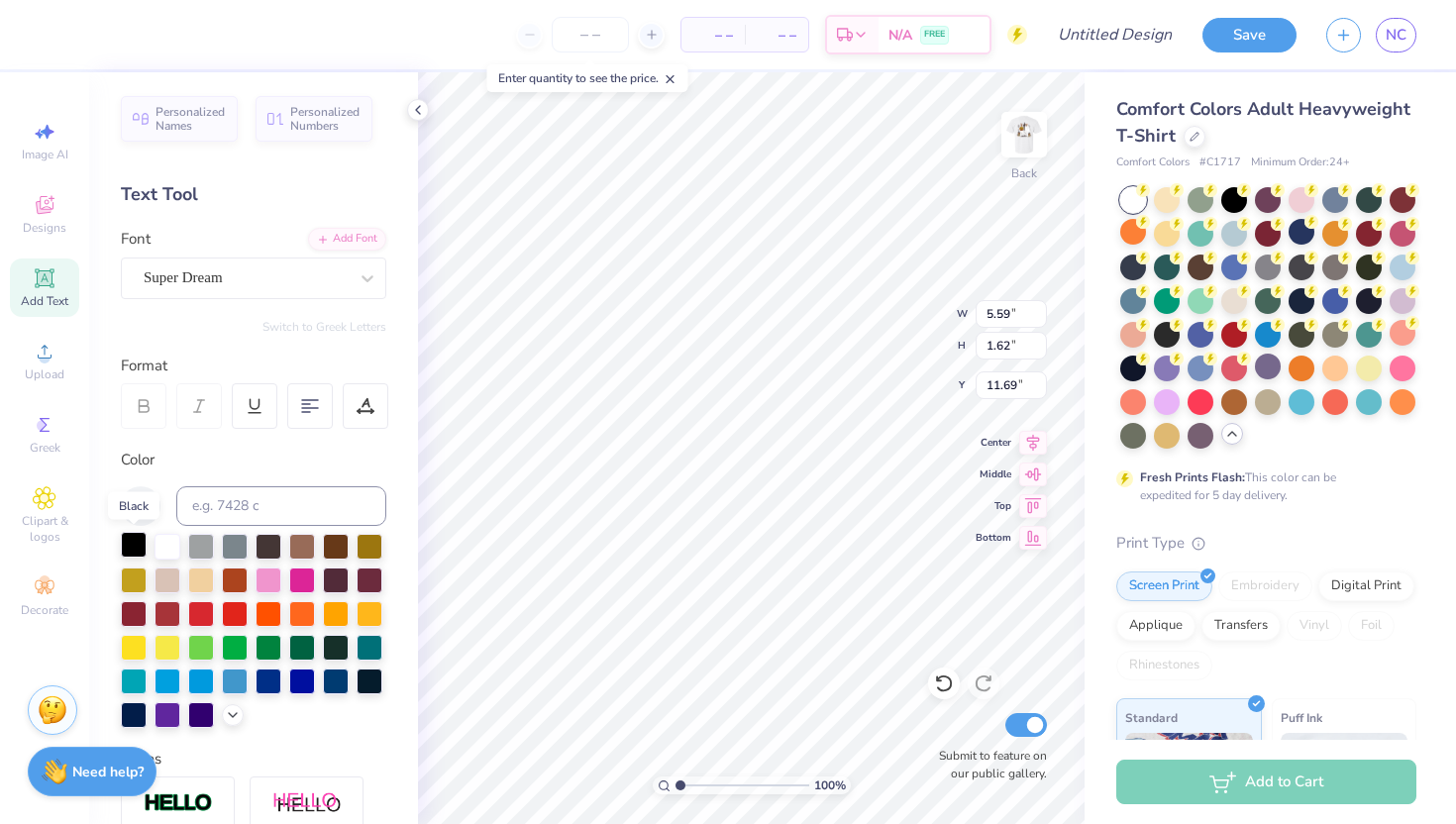 click at bounding box center [134, 545] 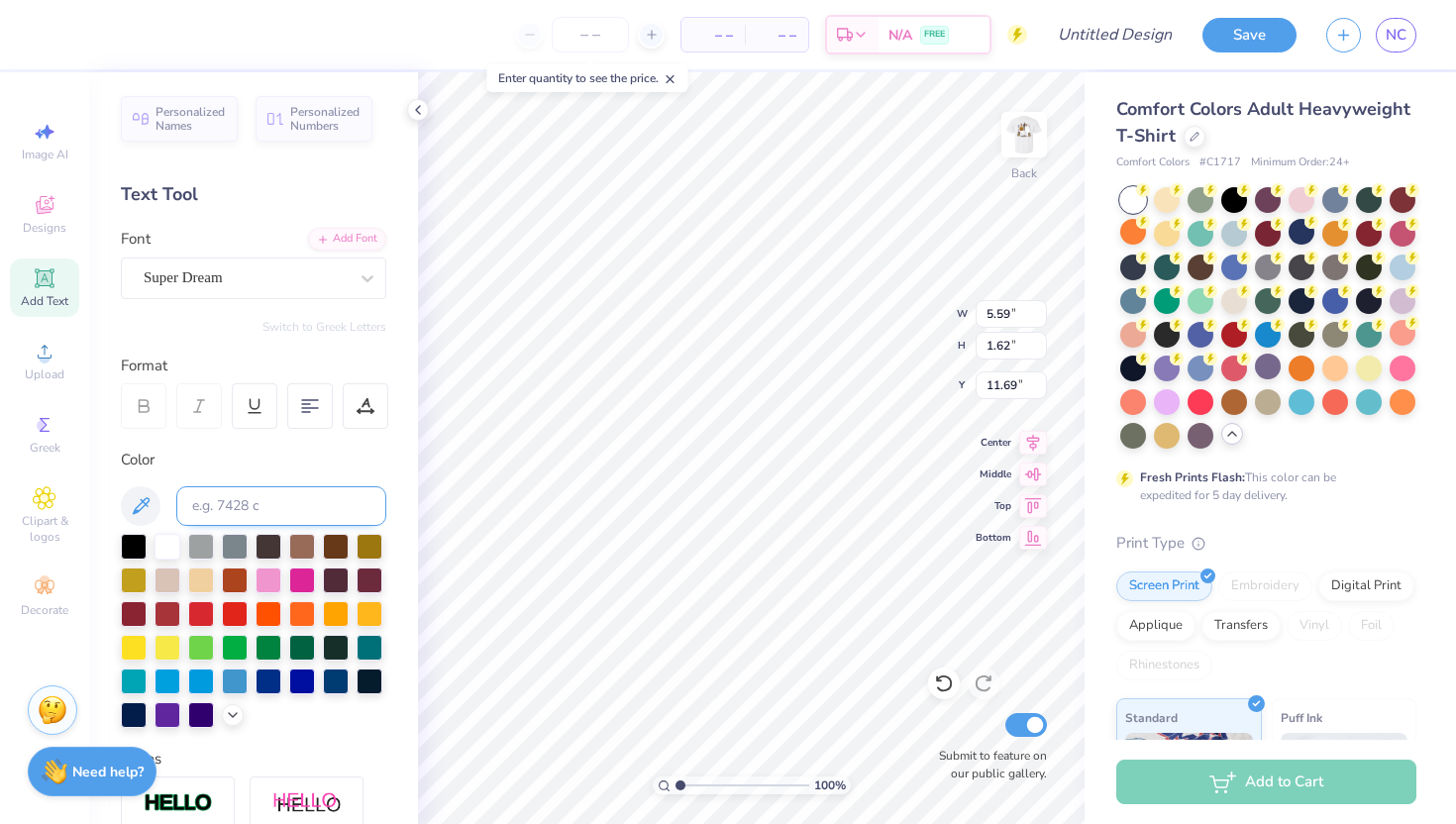 scroll, scrollTop: 0, scrollLeft: 0, axis: both 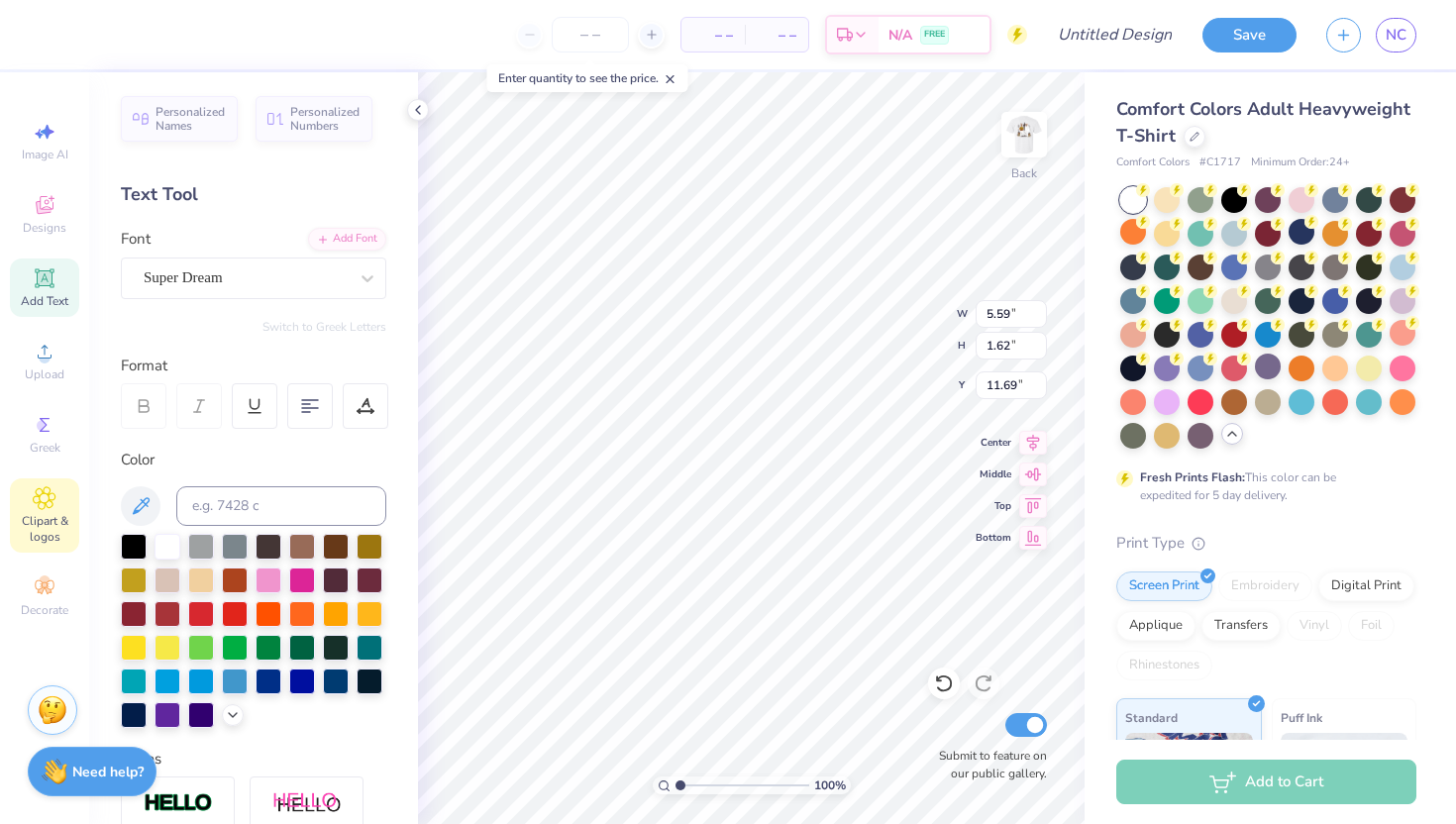 click on "Clipart & logos" at bounding box center (45, 529) 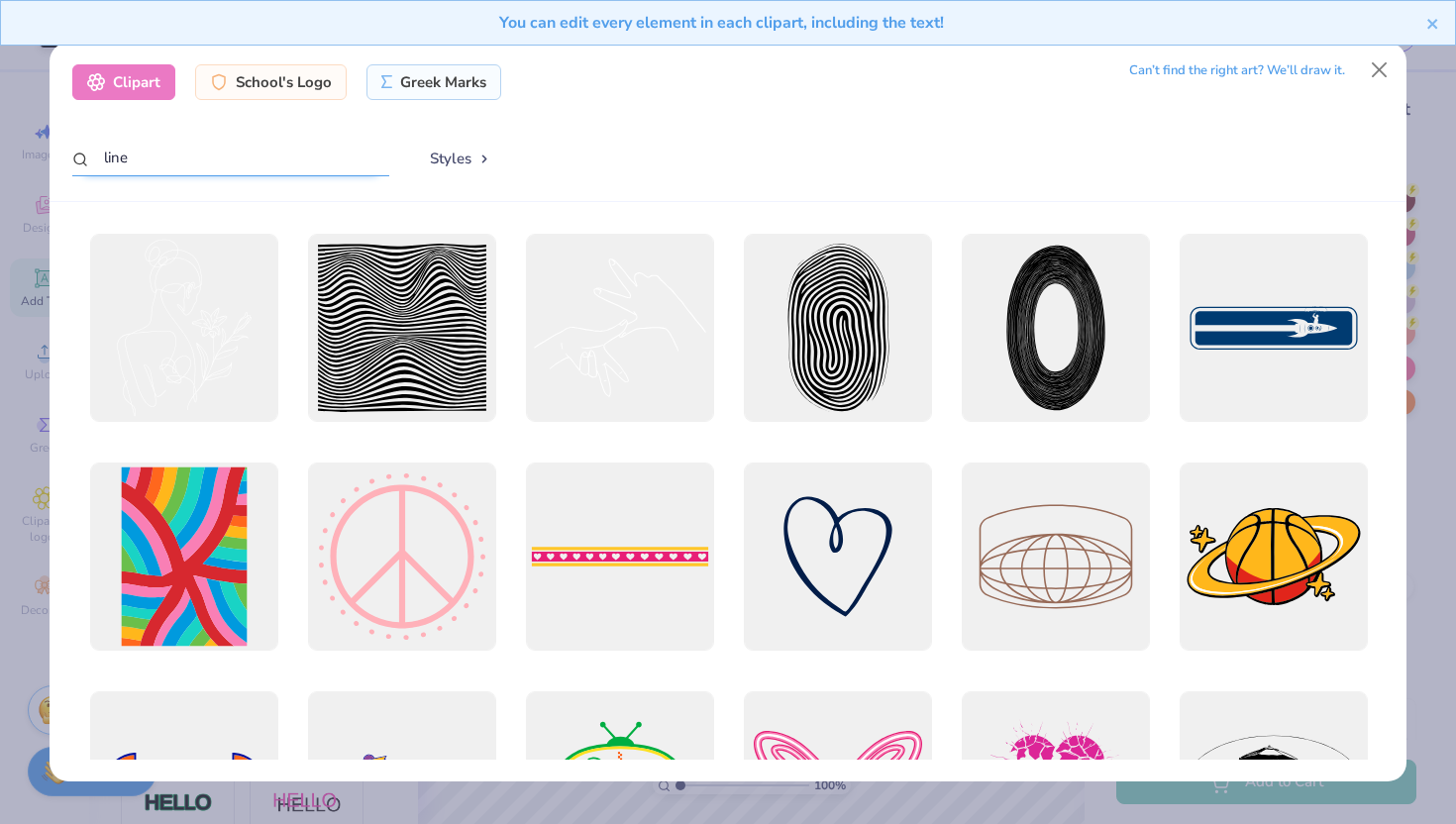 click on "line" at bounding box center (231, 157) 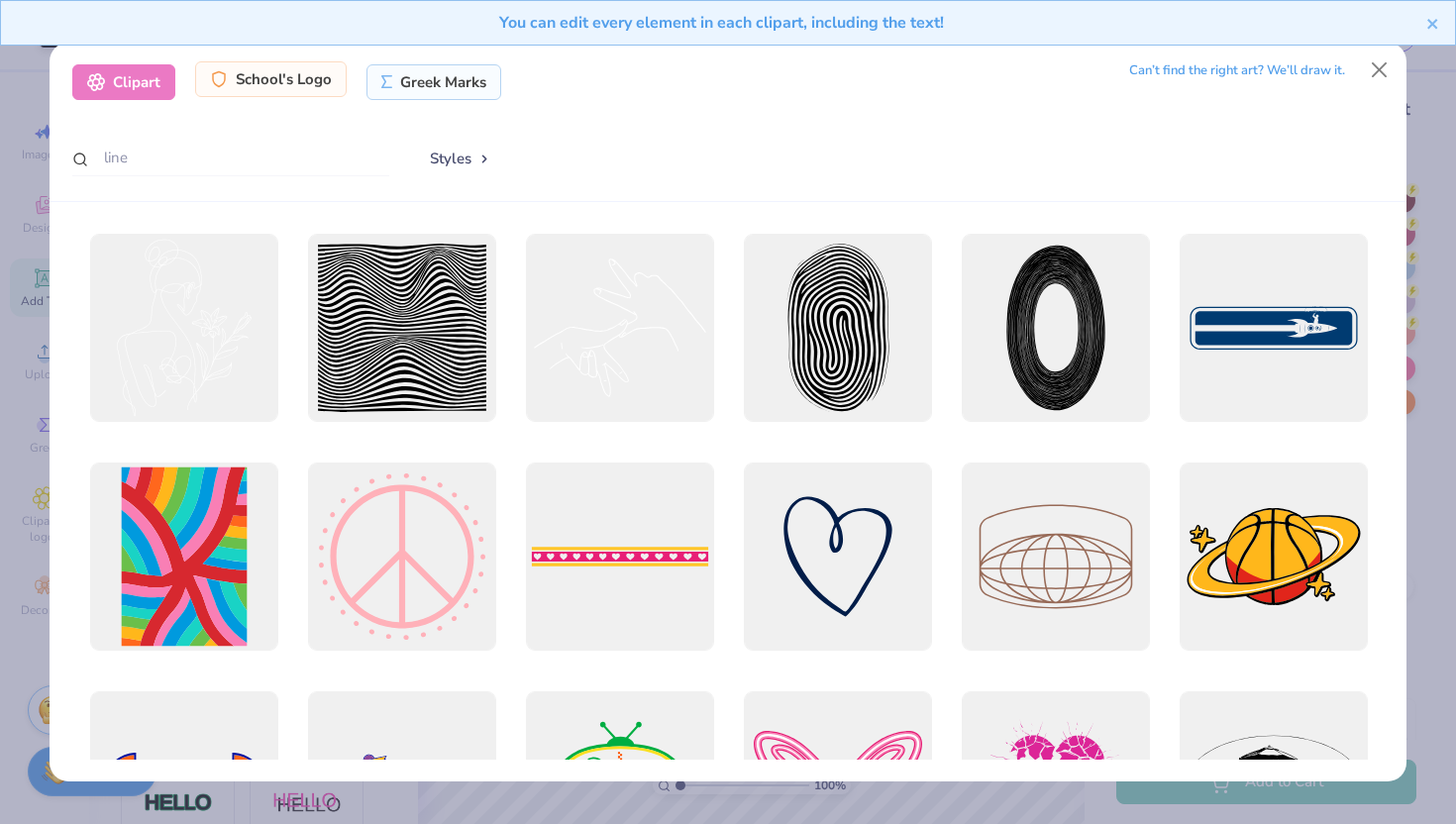 click on "School's Logo" at bounding box center (270, 79) 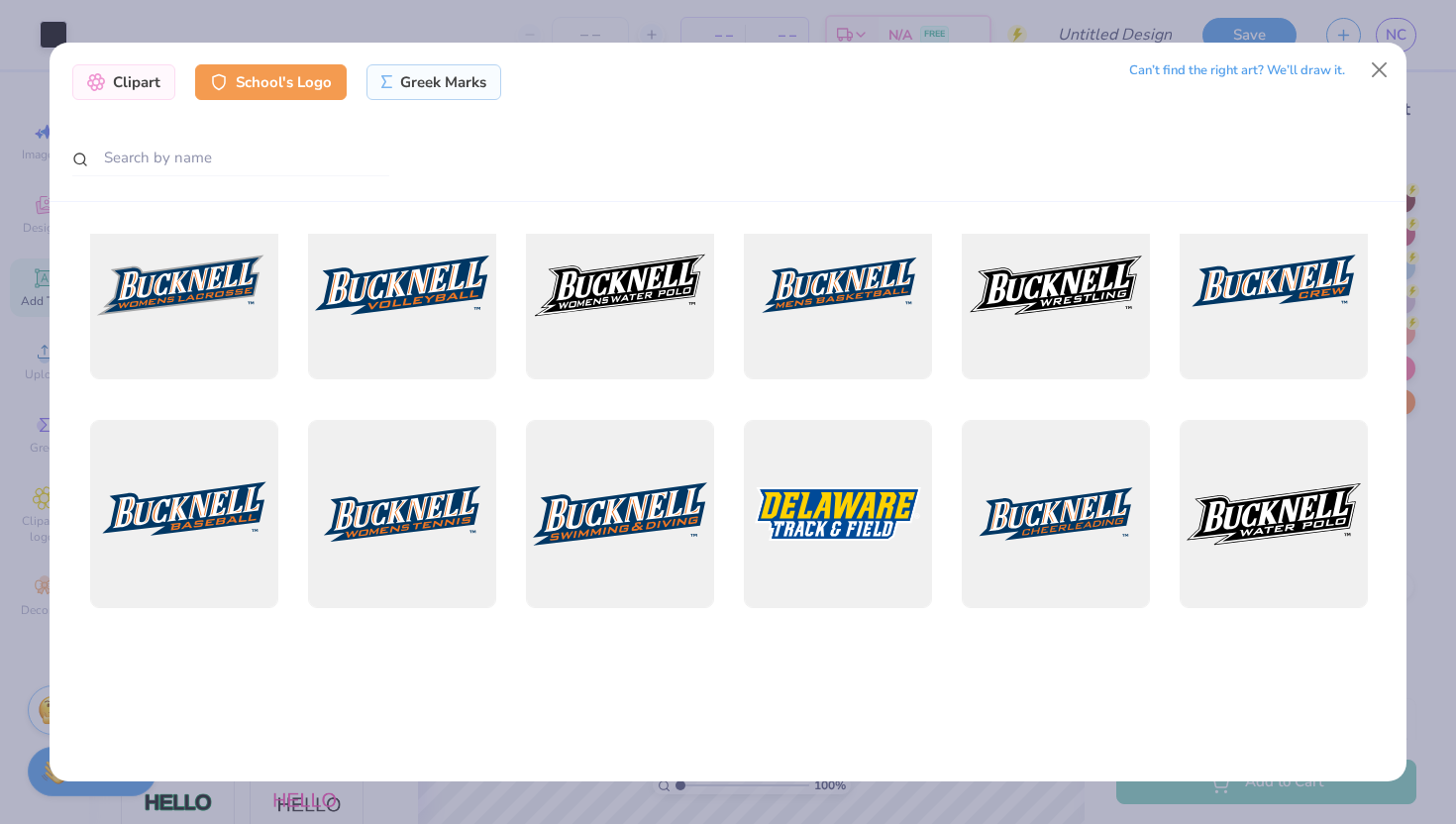 scroll, scrollTop: 0, scrollLeft: 0, axis: both 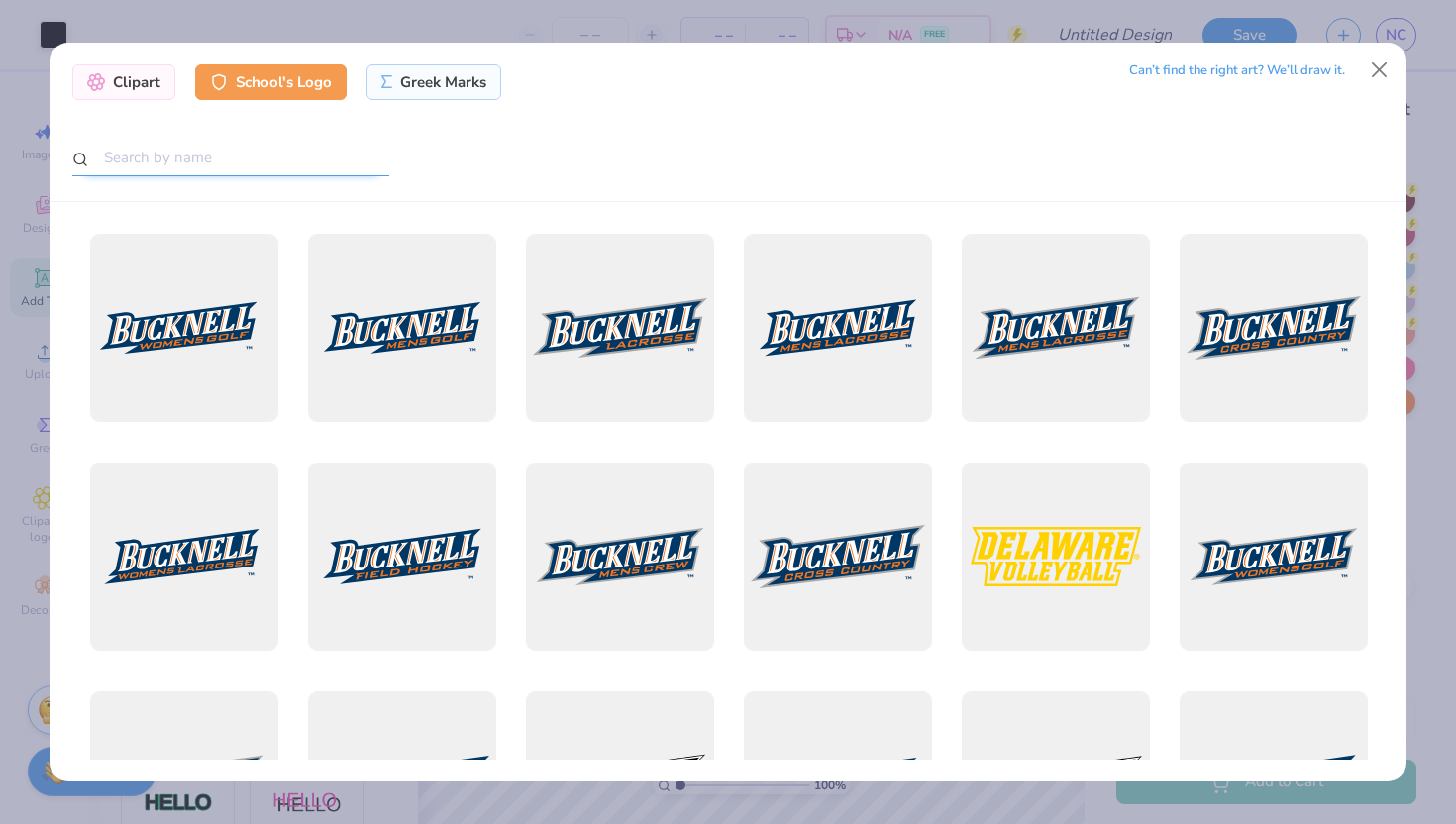 click at bounding box center [231, 157] 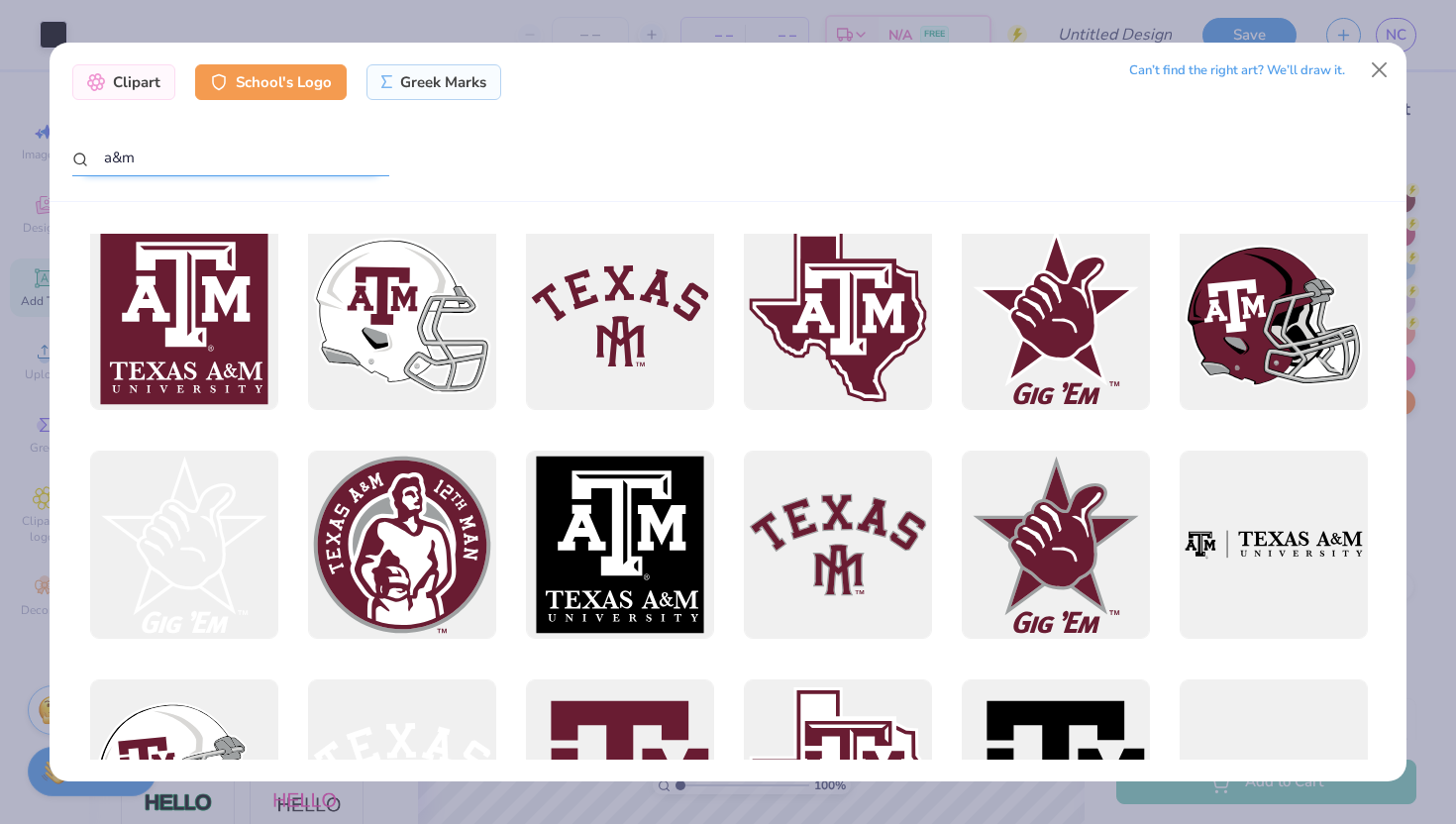 scroll, scrollTop: 3223, scrollLeft: 0, axis: vertical 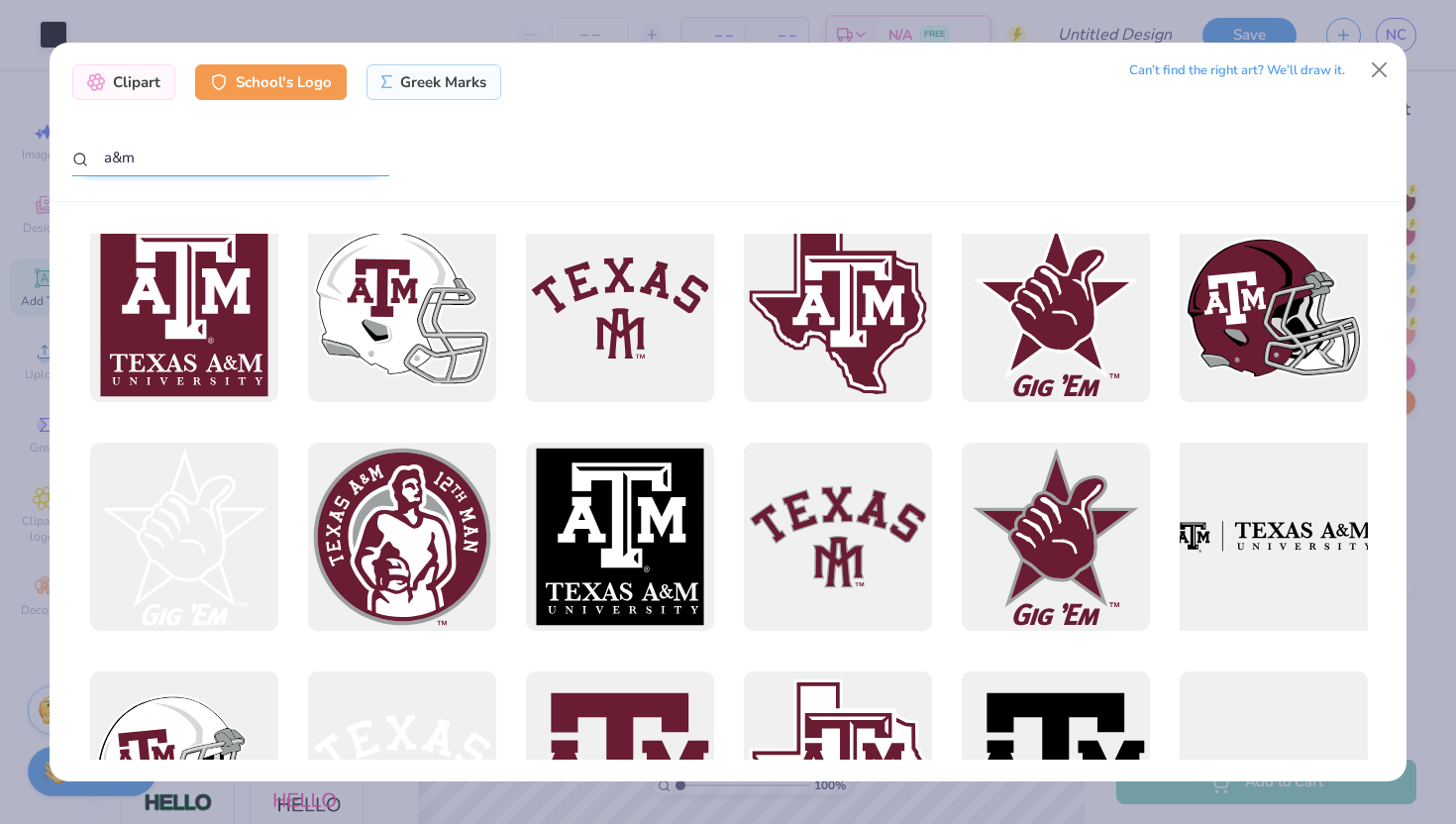 type on "a&m" 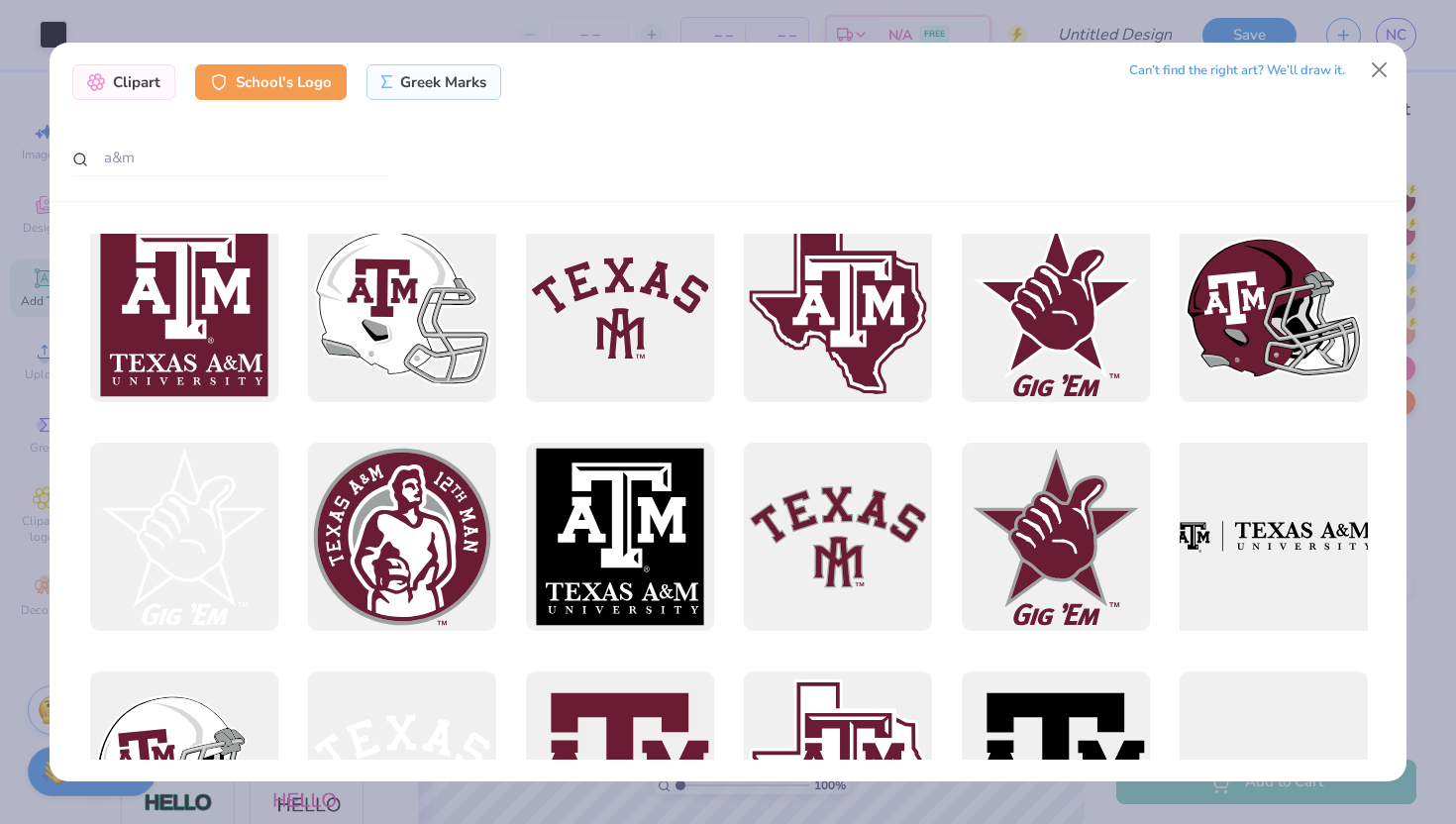 click at bounding box center (1273, 537) 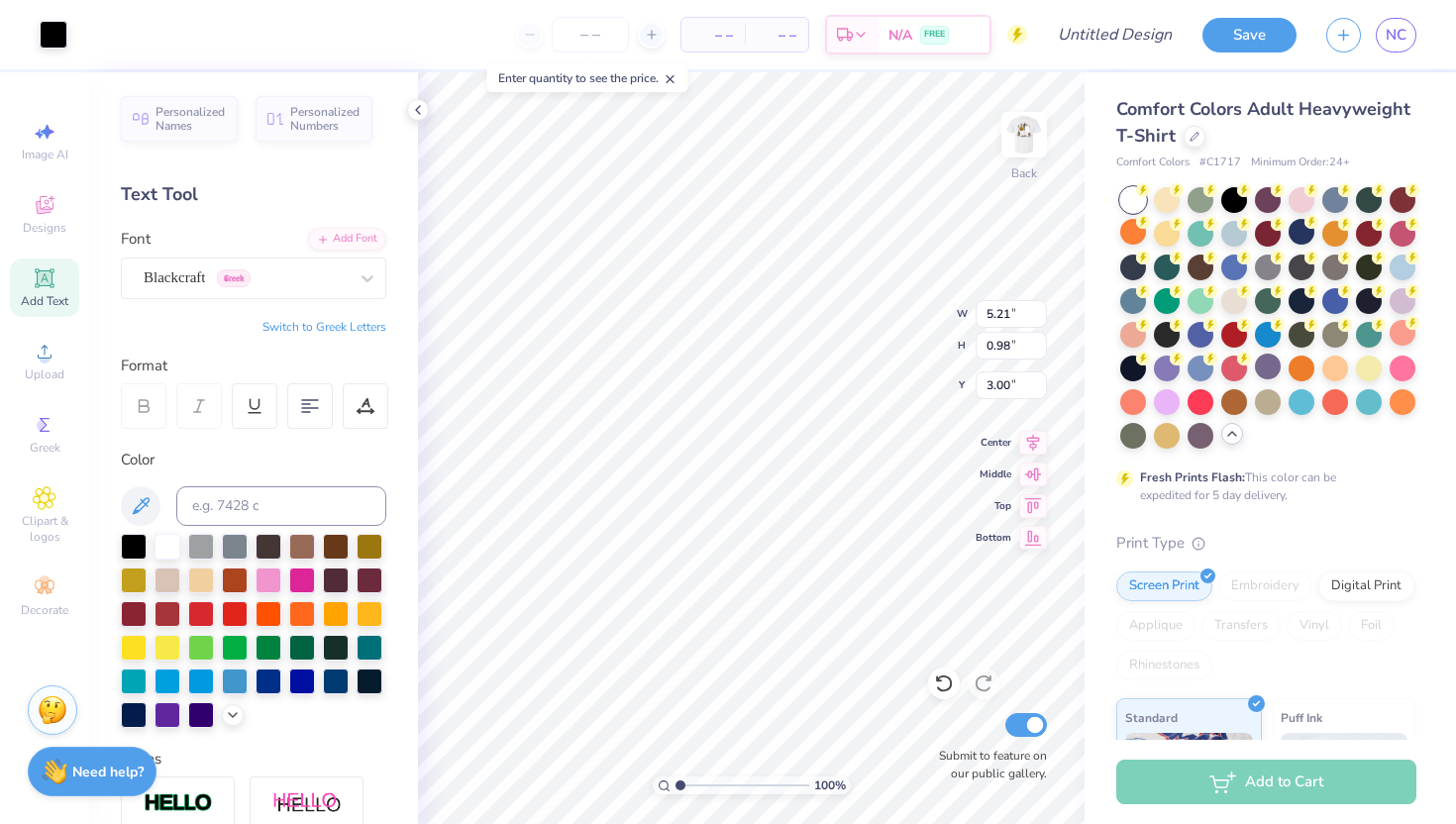 type on "5.21" 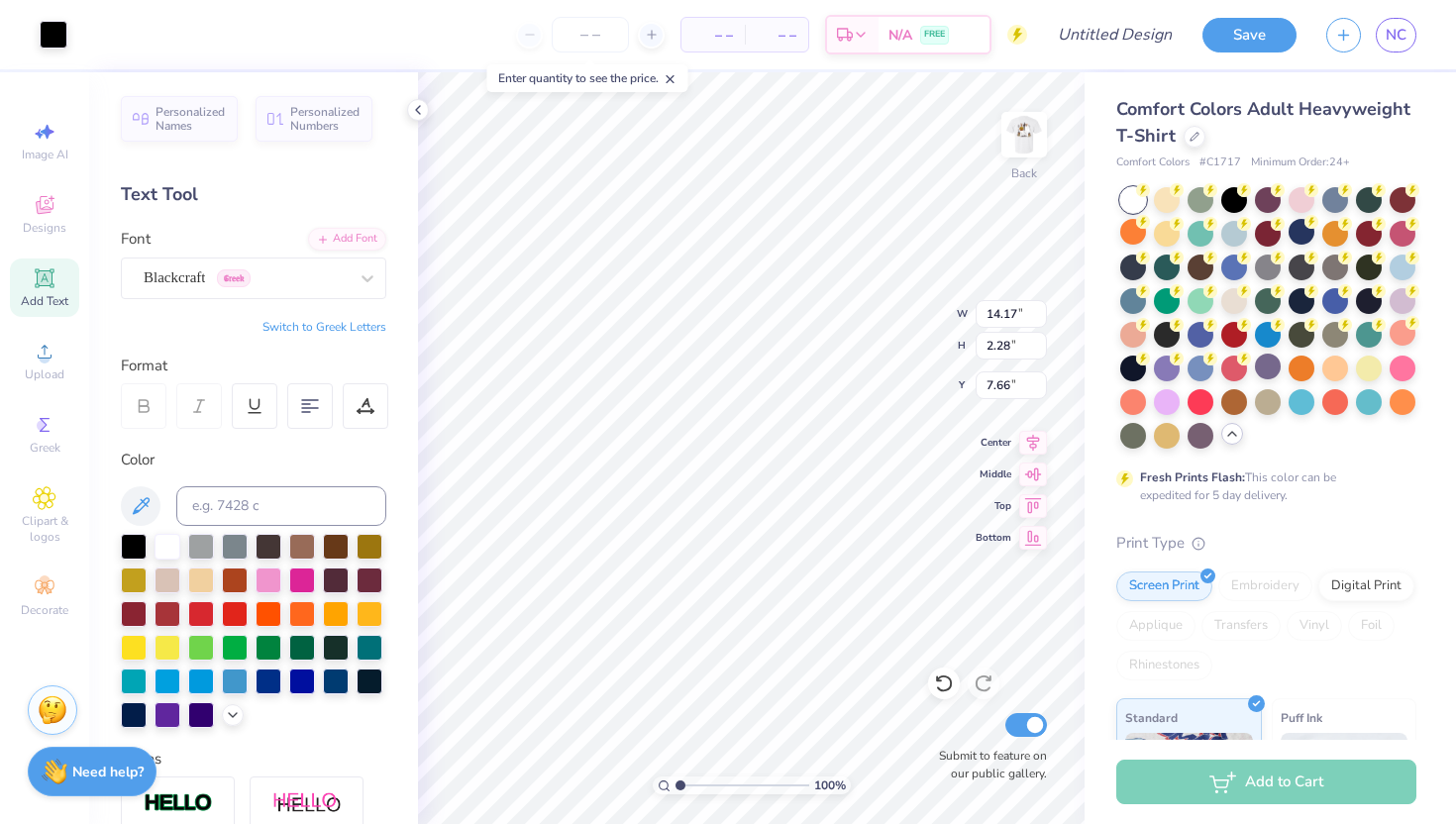 type on "7.67" 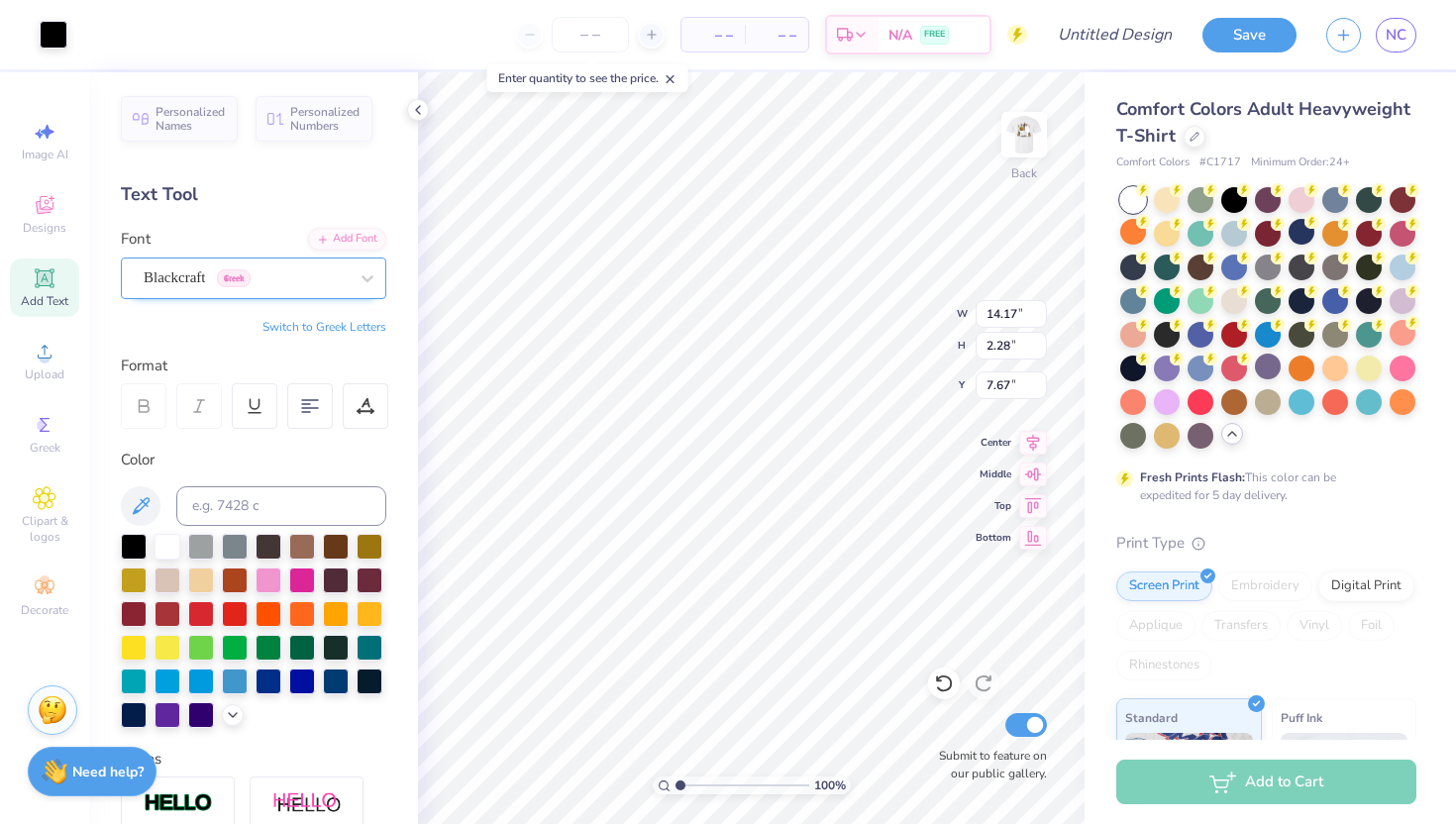 click on "Blackcraft Greek" at bounding box center [246, 277] 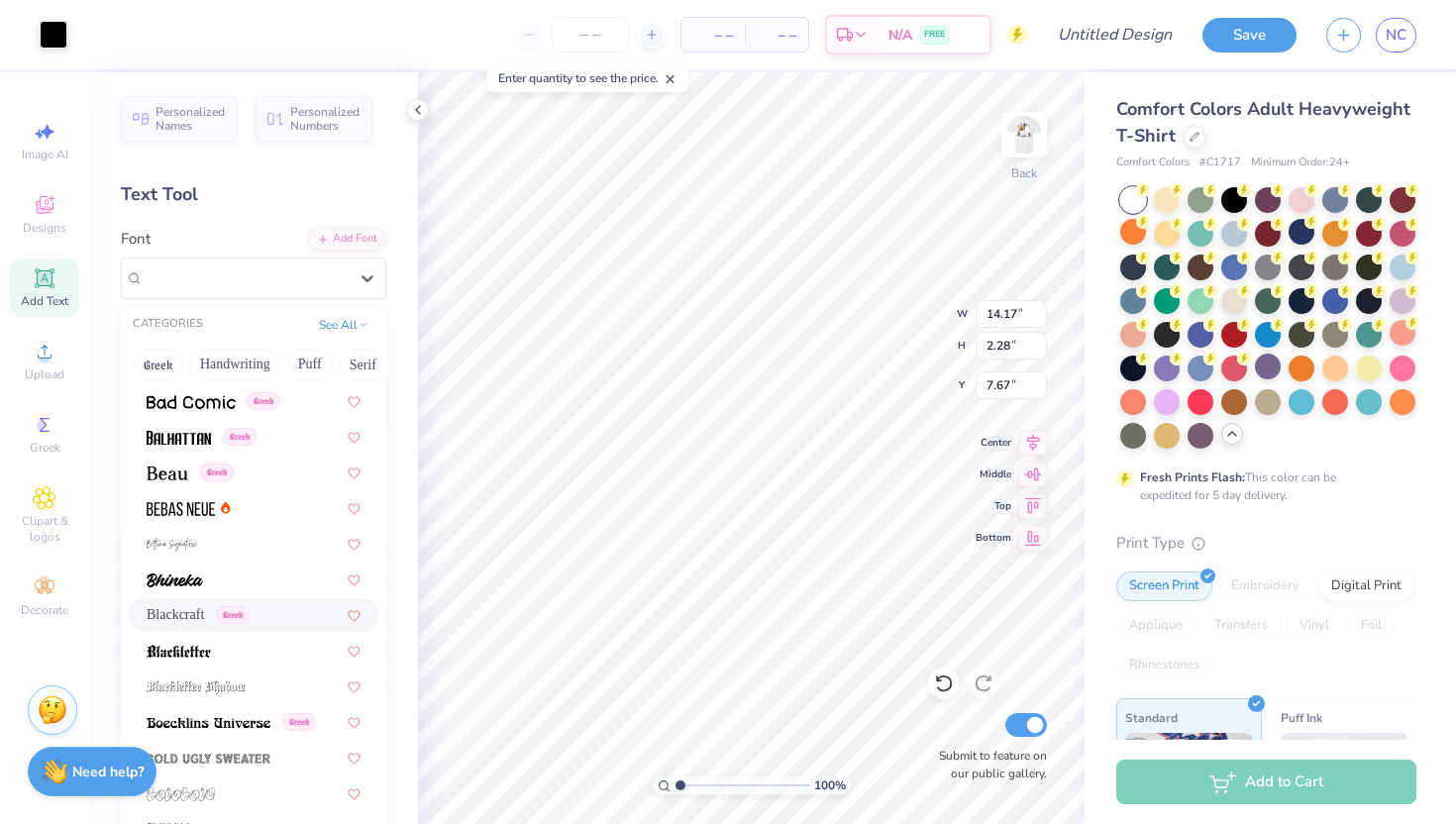 scroll, scrollTop: 906, scrollLeft: 0, axis: vertical 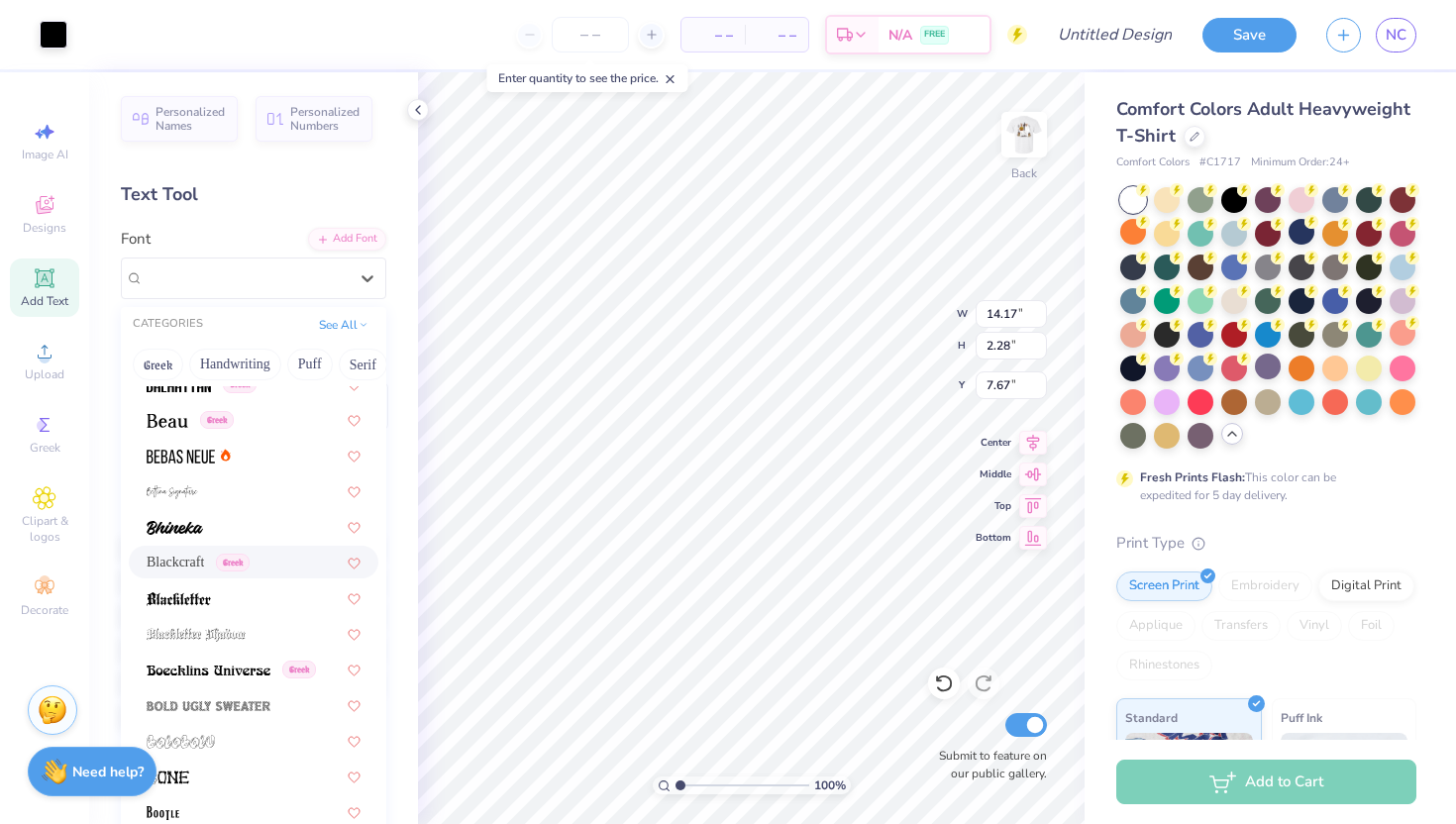 click on "Blackcraft" at bounding box center [175, 562] 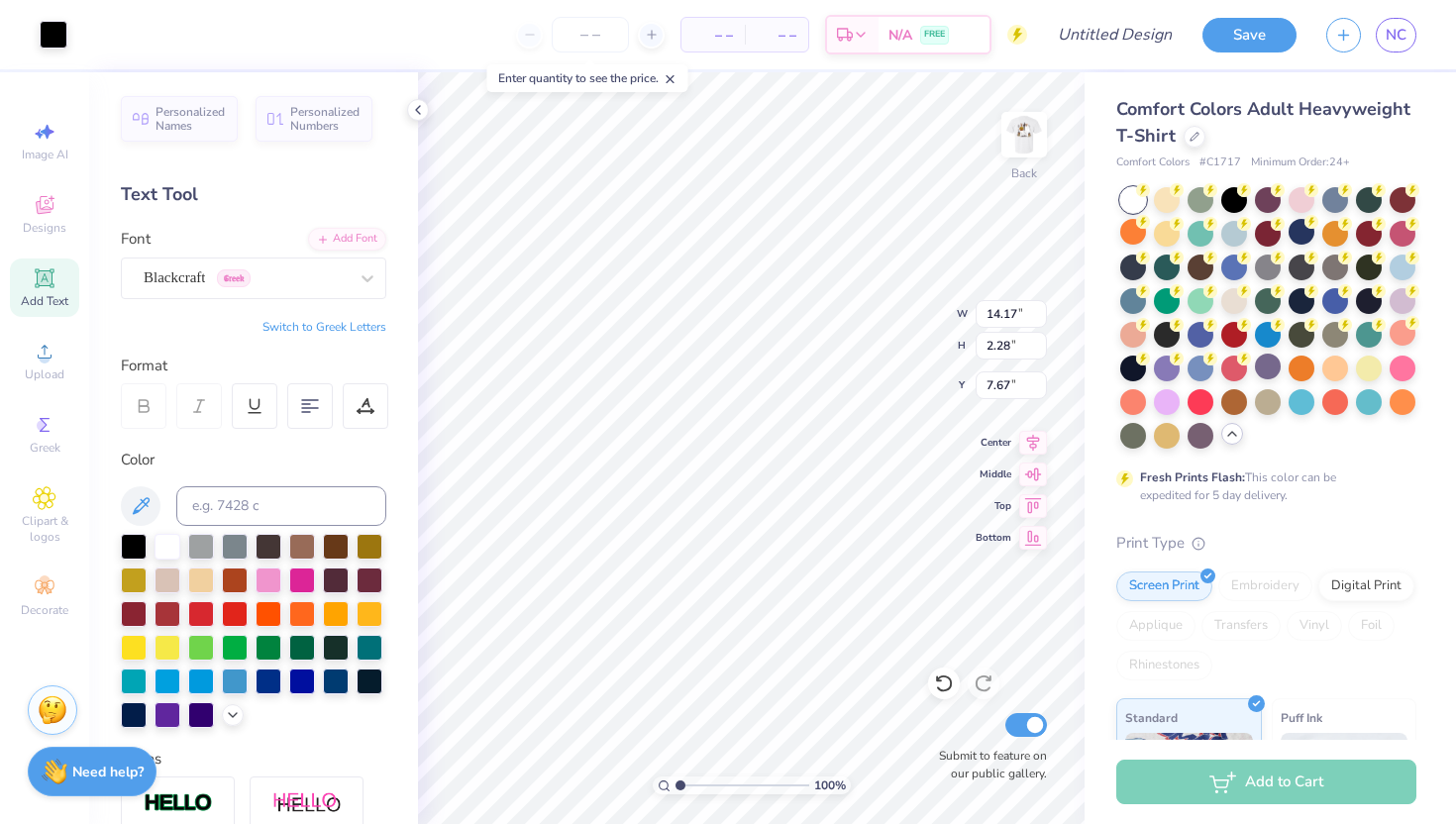 type on "7.12" 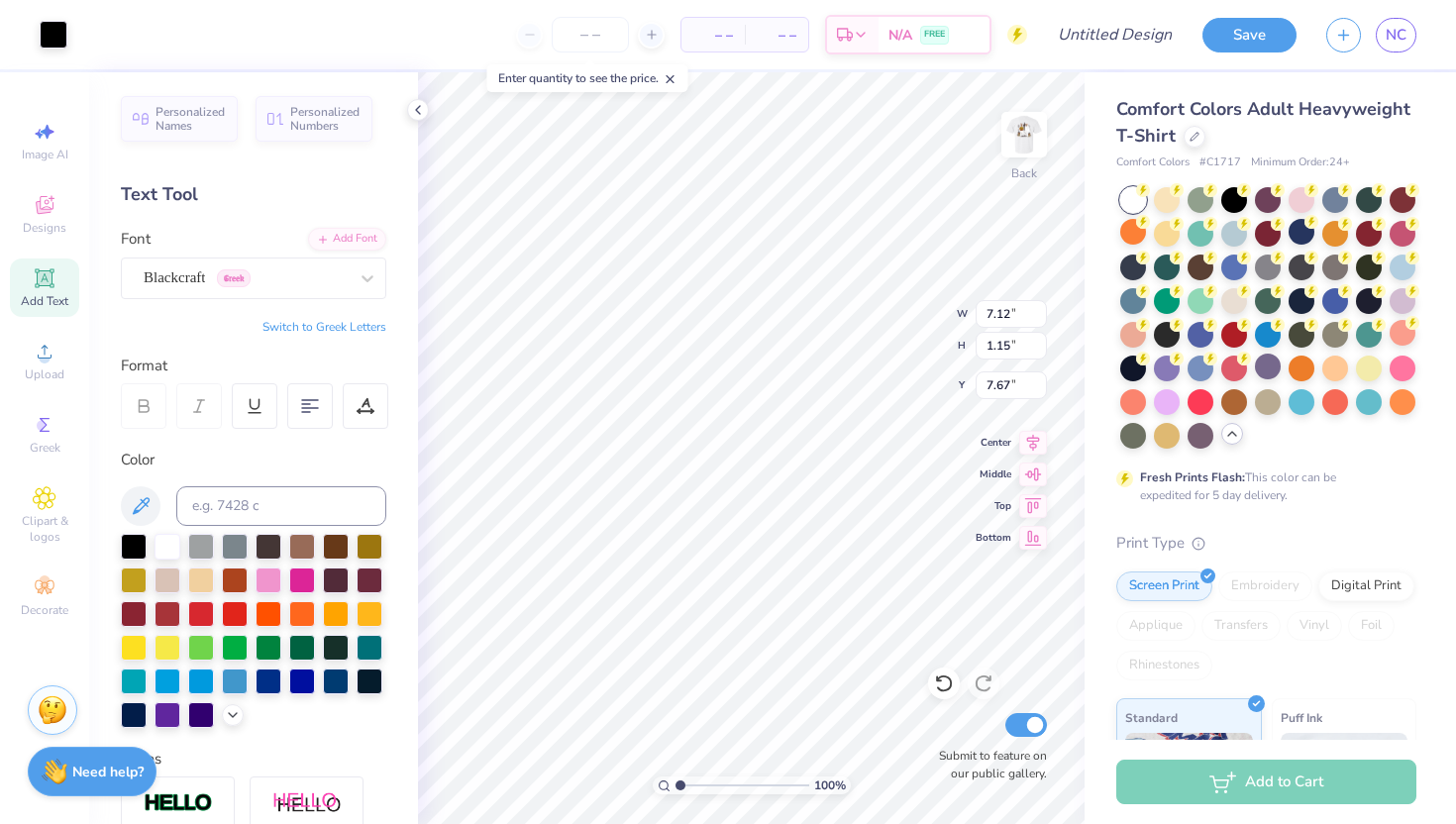 type on "3.24" 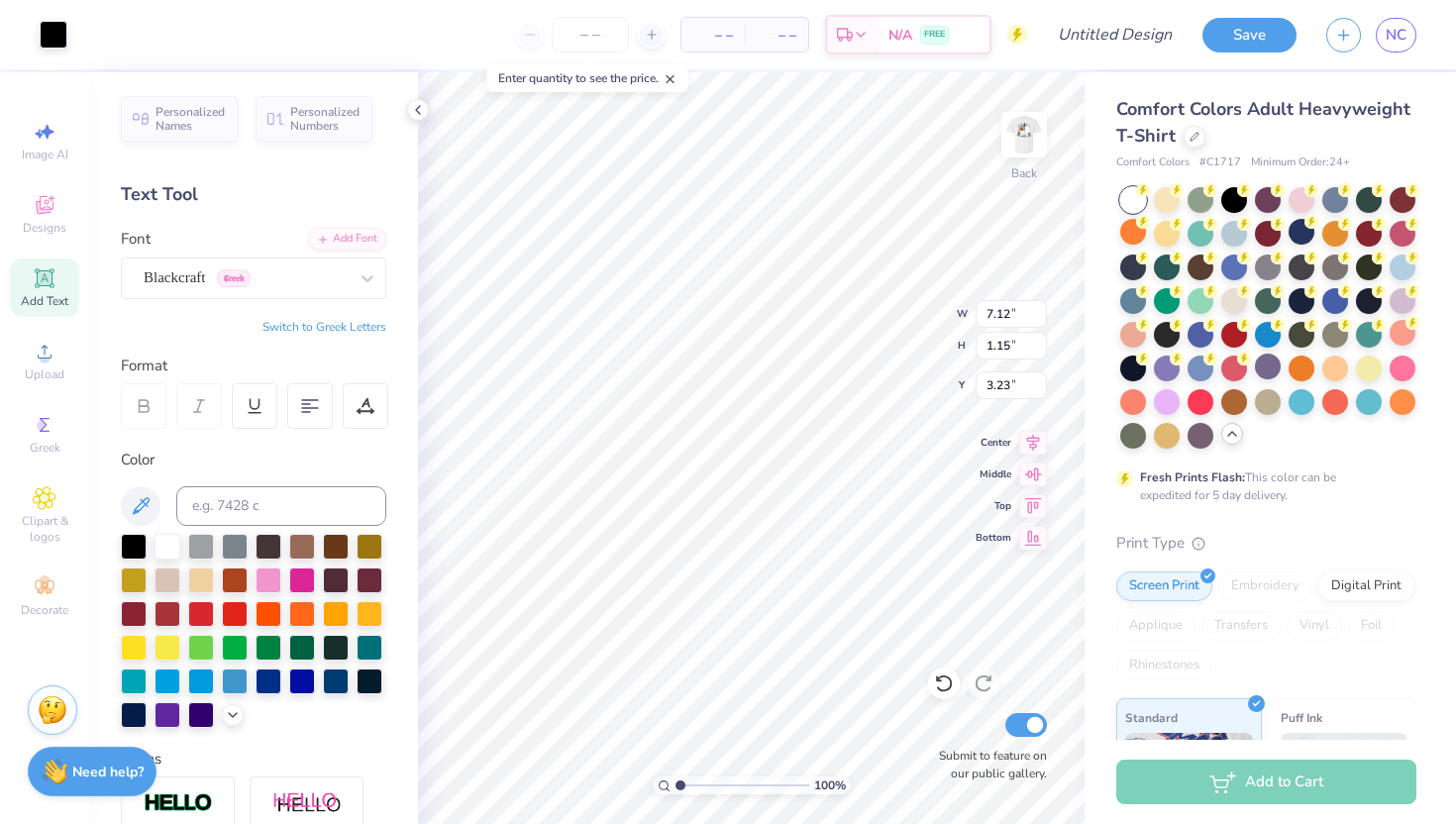 type on "6.41" 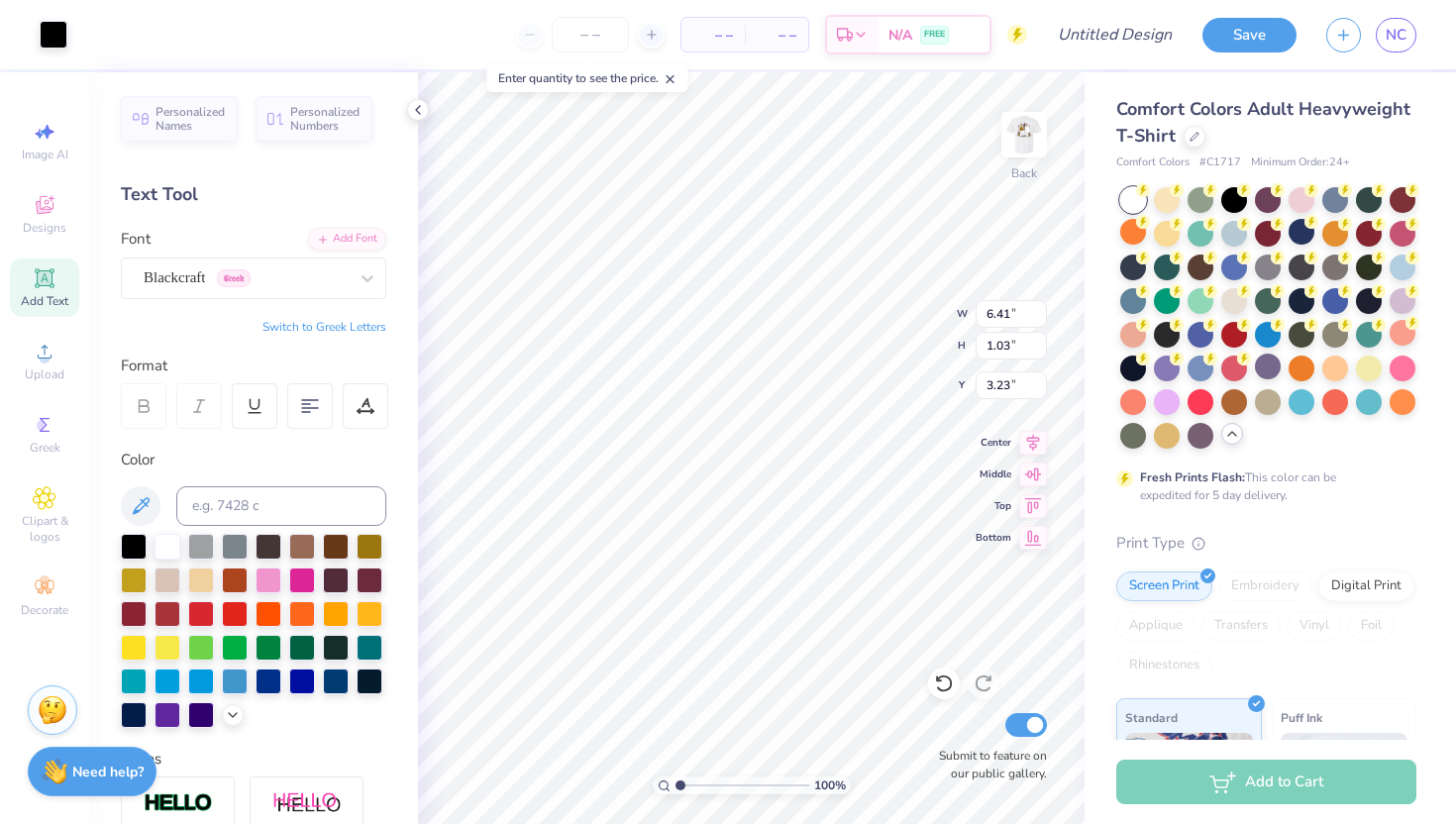type on "3.00" 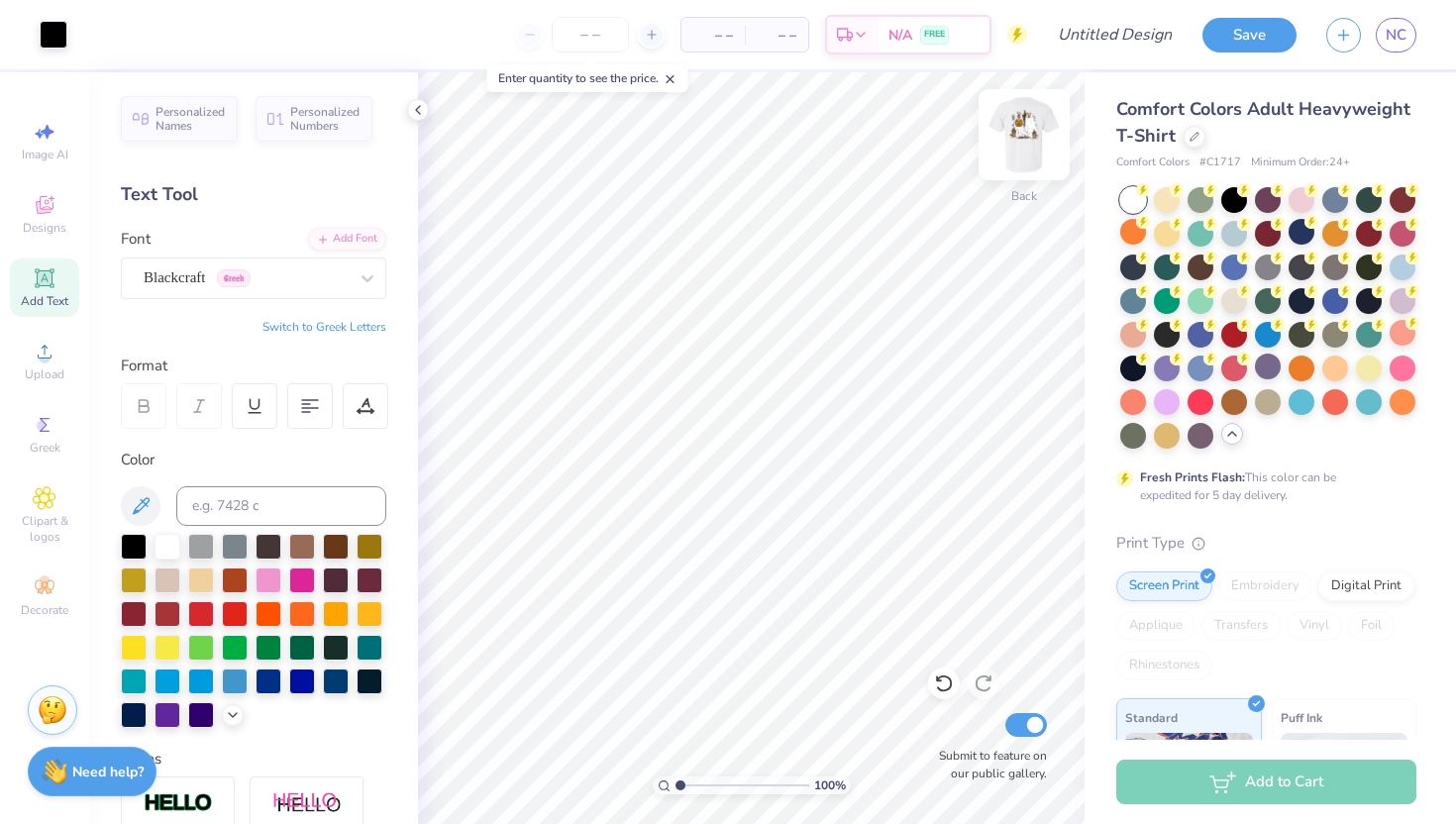 click at bounding box center [1024, 135] 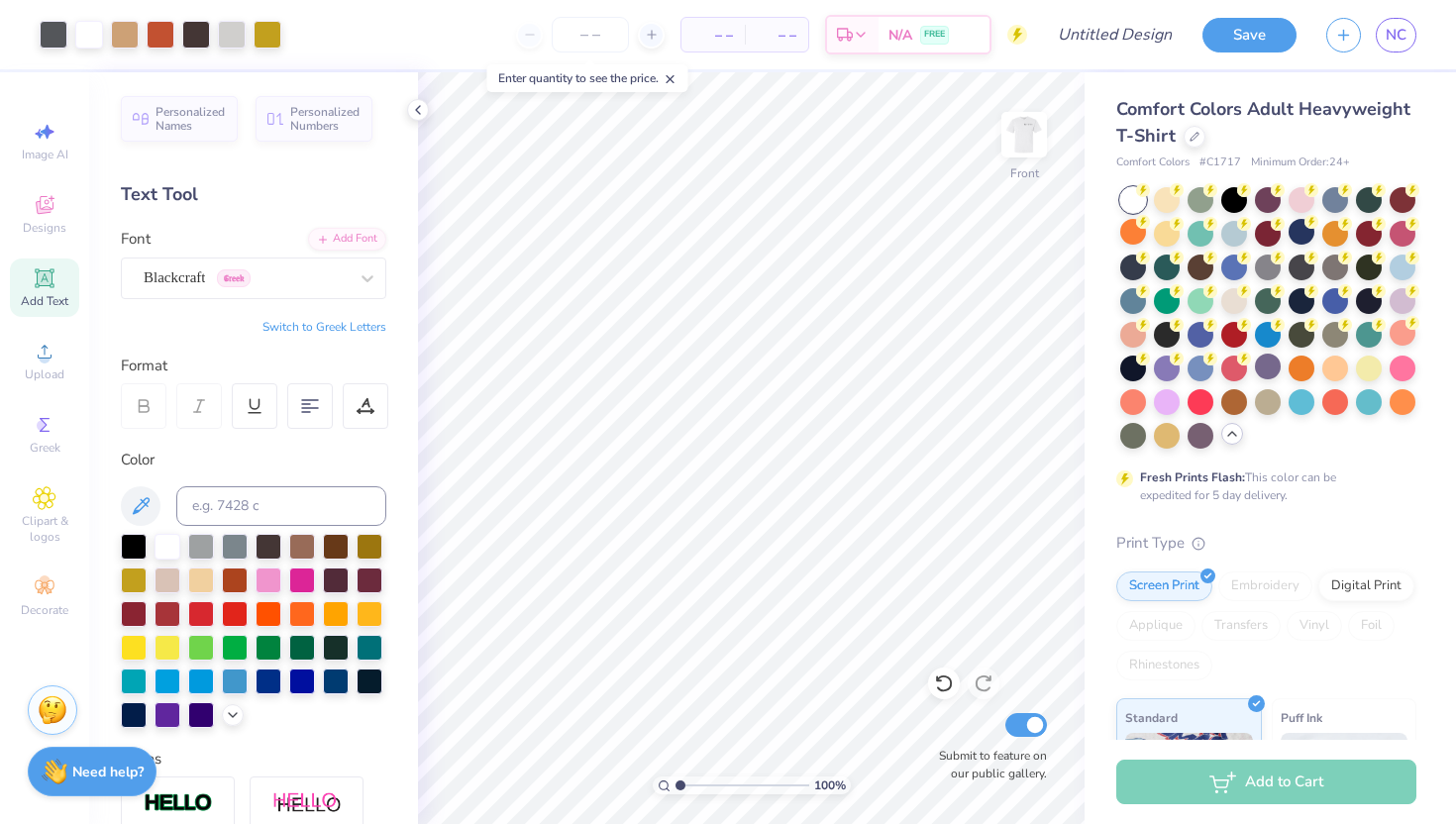 click at bounding box center [1024, 135] 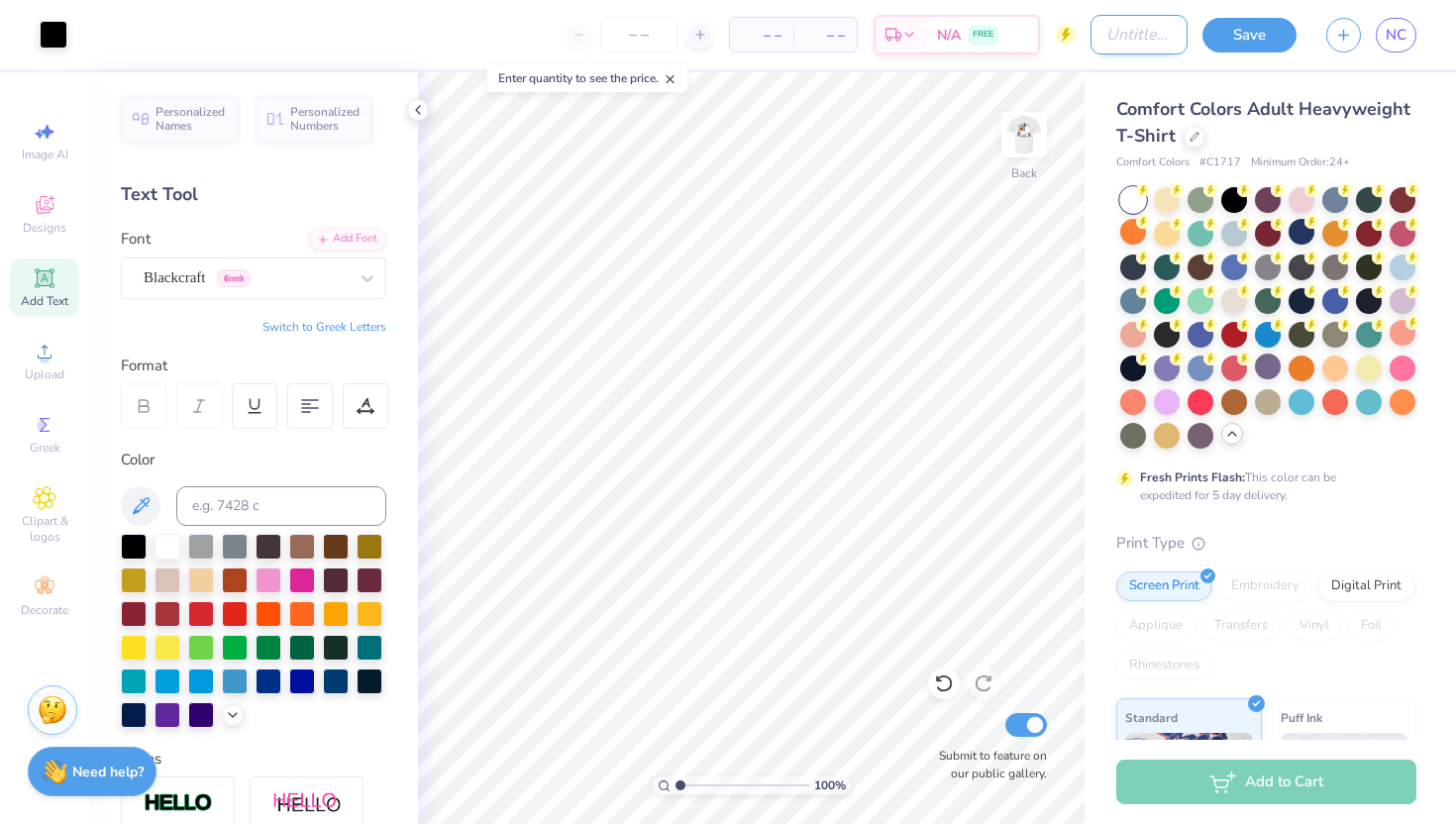 click on "Design Title" at bounding box center (1139, 35) 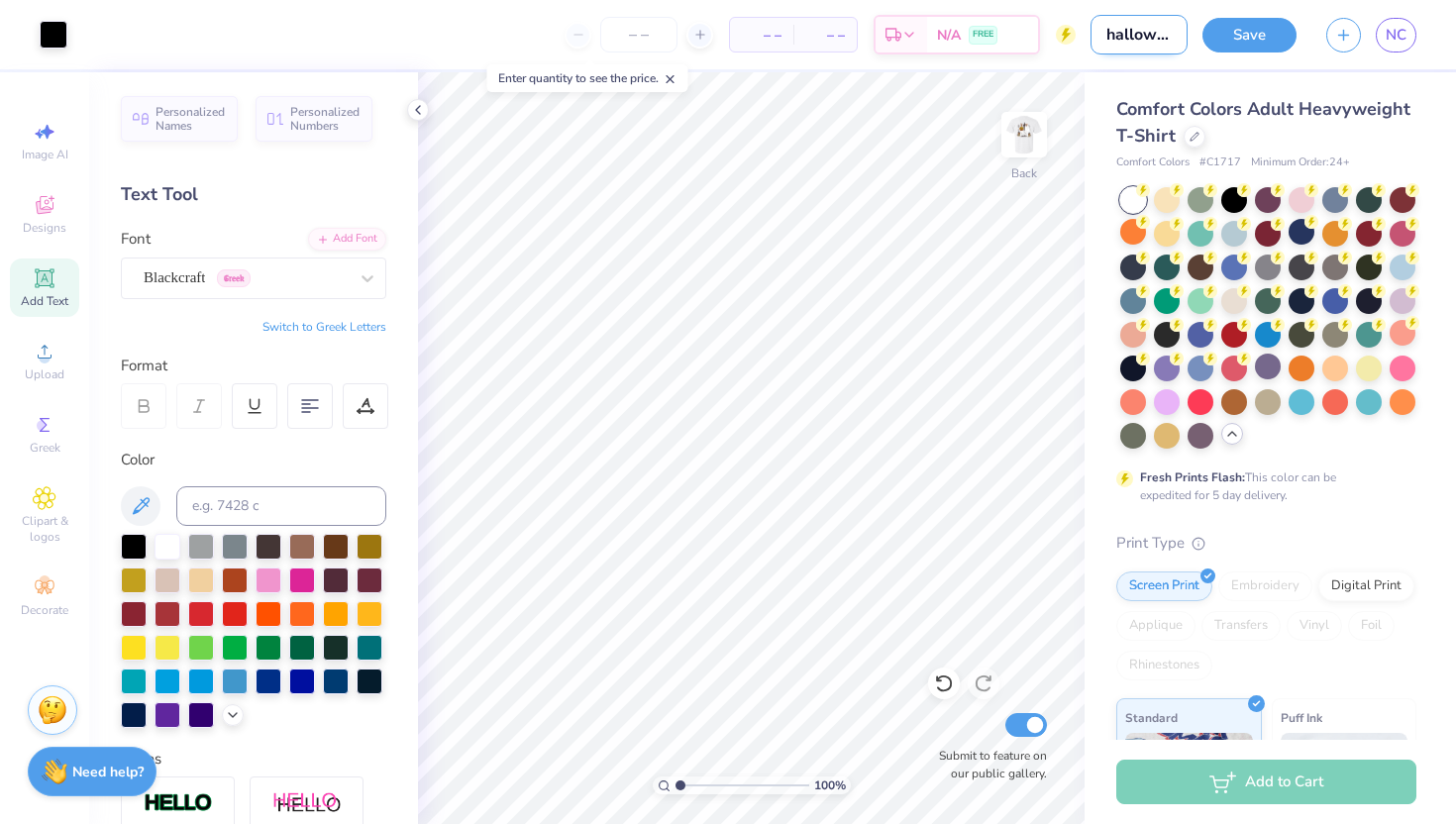 scroll, scrollTop: 0, scrollLeft: 11, axis: horizontal 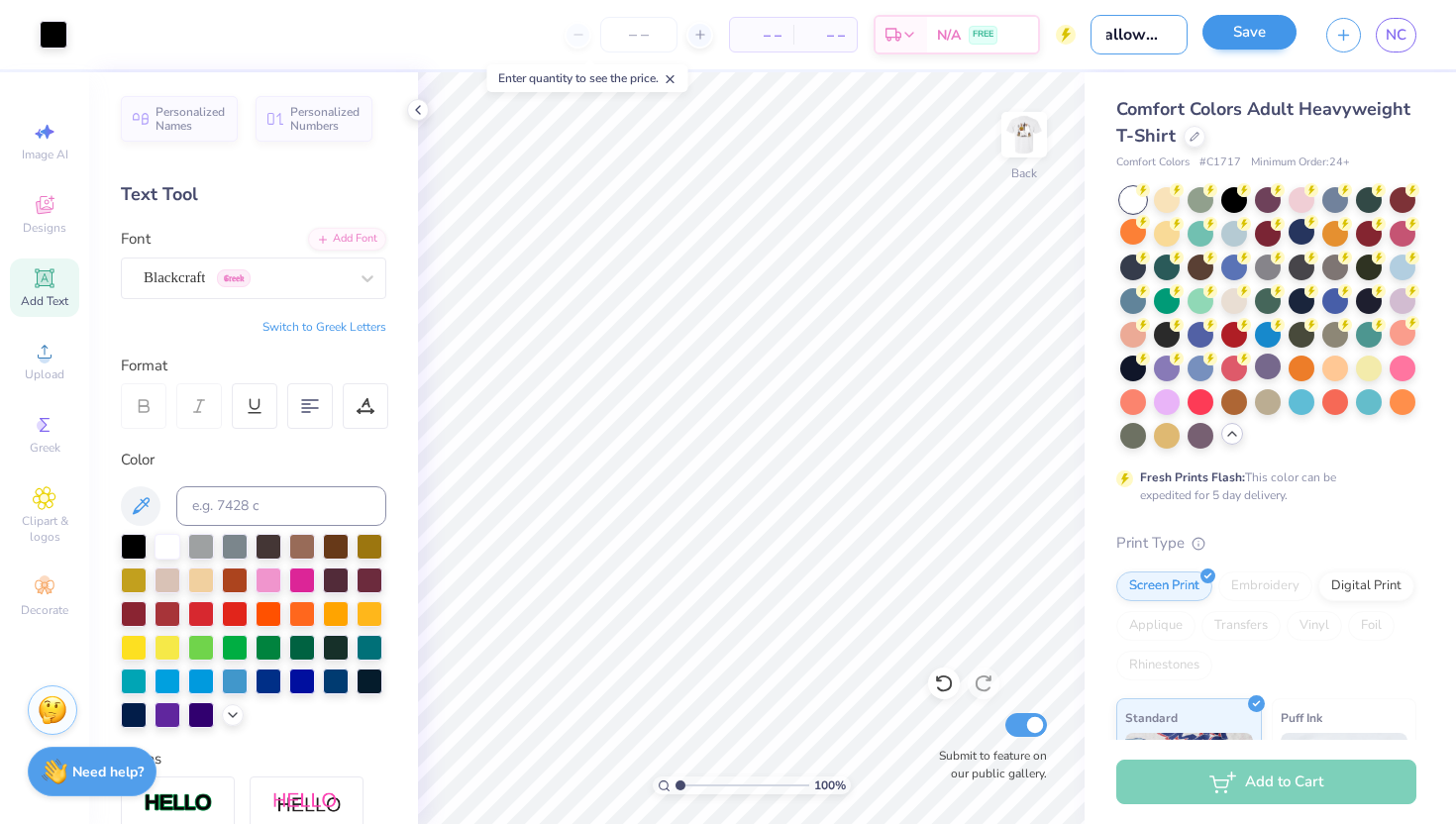 type on "halloween" 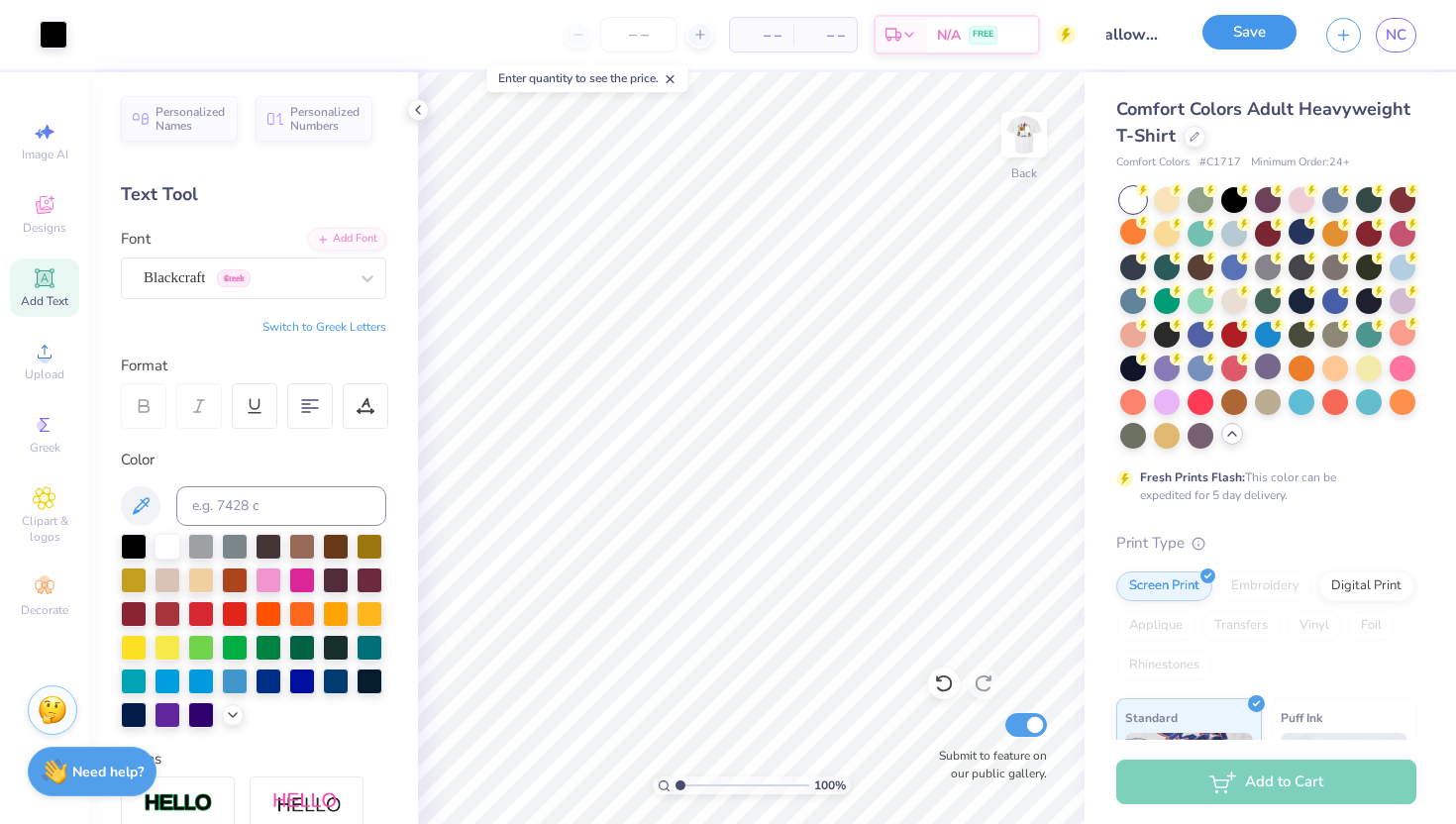 scroll, scrollTop: 0, scrollLeft: 0, axis: both 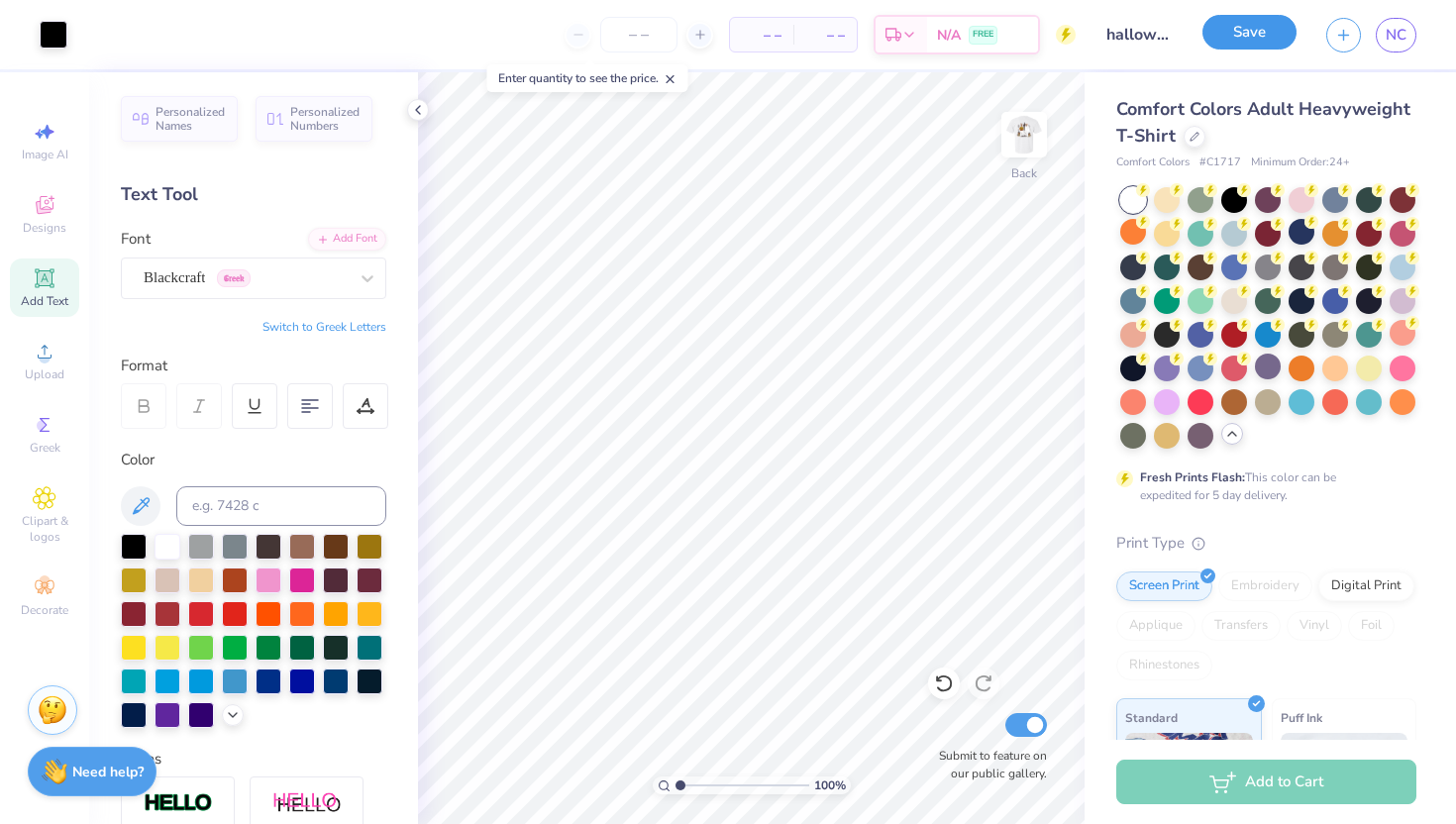 click on "Save" at bounding box center (1249, 32) 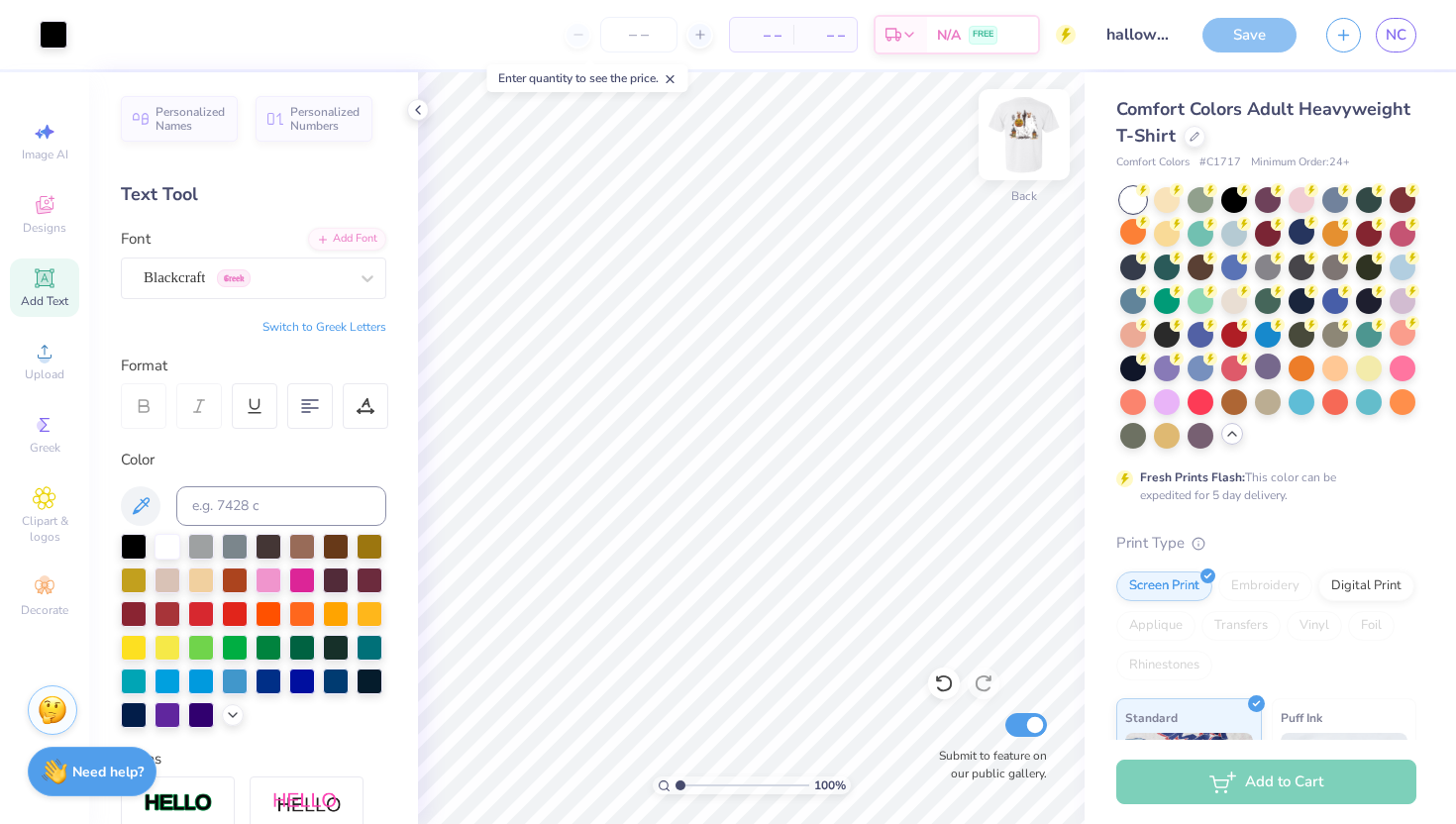 click at bounding box center (1024, 135) 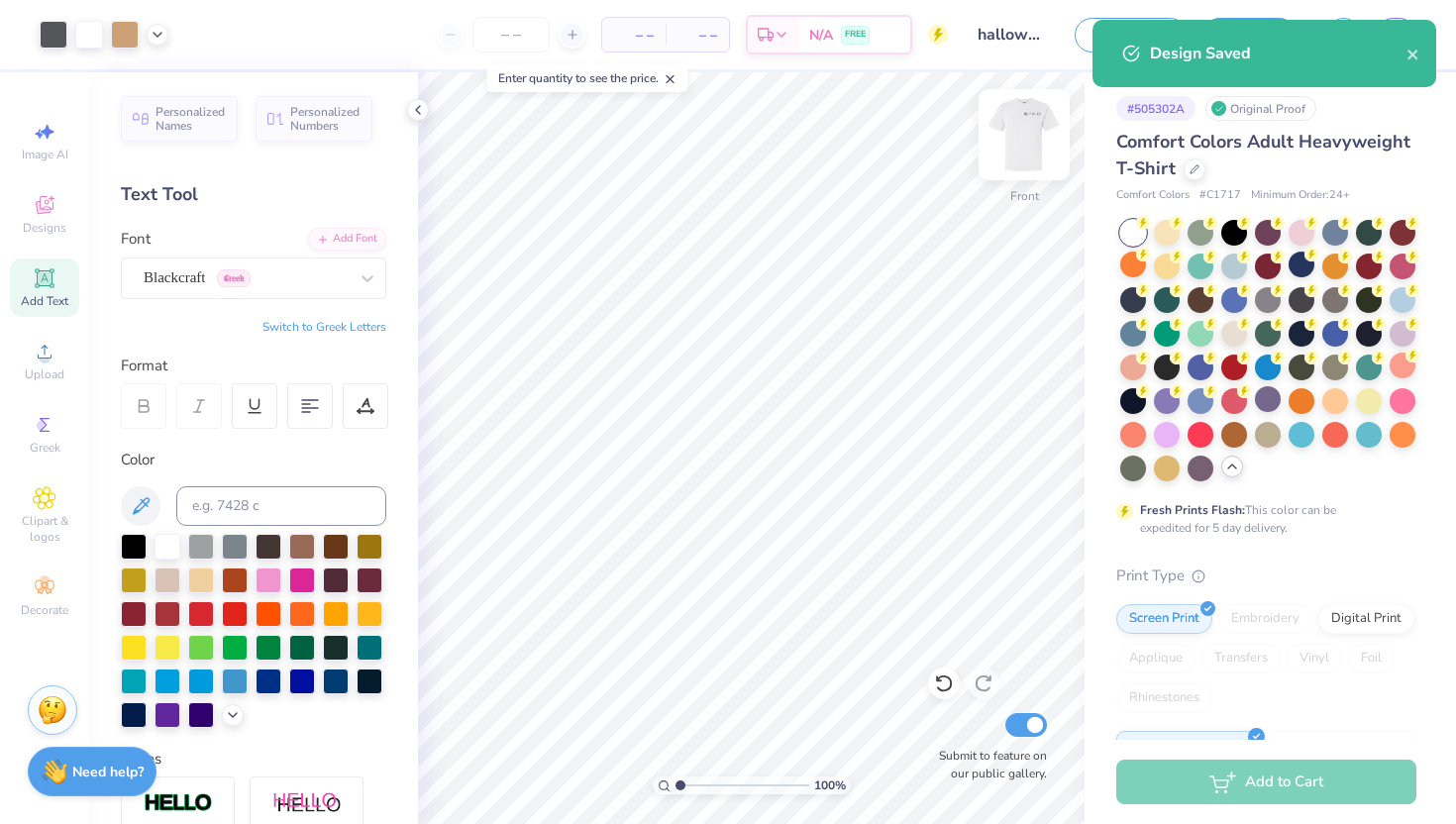 click at bounding box center (1024, 135) 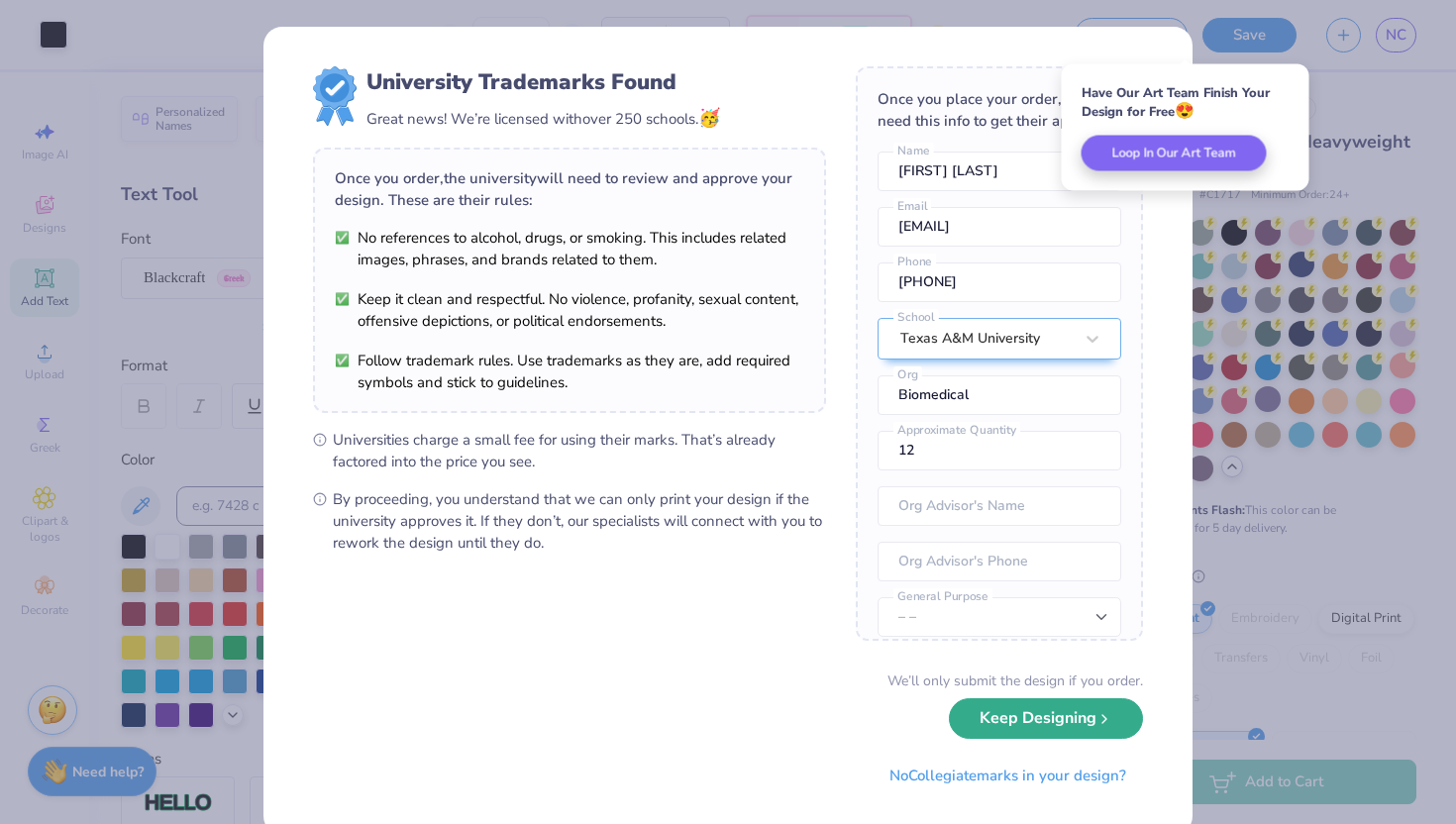 click on "Keep Designing" at bounding box center (1046, 718) 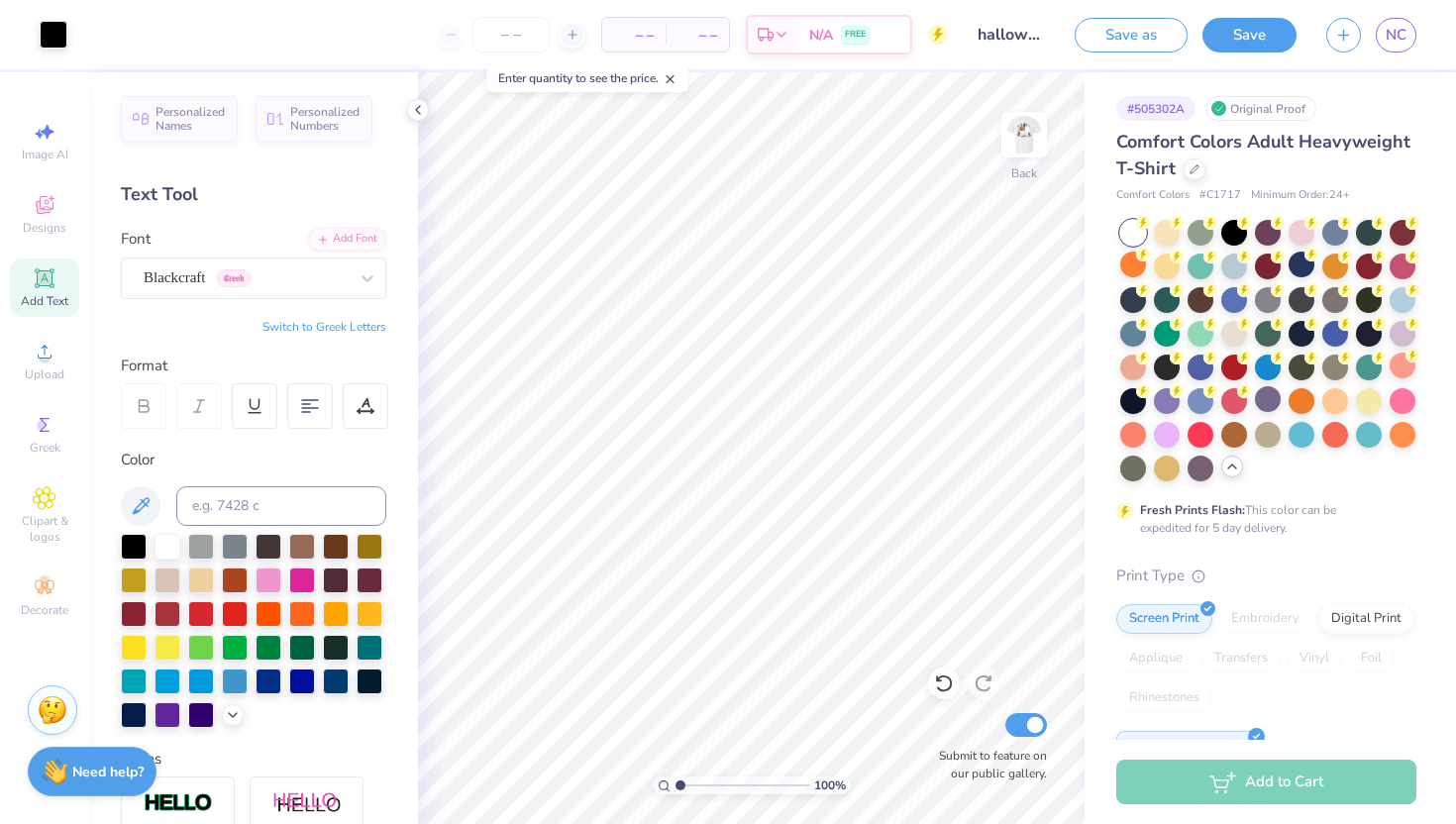 click on "Add Text" at bounding box center [45, 287] 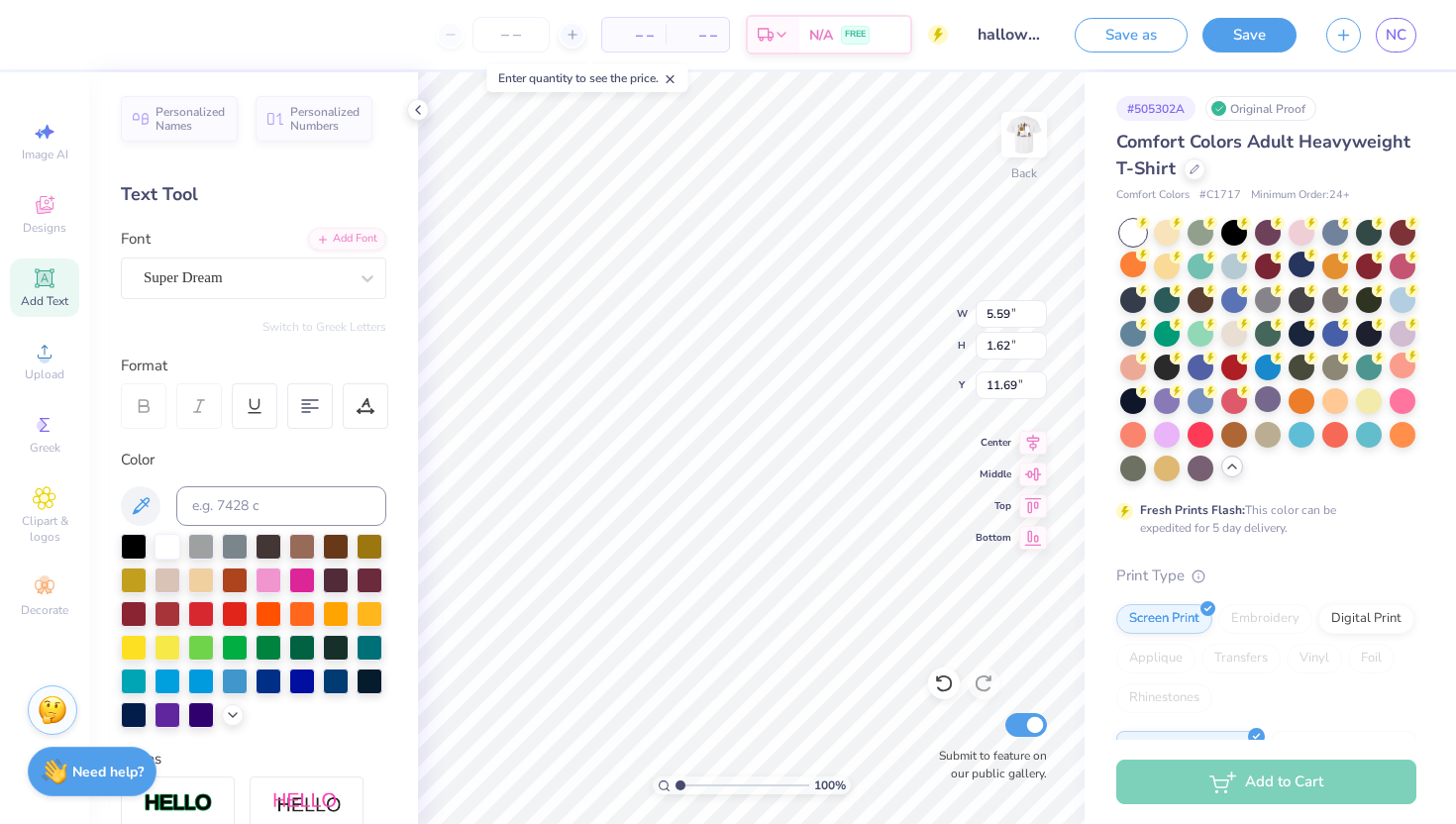 type on "T" 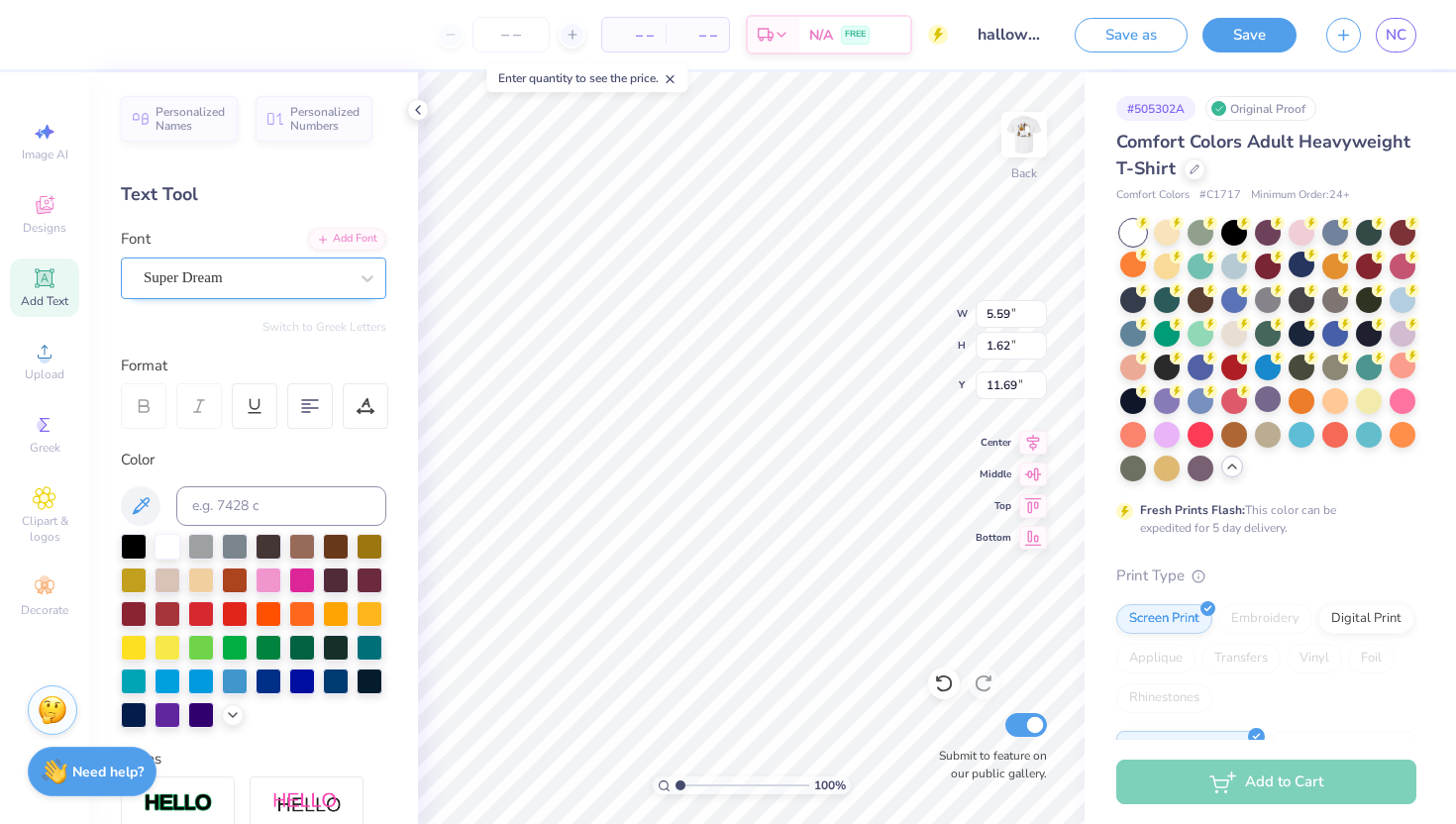 type on "[STATE] A&M" 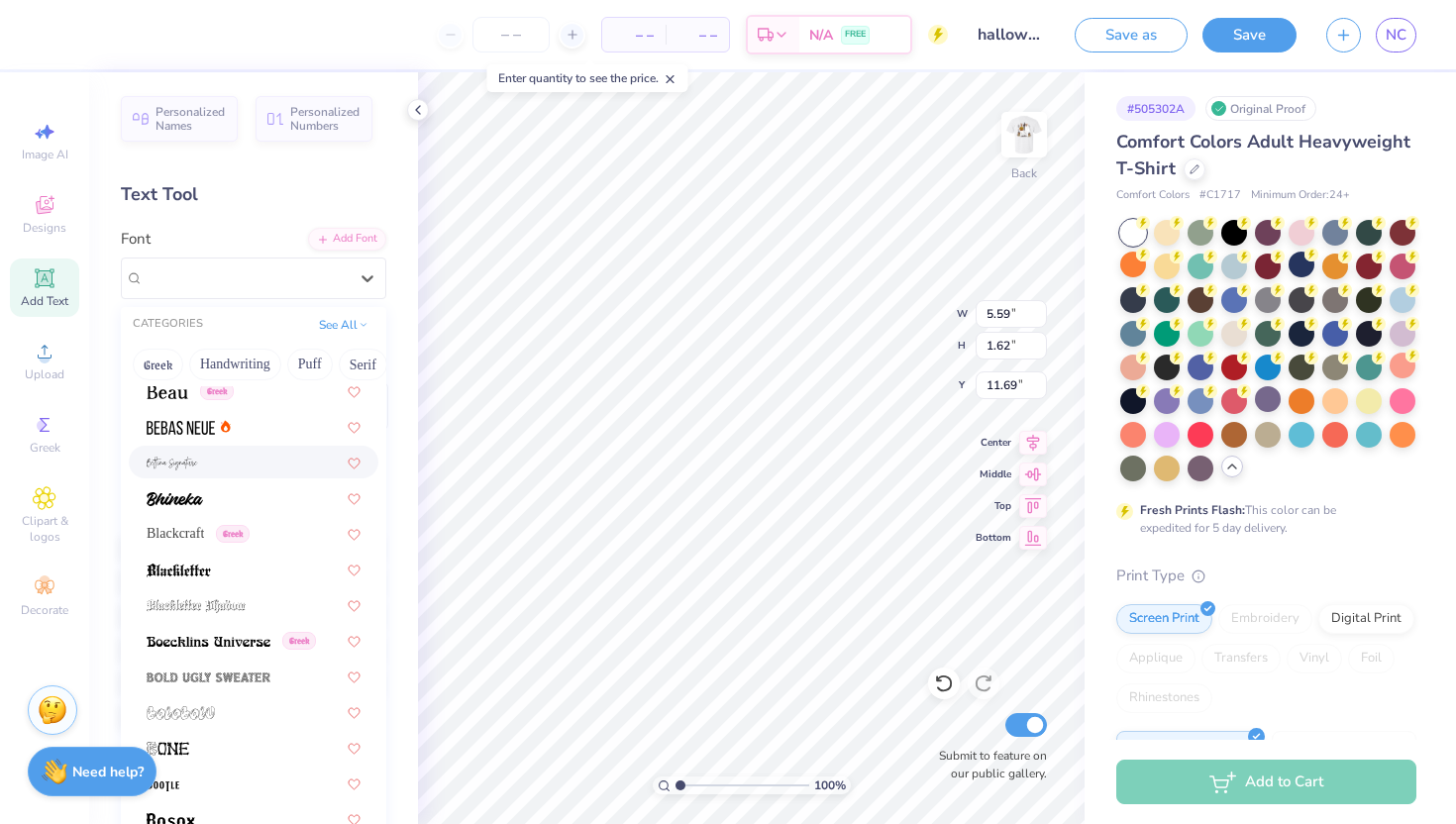 scroll, scrollTop: 936, scrollLeft: 0, axis: vertical 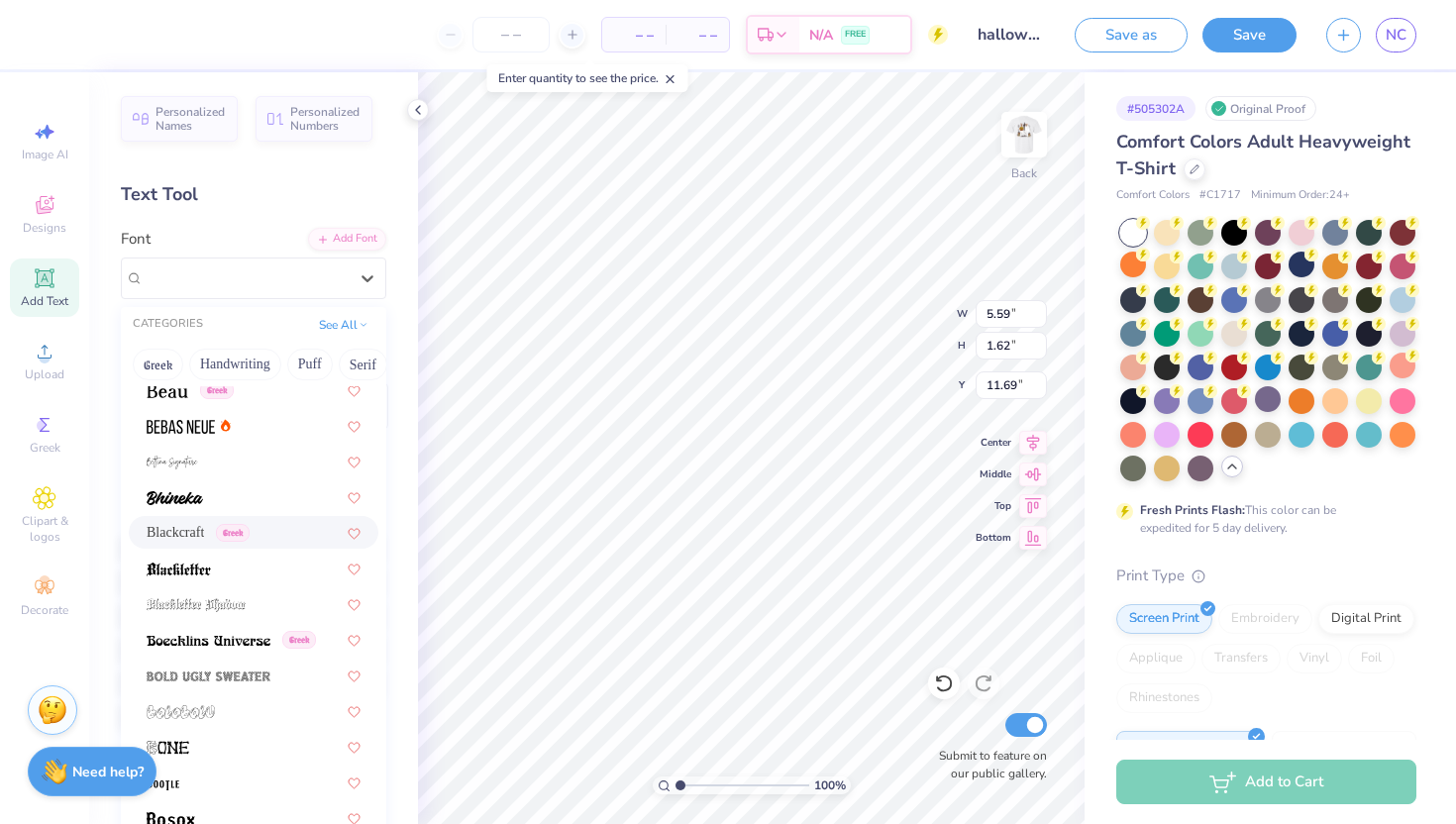 click on "Blackcraft Greek" at bounding box center (254, 532) 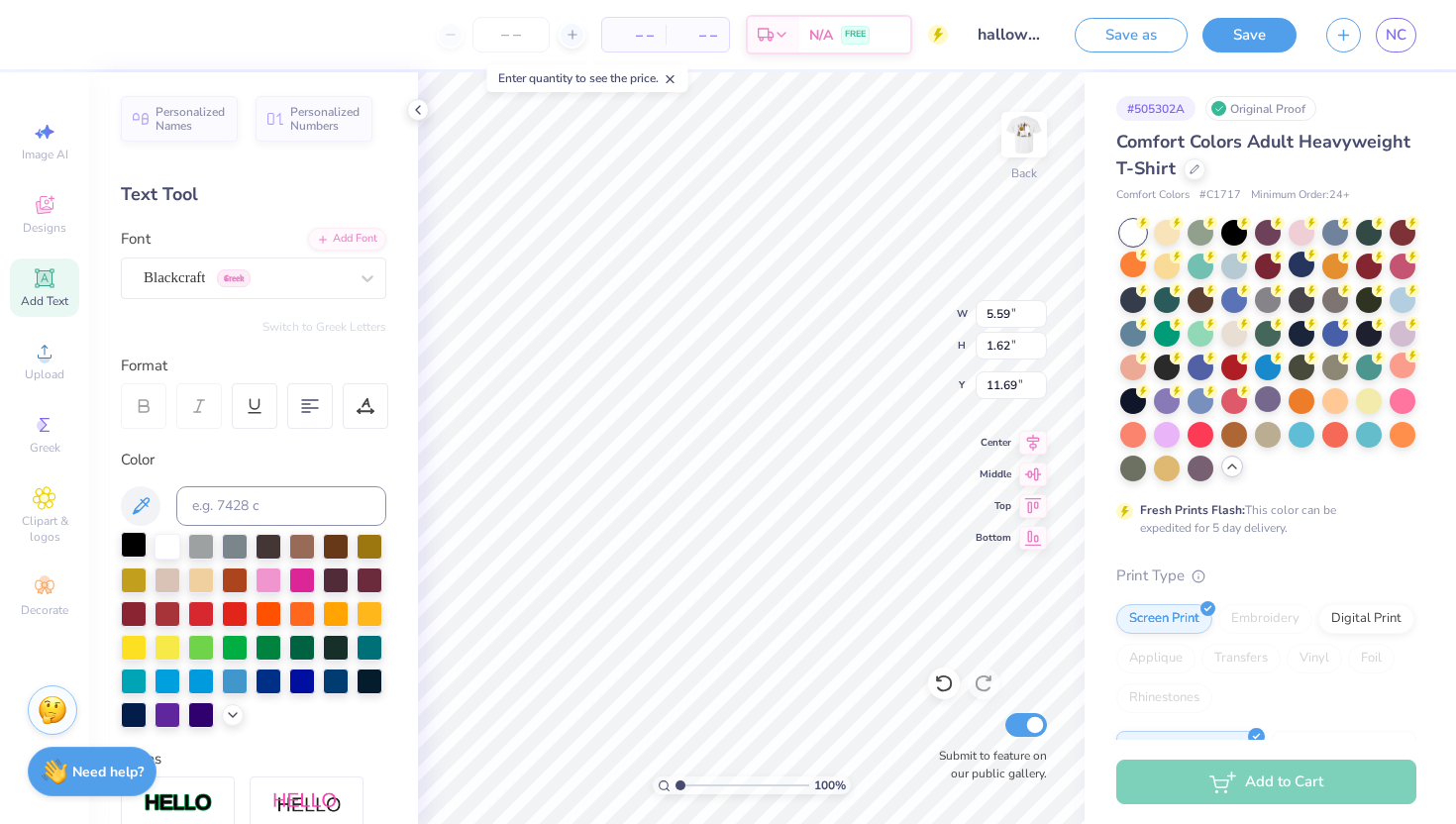 click at bounding box center (134, 545) 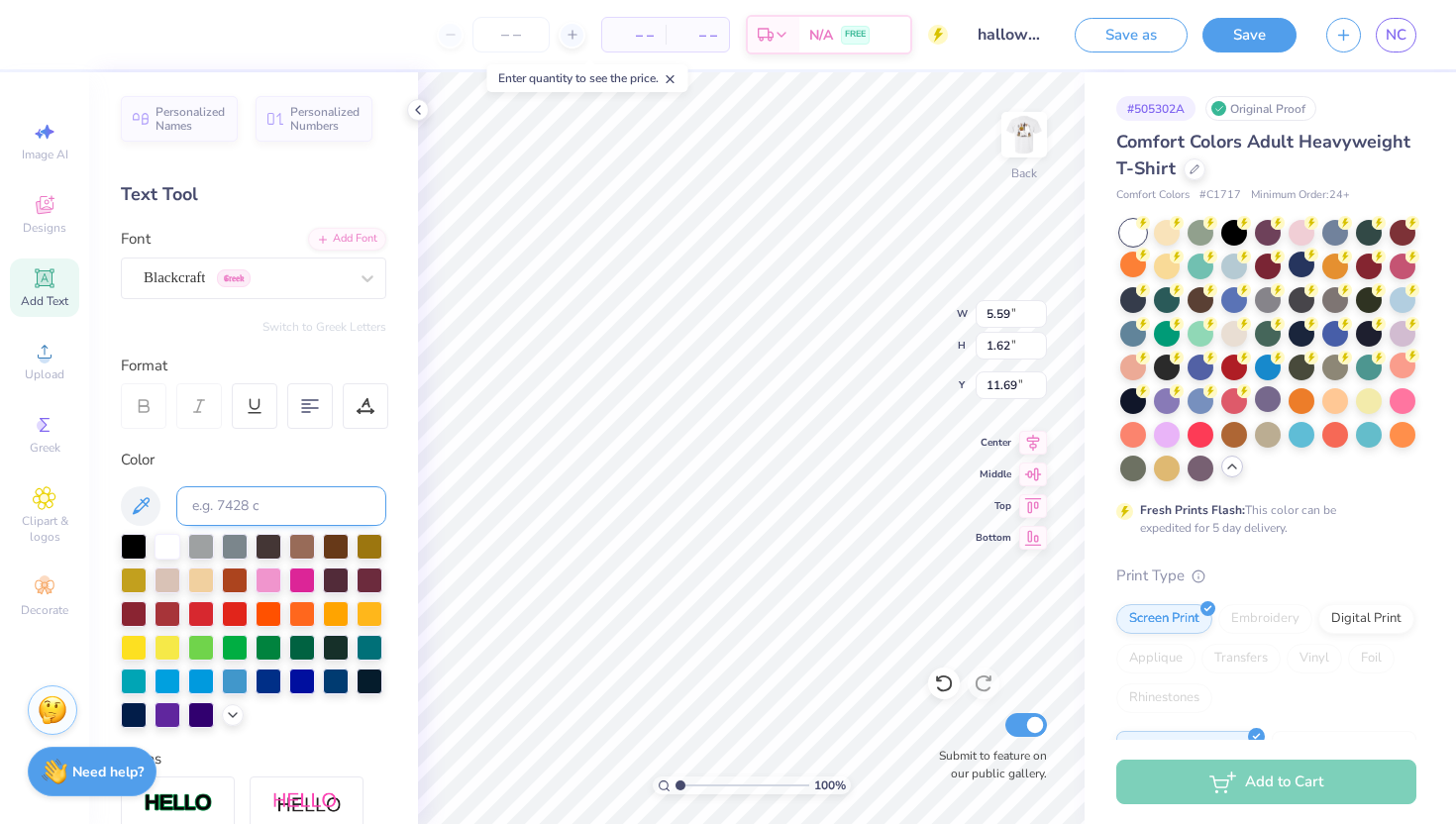 type on "6.41" 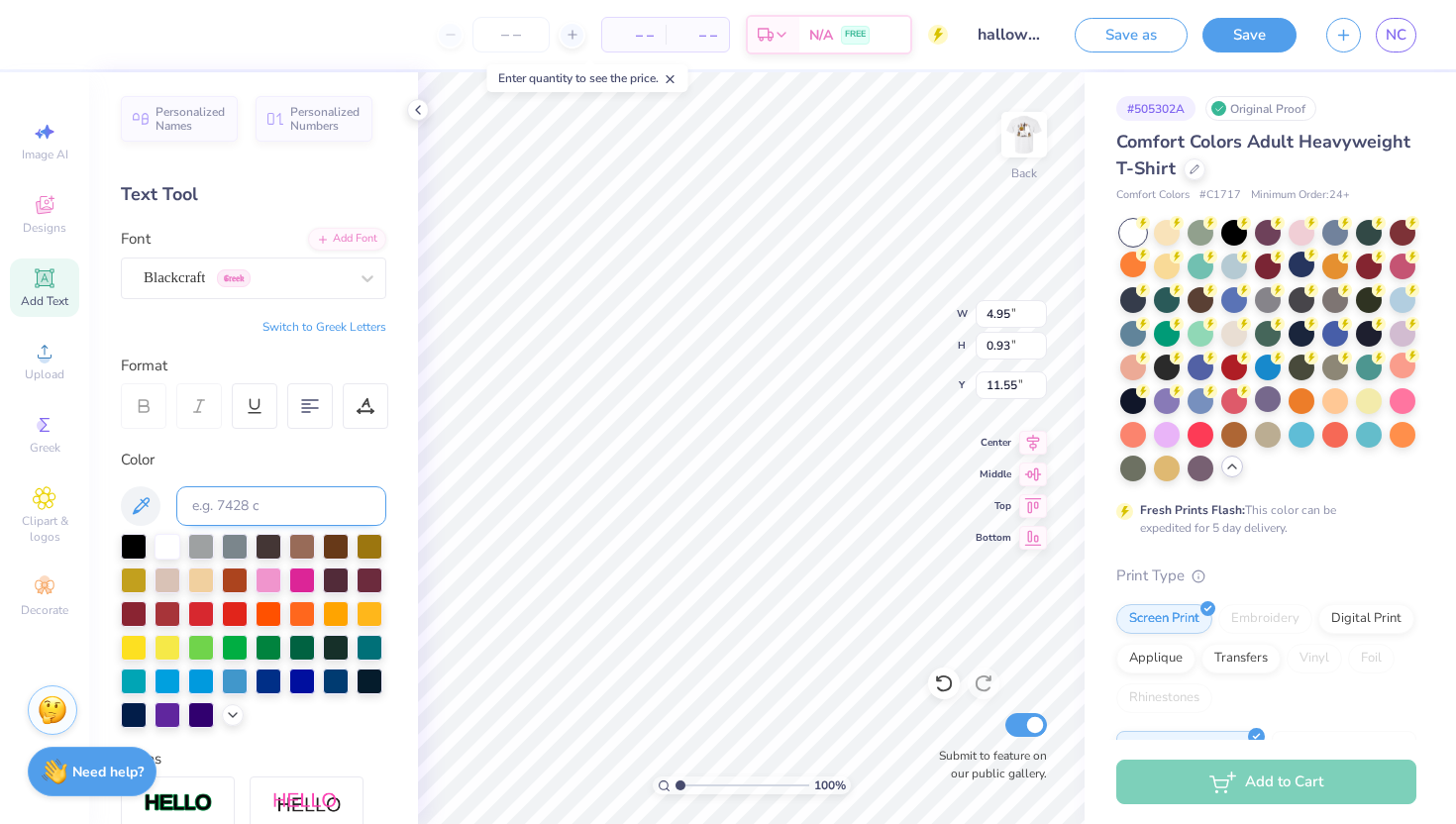 type on "4.95" 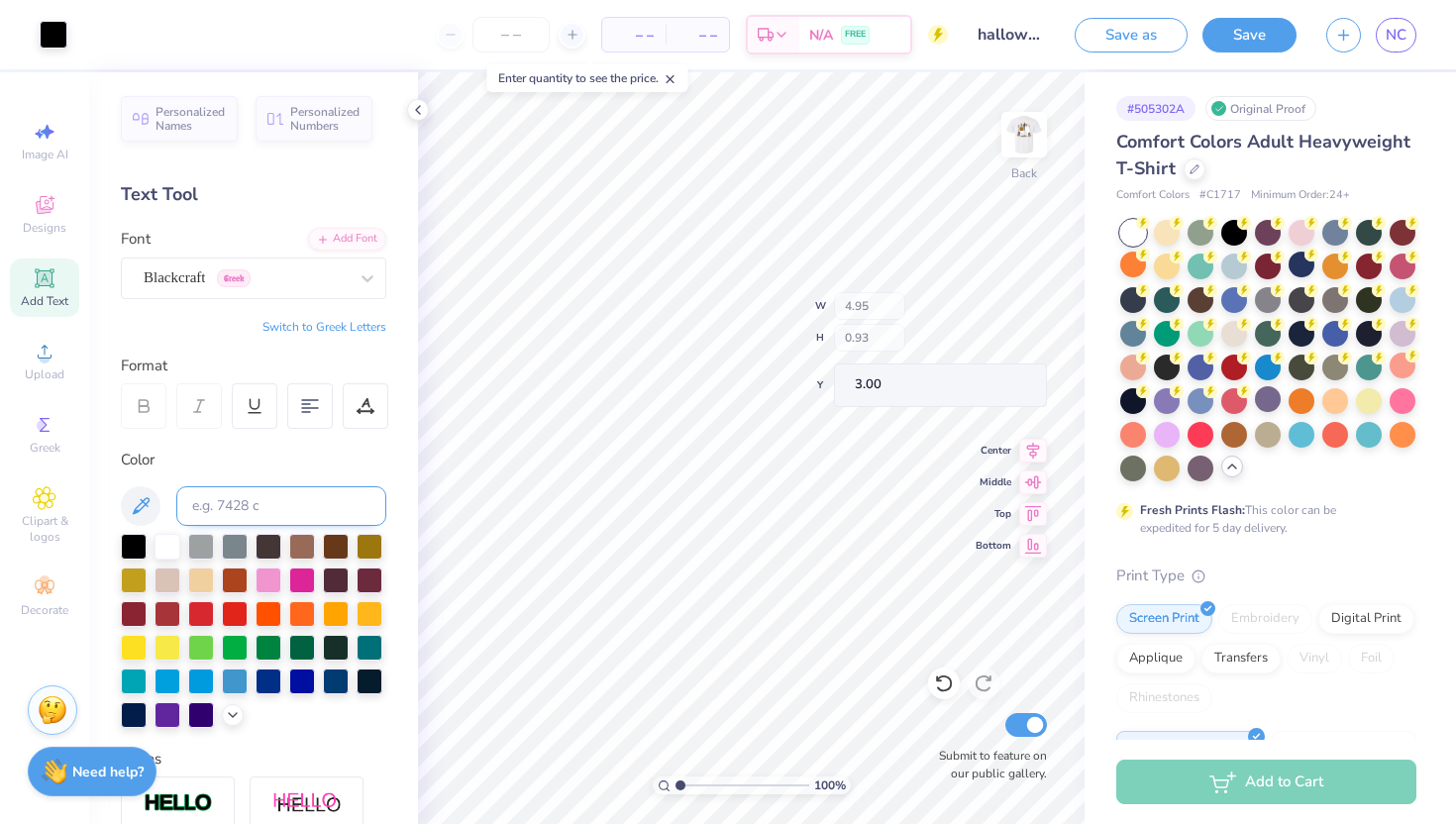 type on "3.00" 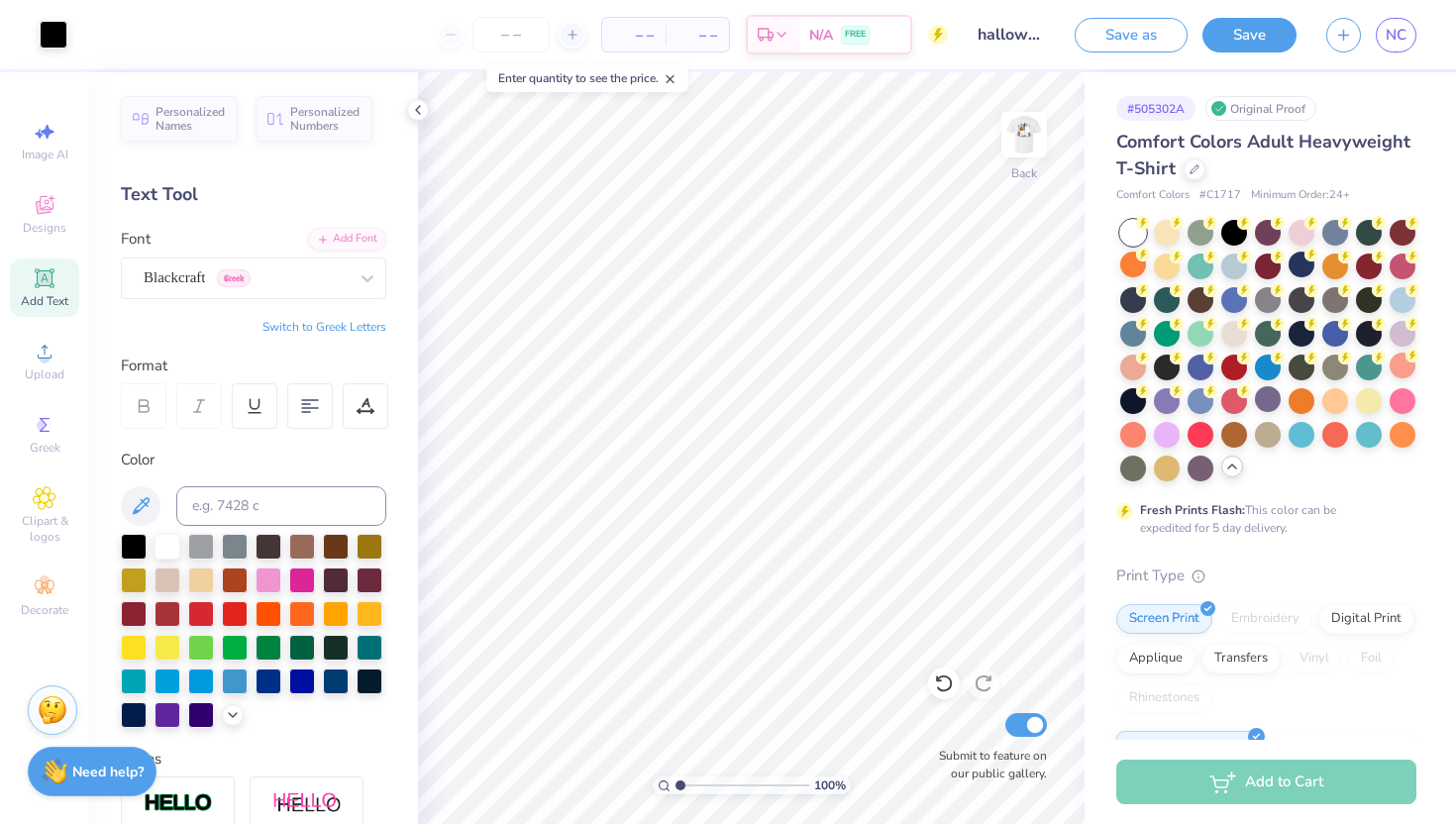 click on "Add Text" at bounding box center [45, 301] 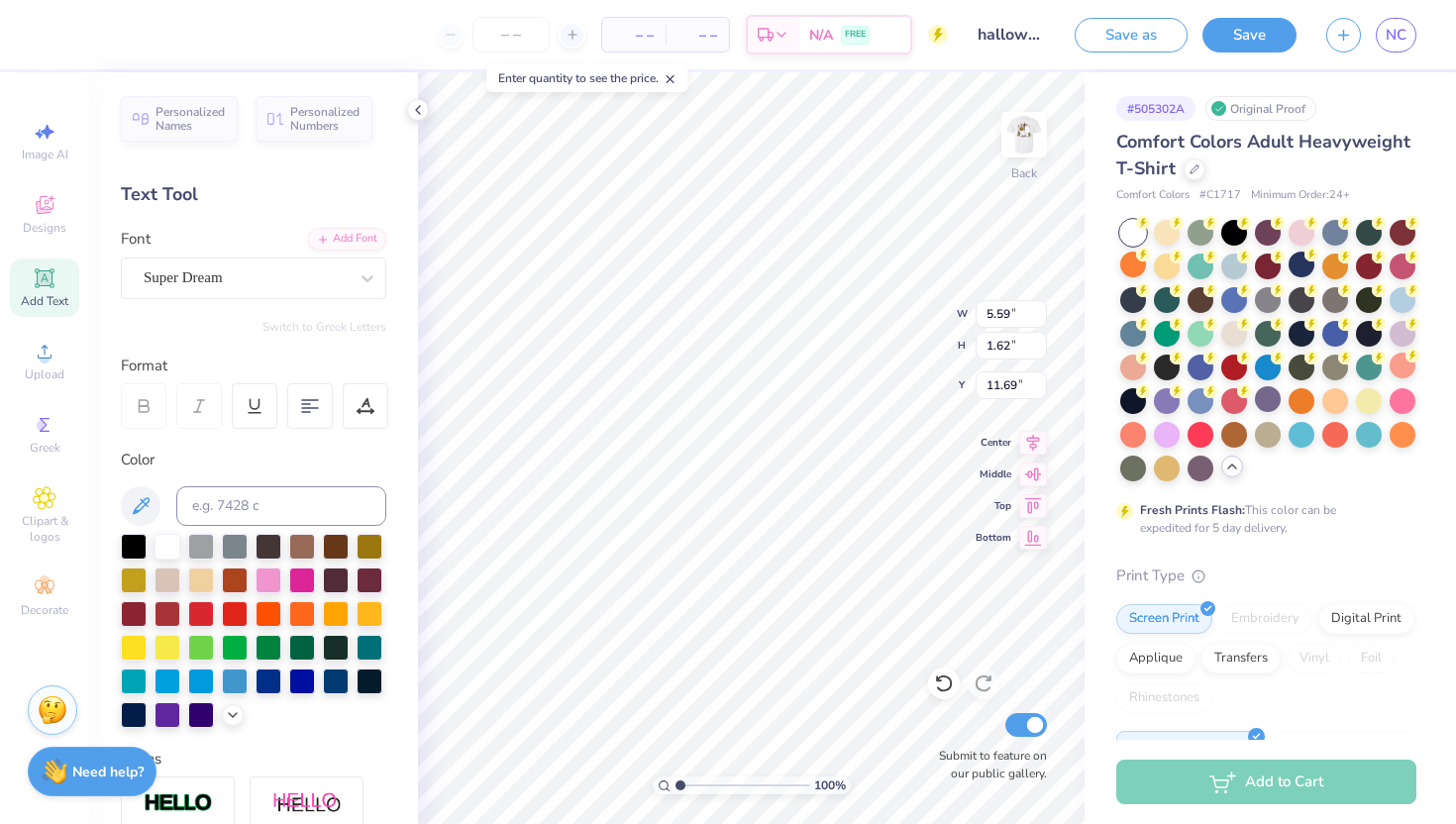 type on "T" 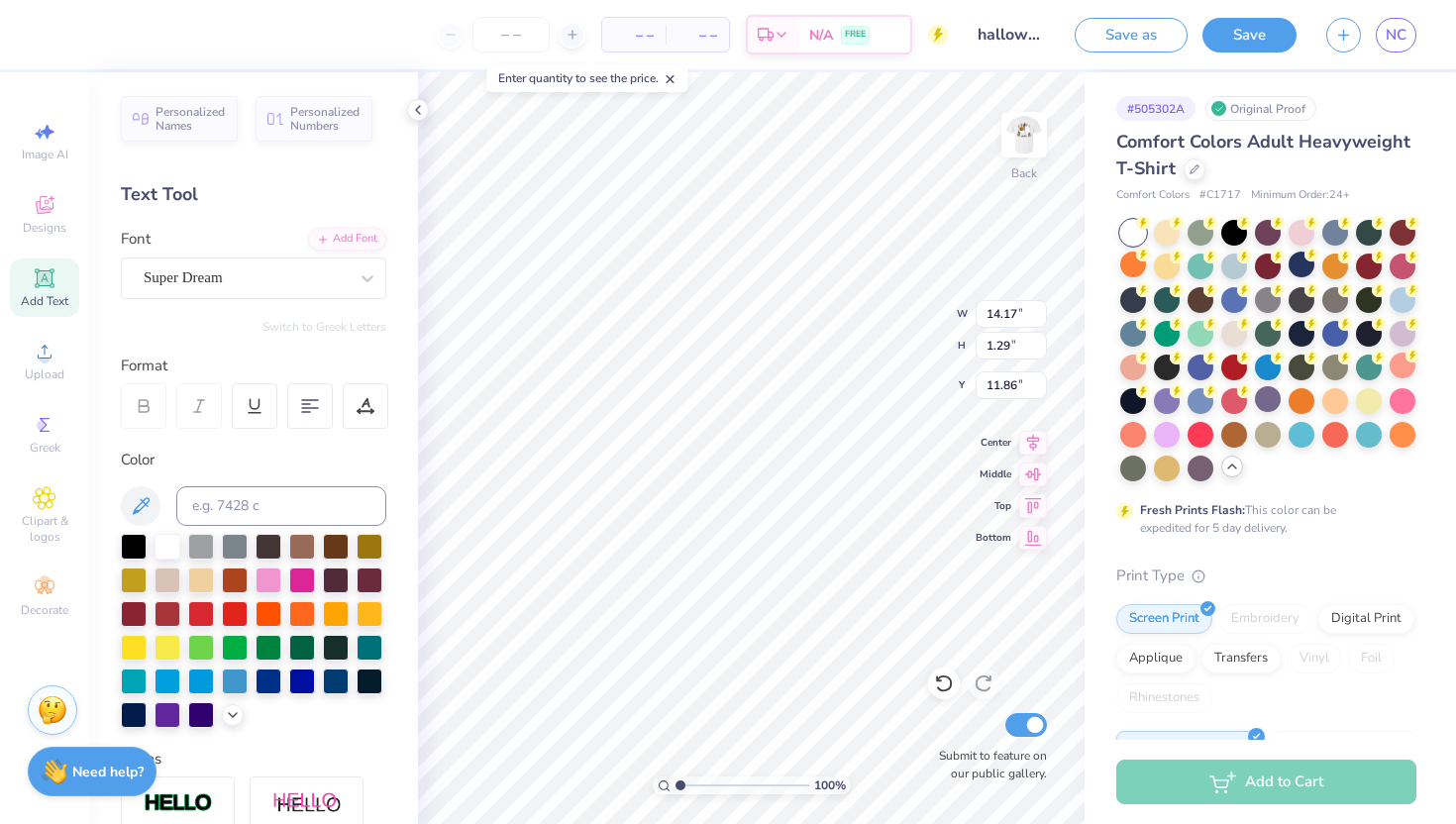 type on "6.24" 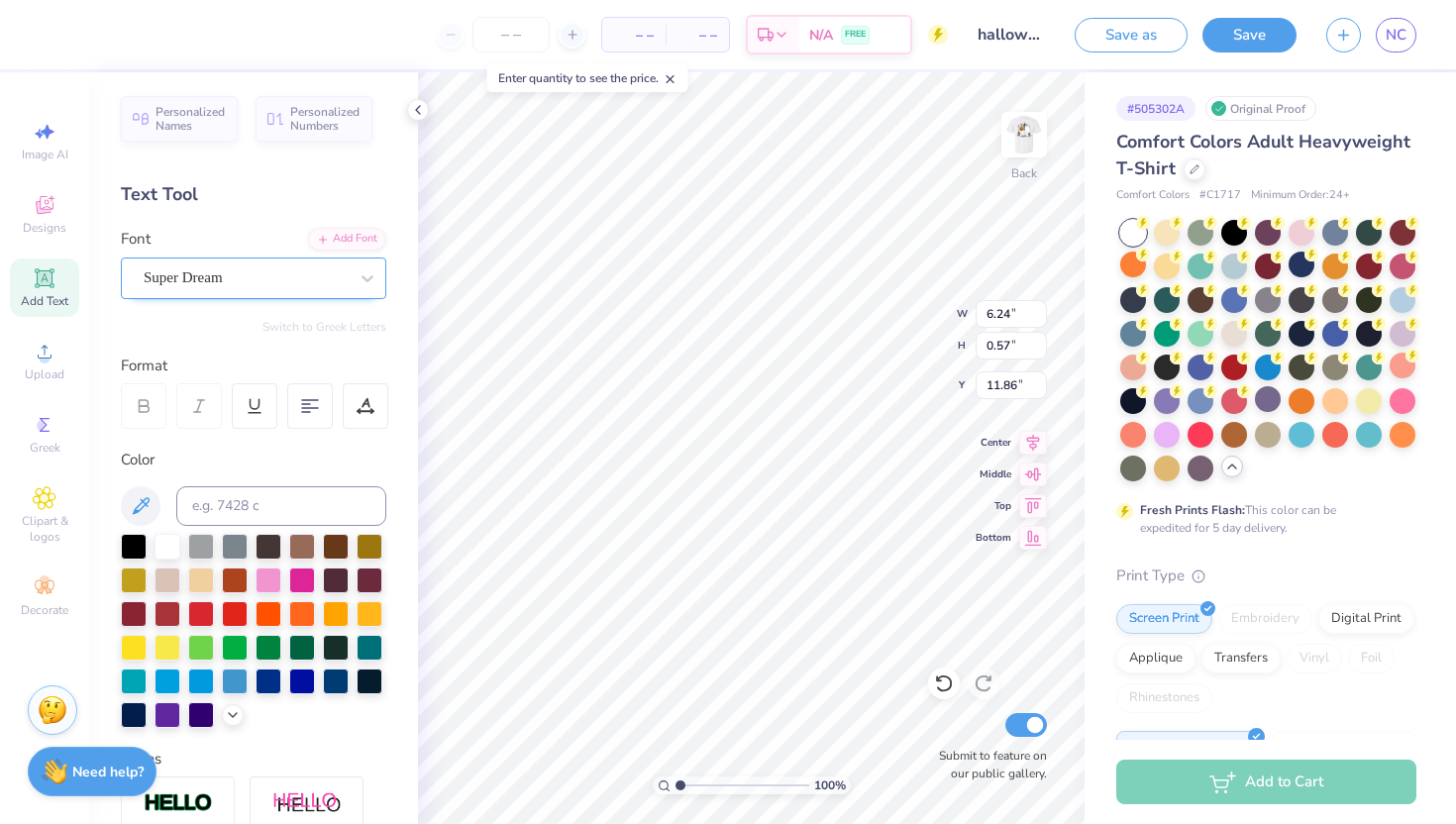 click on "Super Dream" at bounding box center [246, 277] 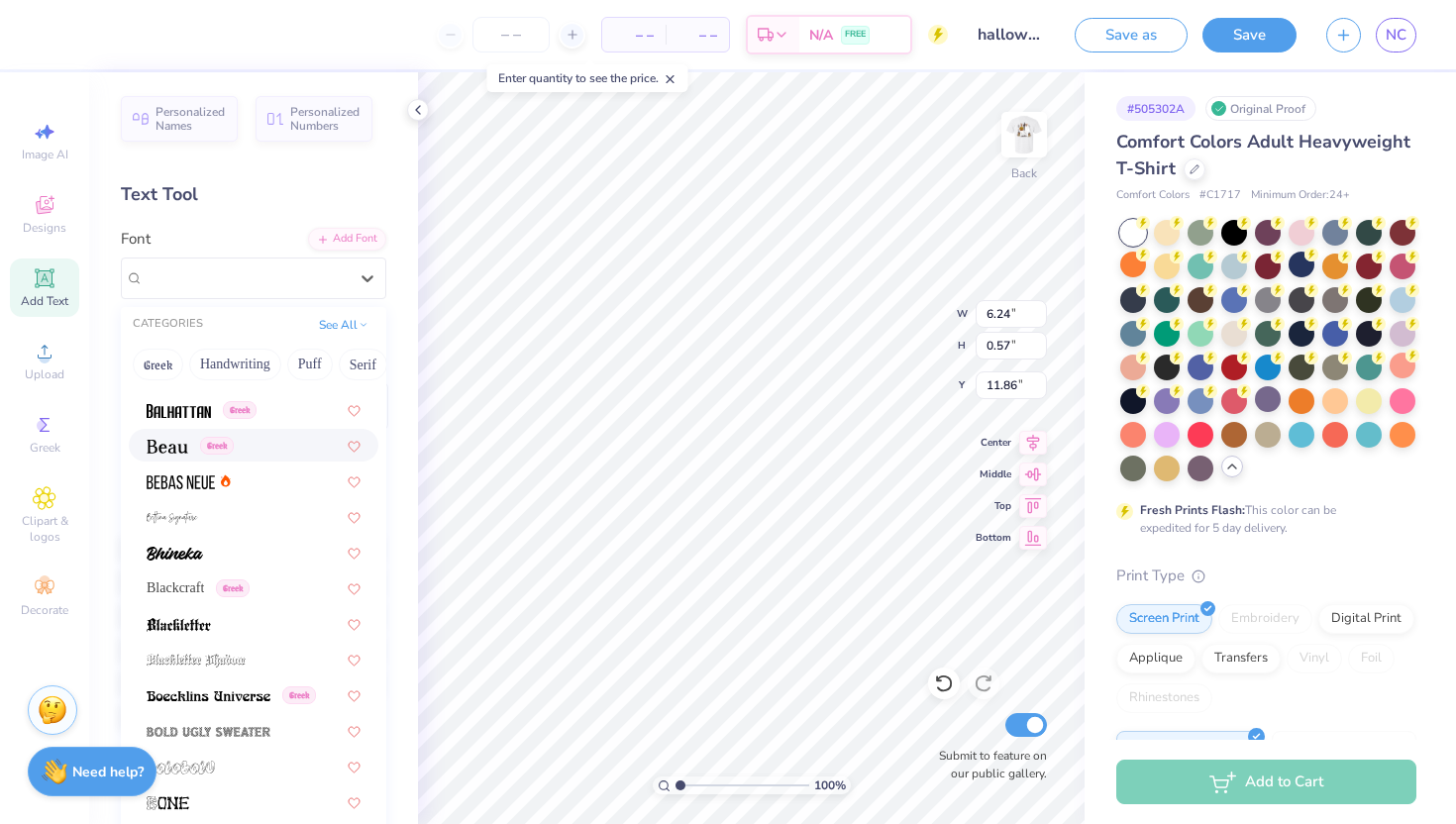 scroll, scrollTop: 901, scrollLeft: 0, axis: vertical 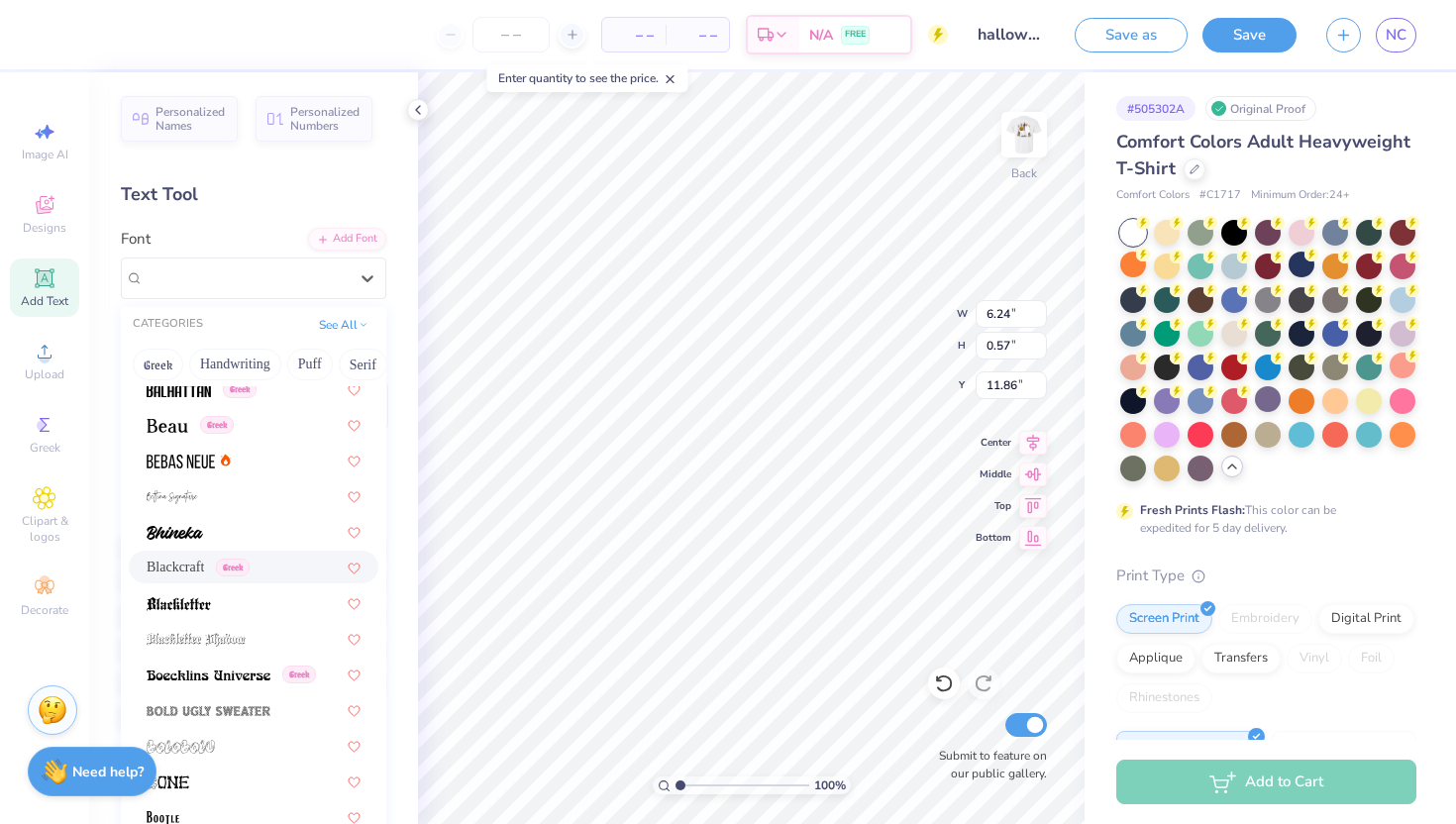 click on "Blackcraft" at bounding box center (175, 566) 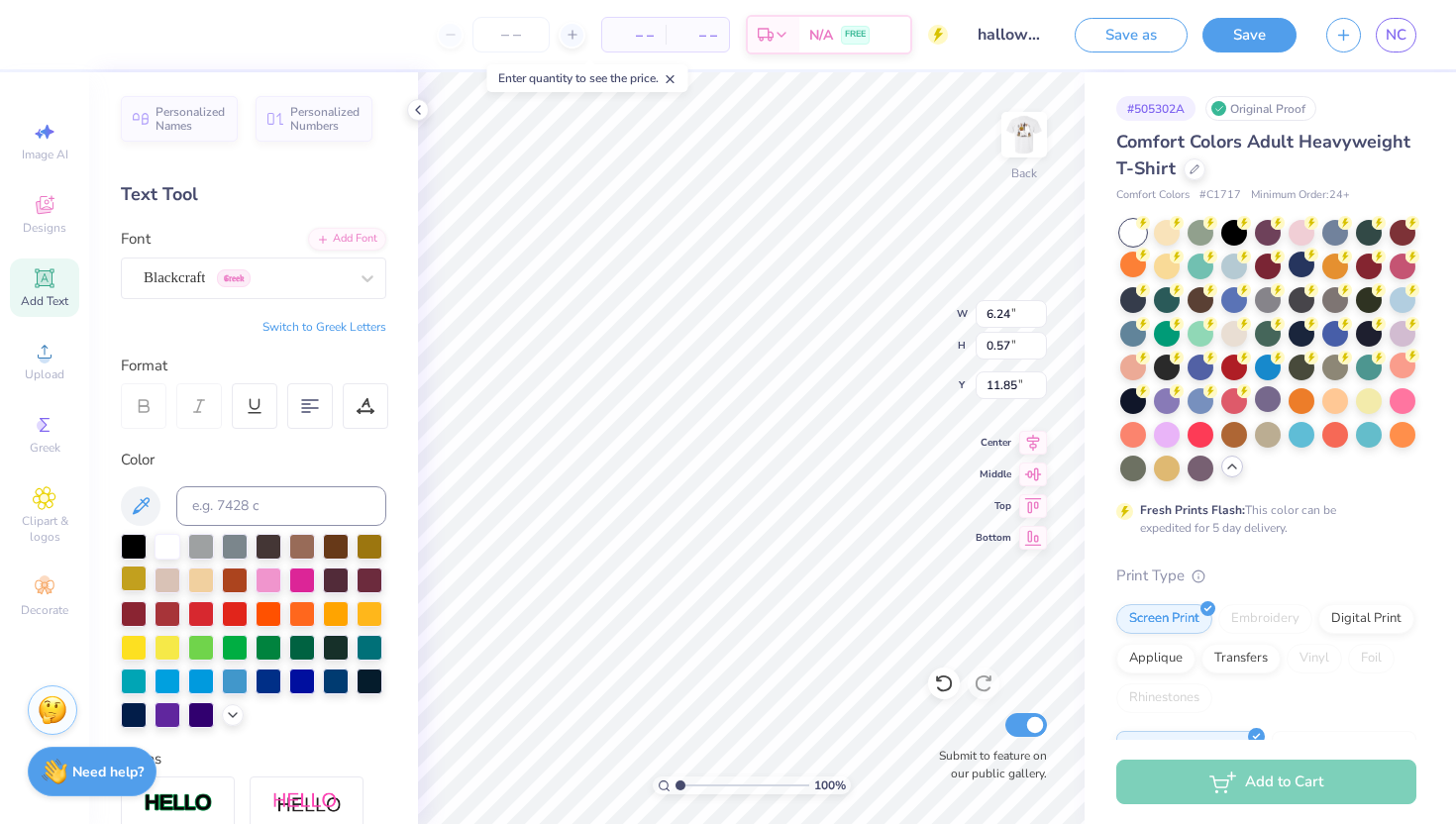 type on "5.80" 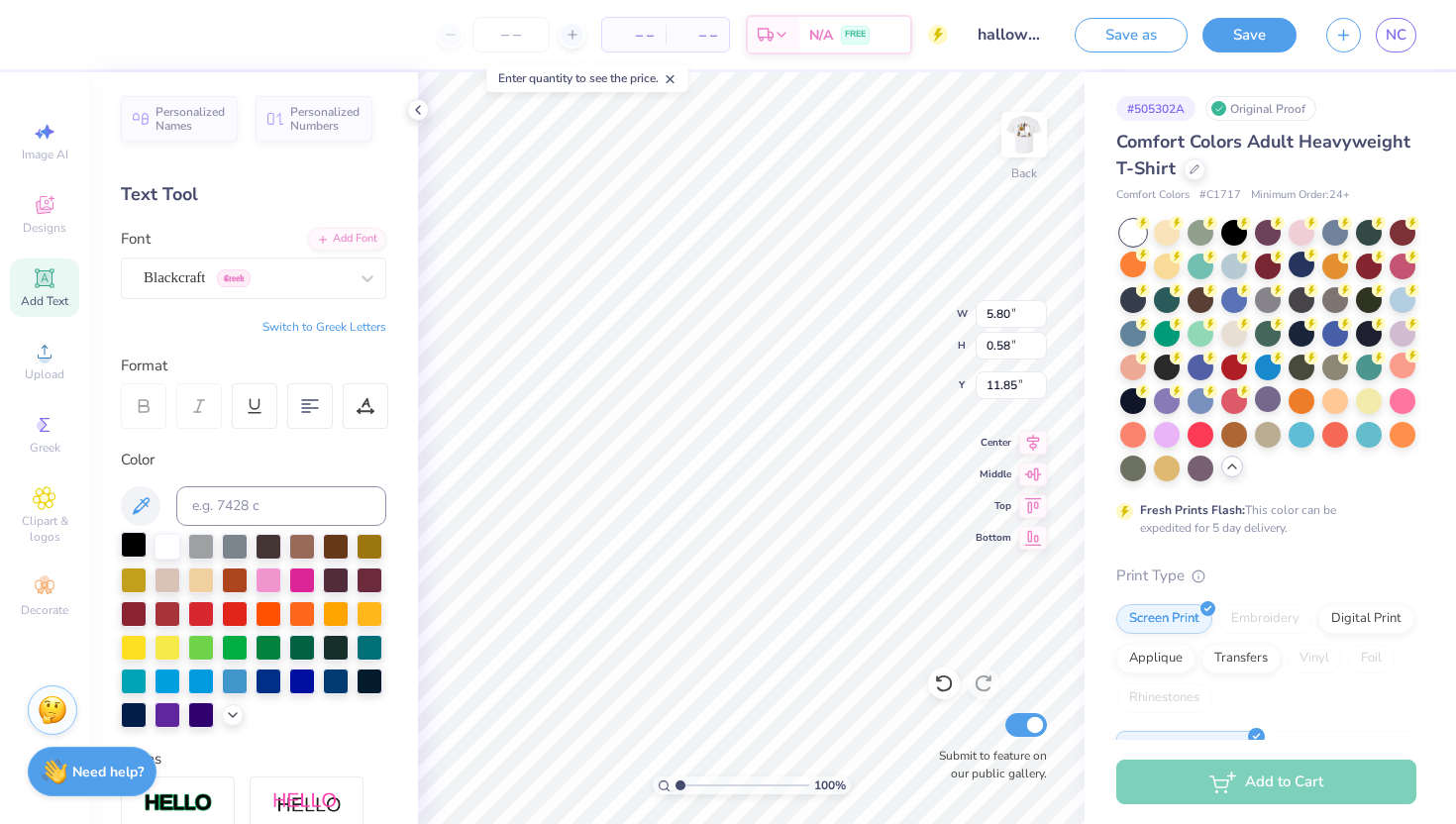 click at bounding box center (134, 545) 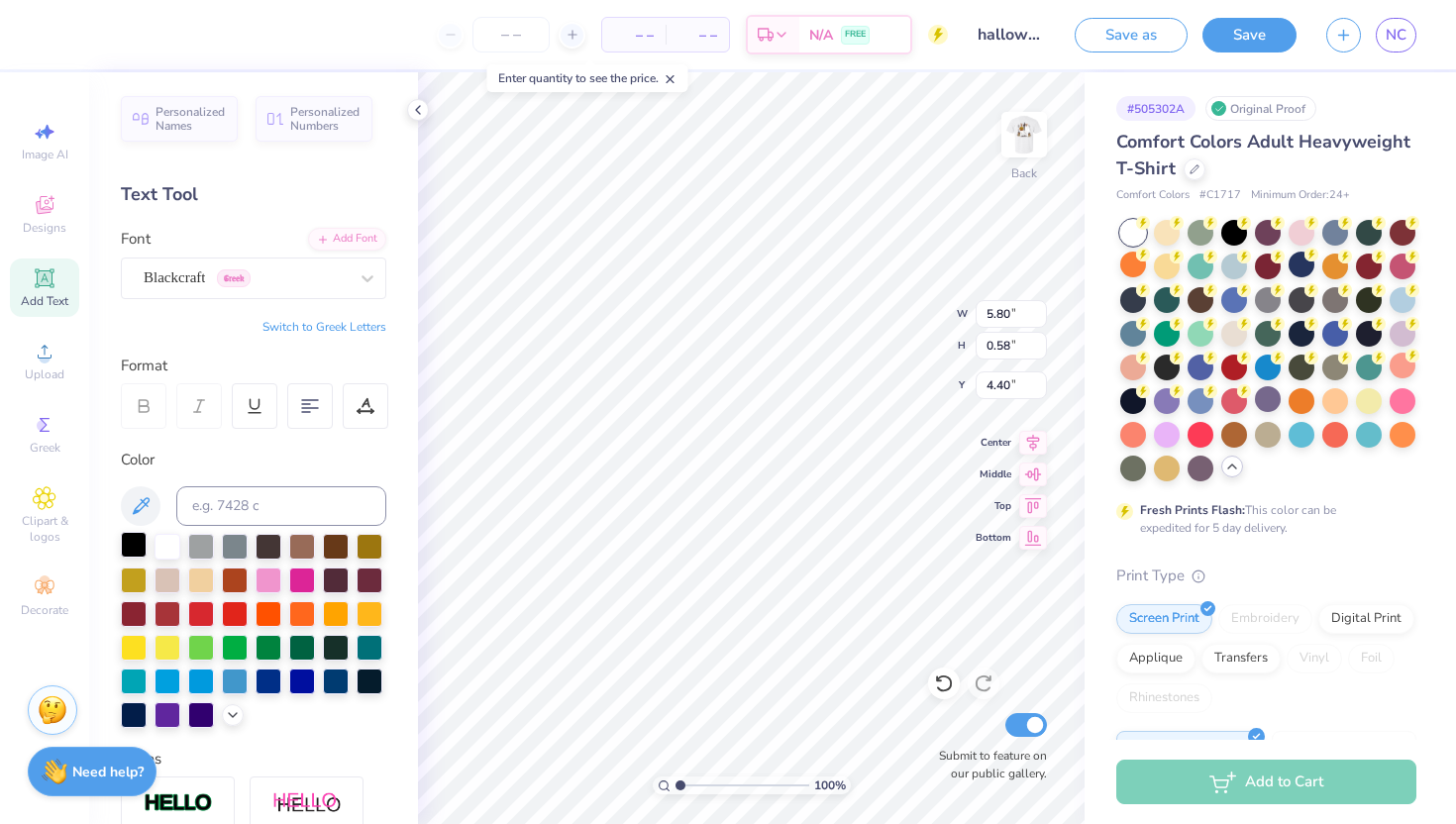 type on "4.19" 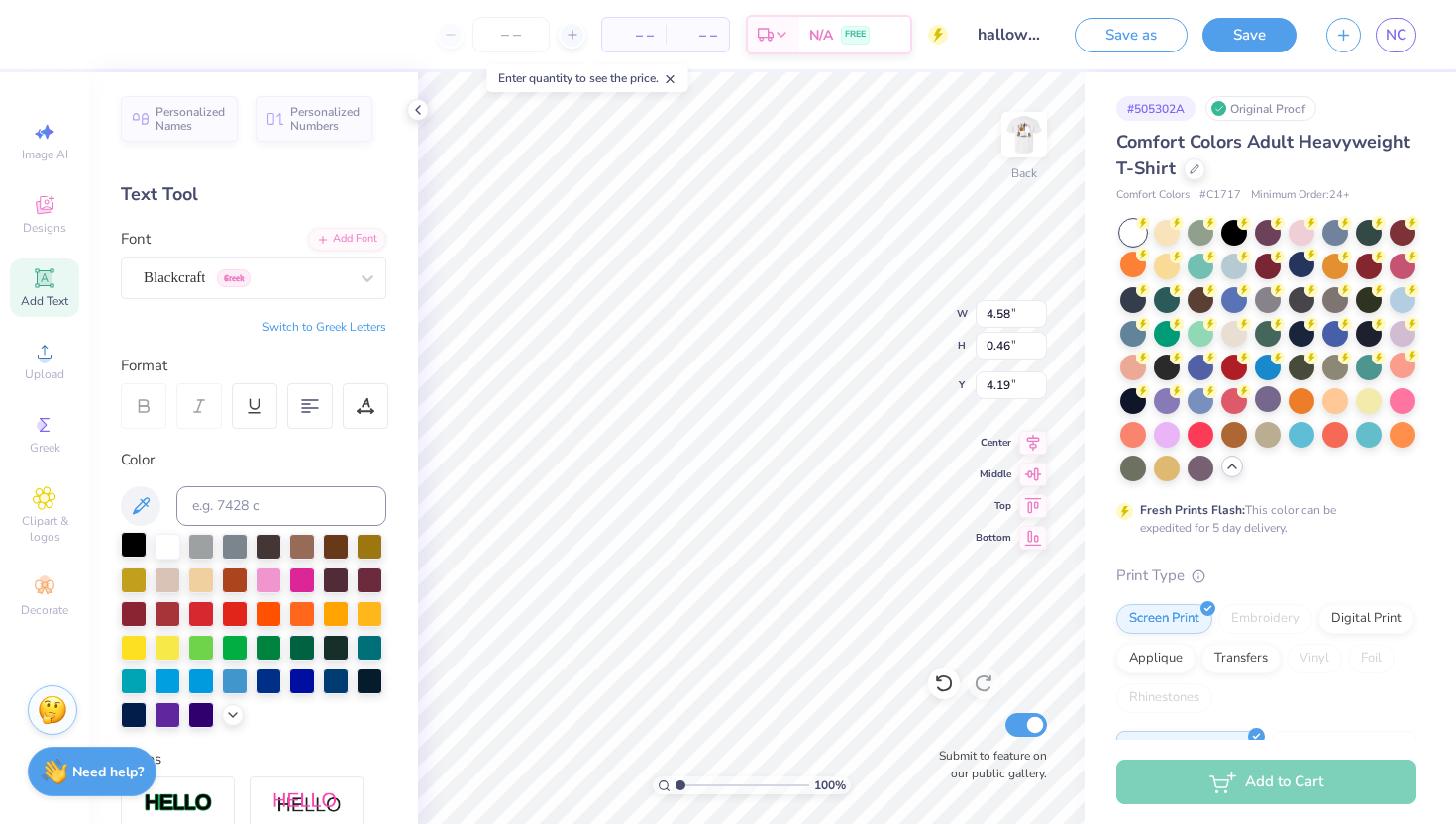 type on "4.58" 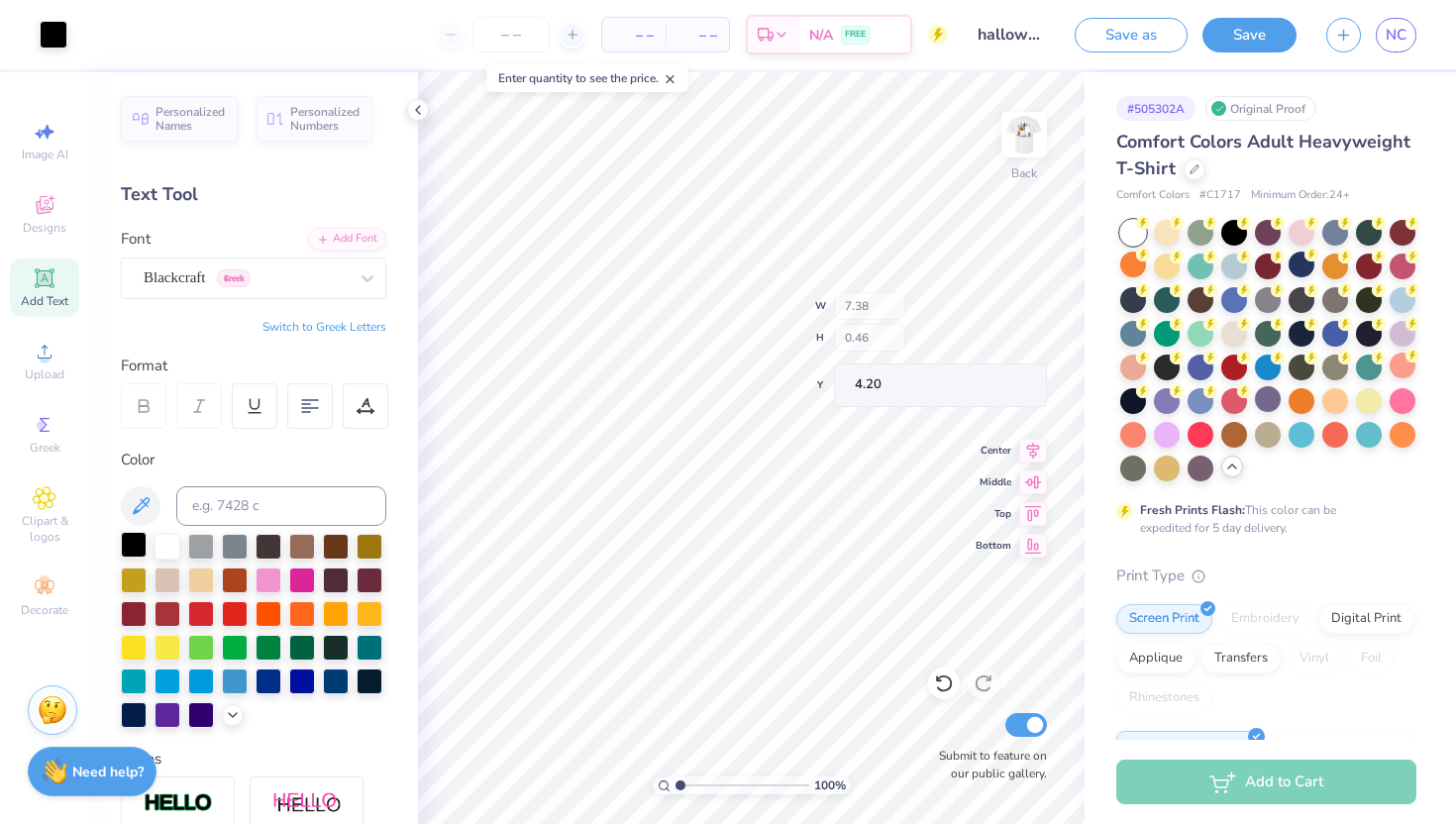 type on "4.20" 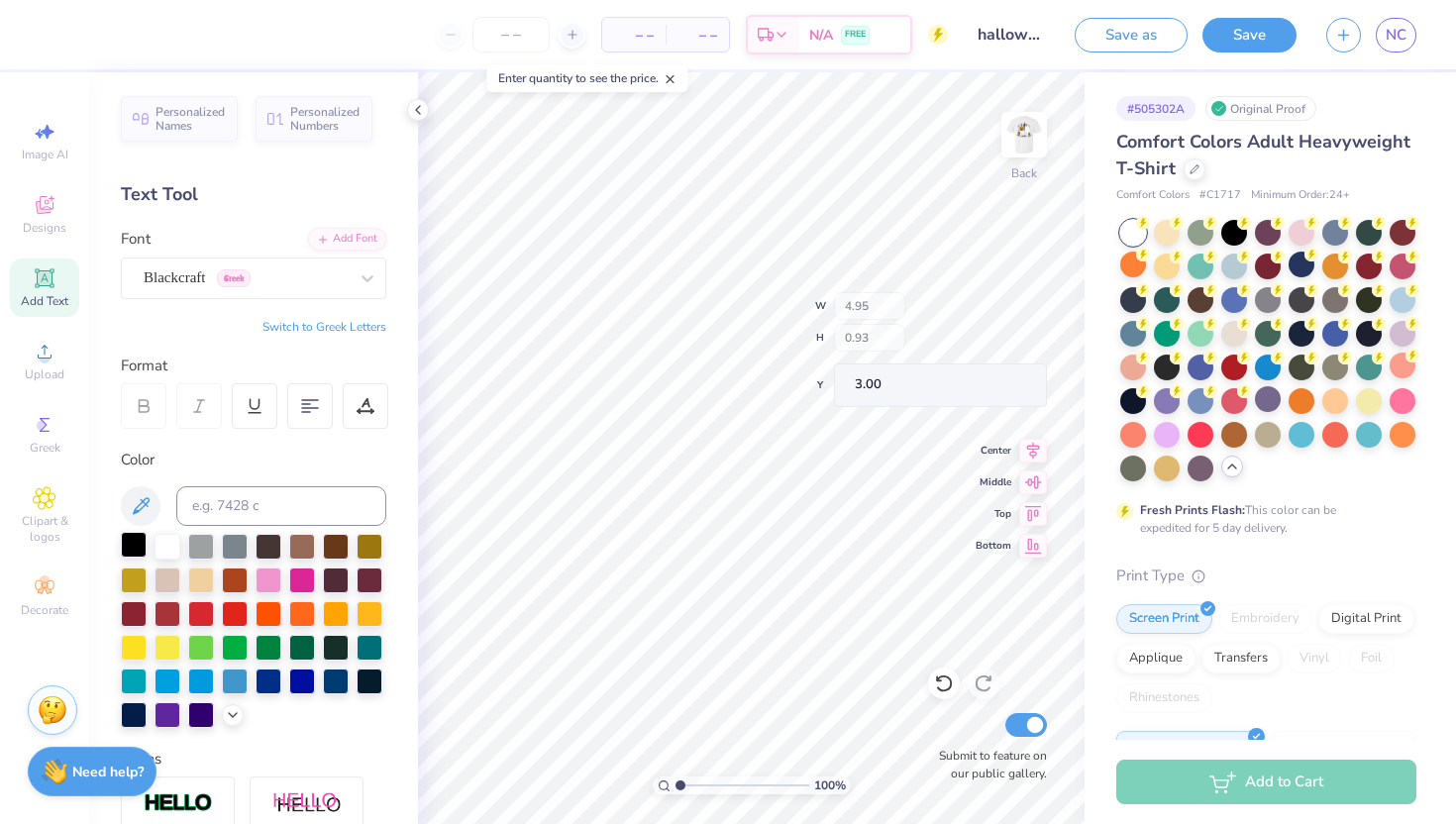 type on "4.05" 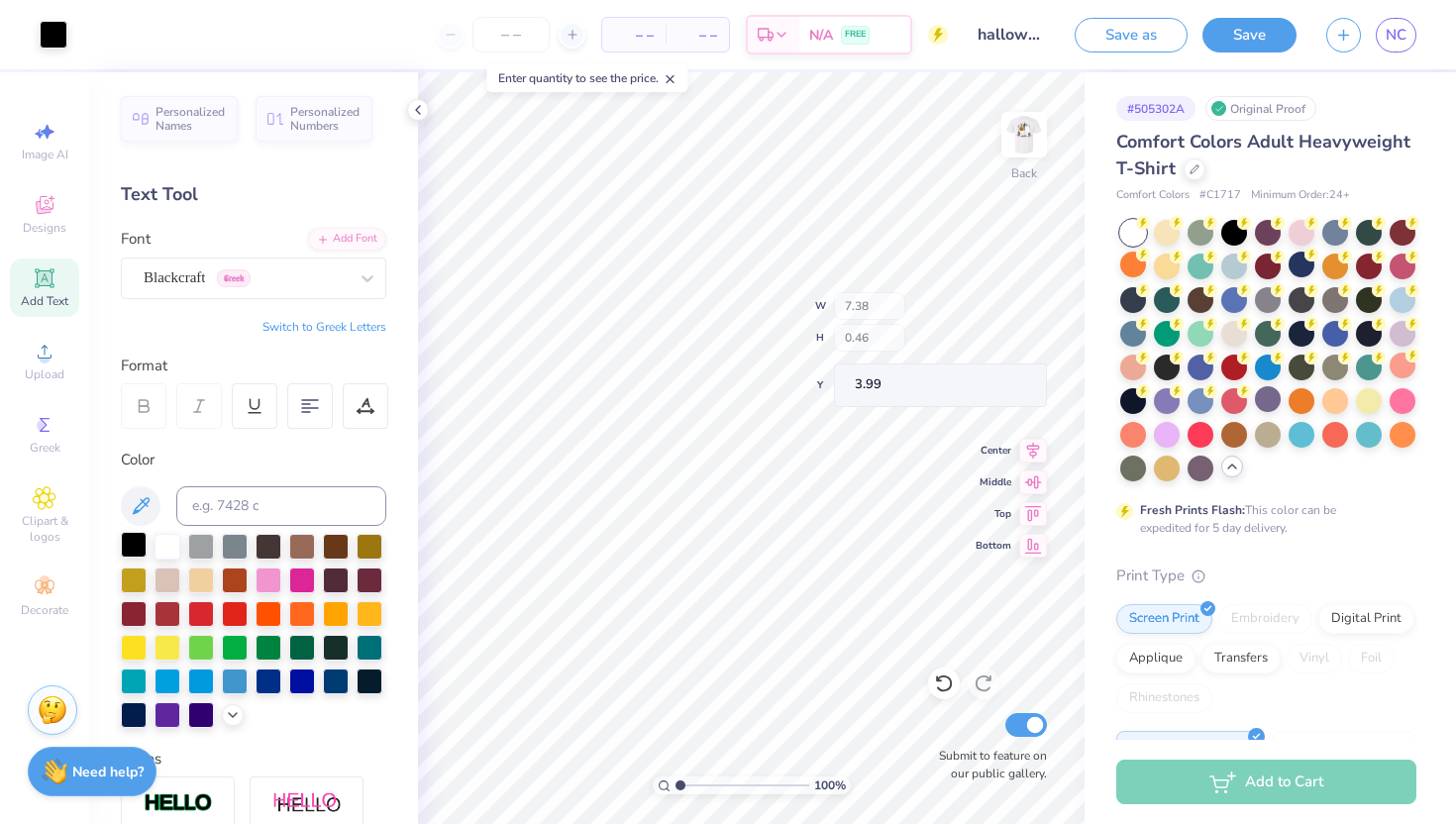 type on "3.99" 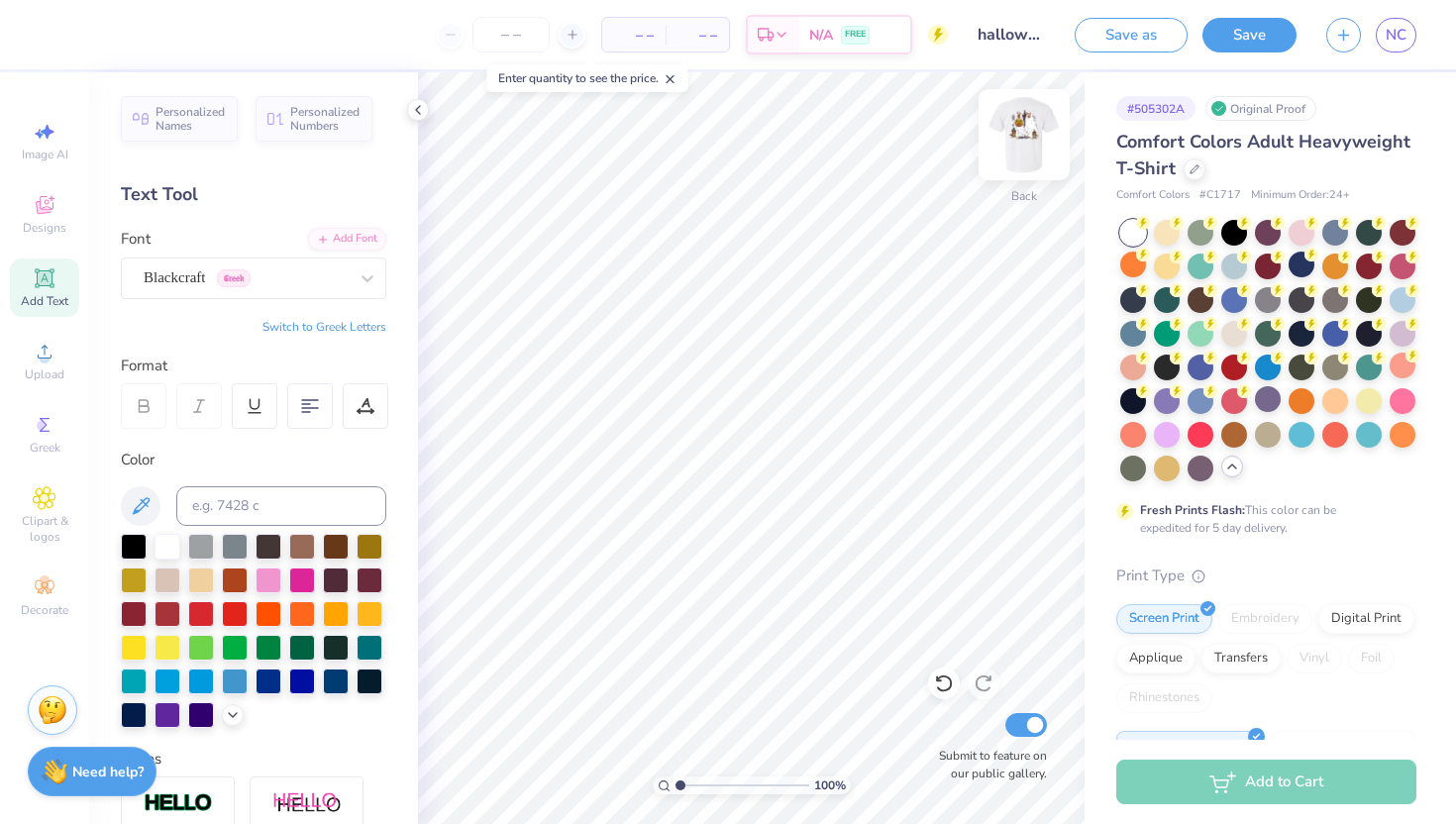 click at bounding box center (1024, 135) 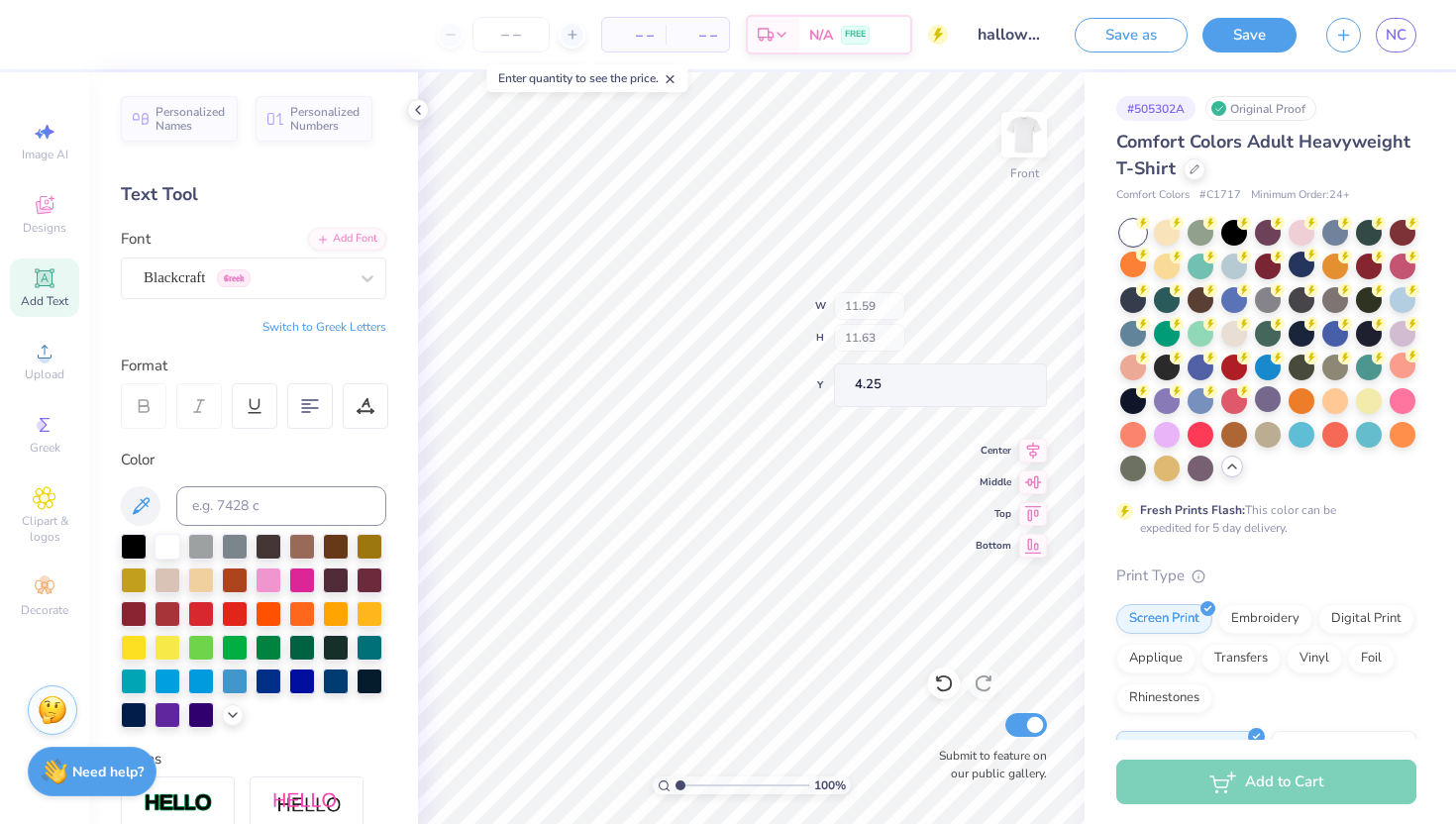 type on "4.26" 